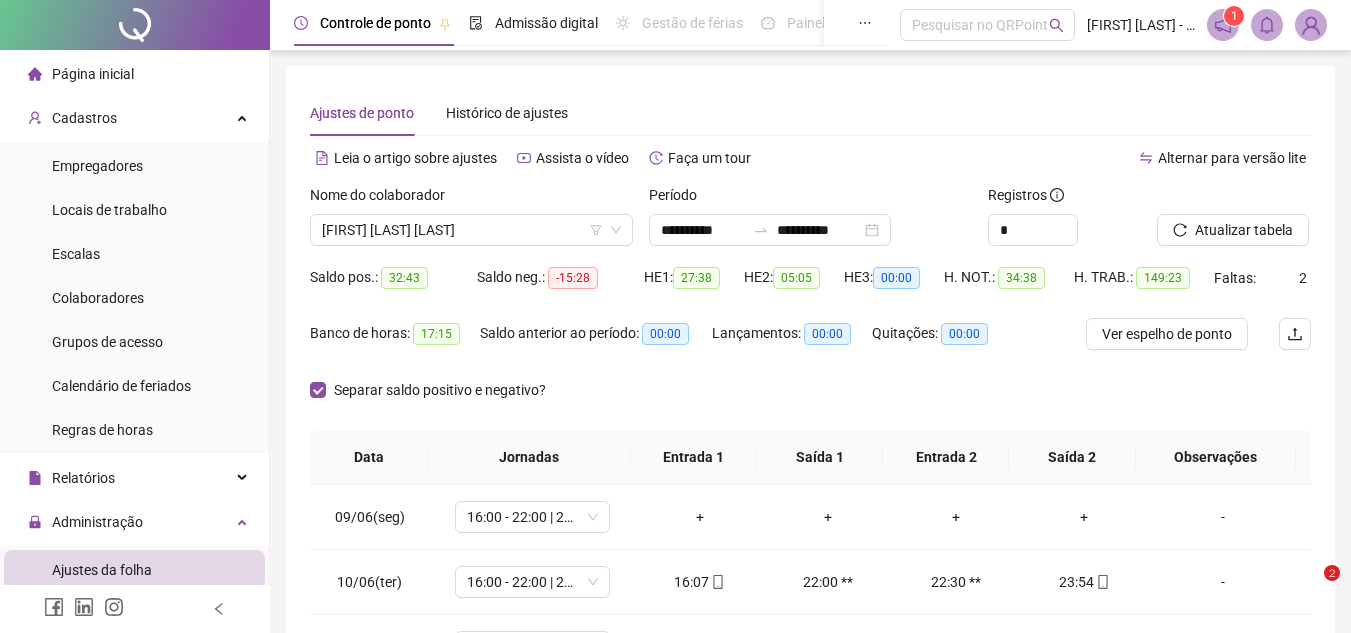 scroll, scrollTop: 0, scrollLeft: 0, axis: both 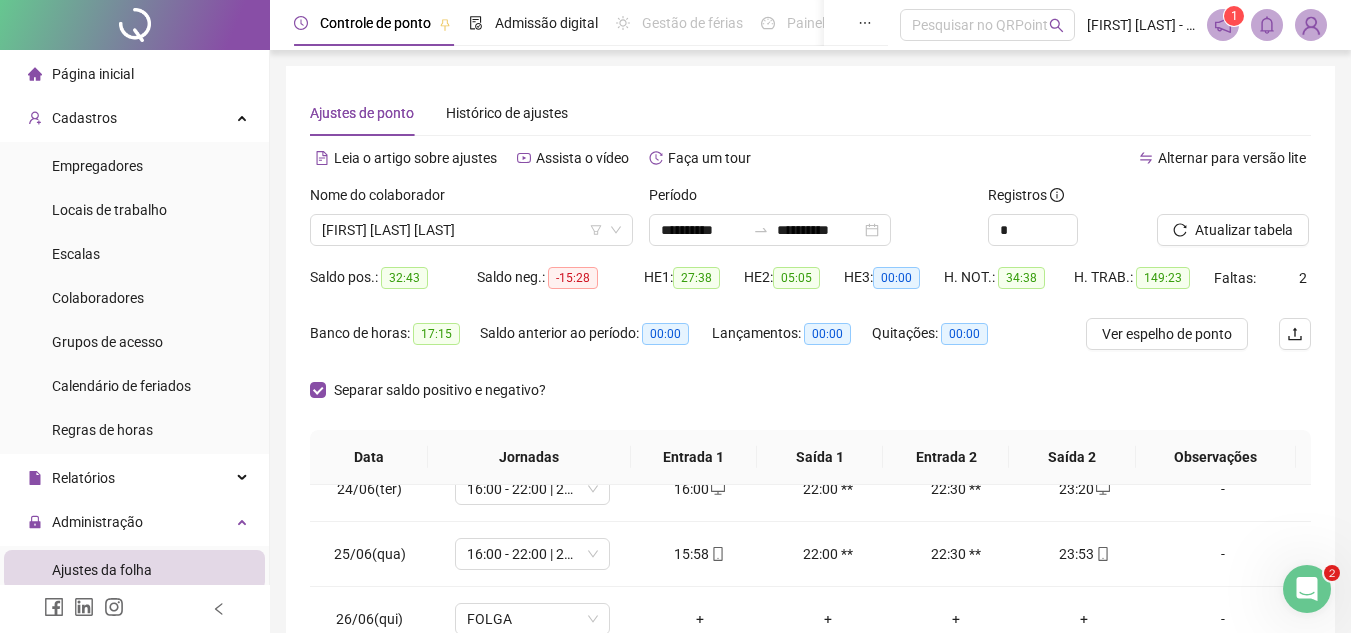 click on "Página inicial" at bounding box center [93, 74] 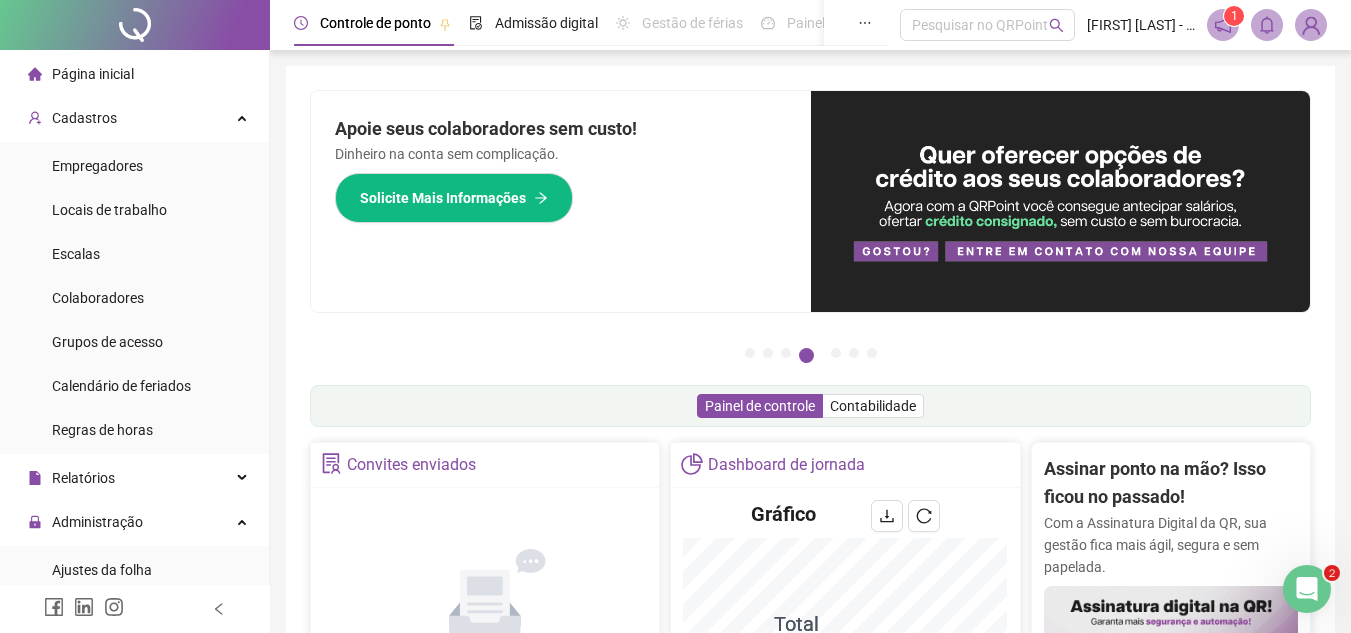 click on "Página inicial" at bounding box center [93, 74] 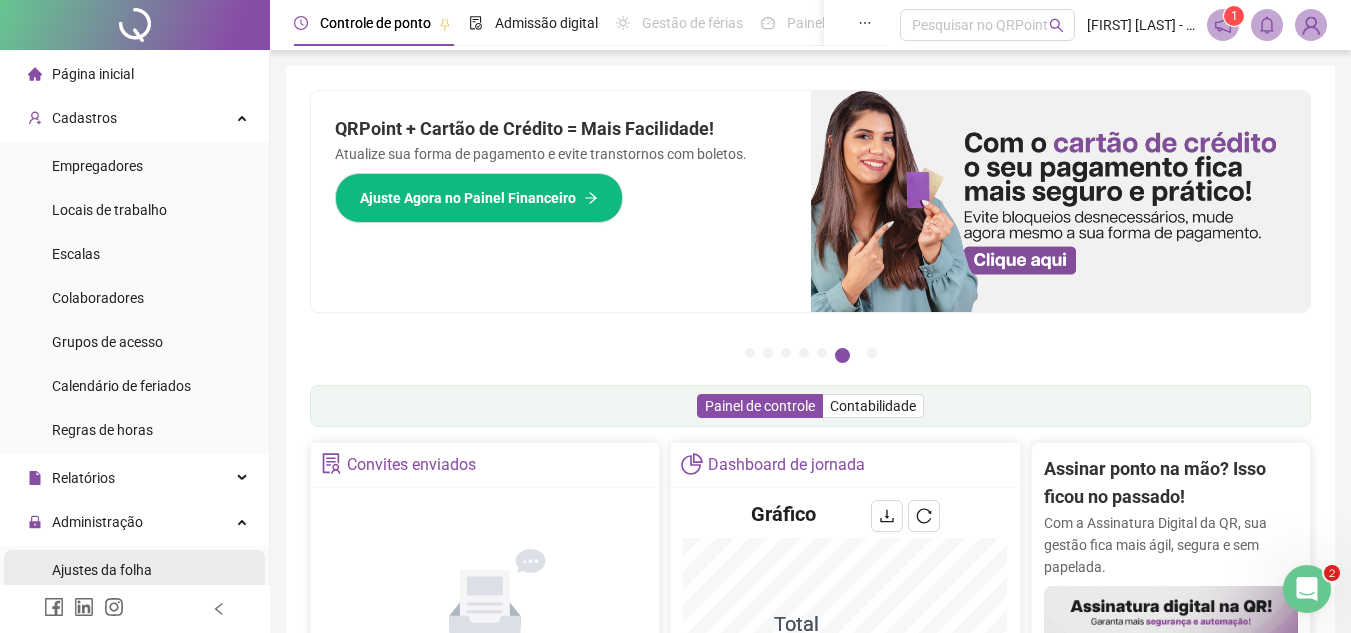 click on "Ajustes da folha" at bounding box center (102, 570) 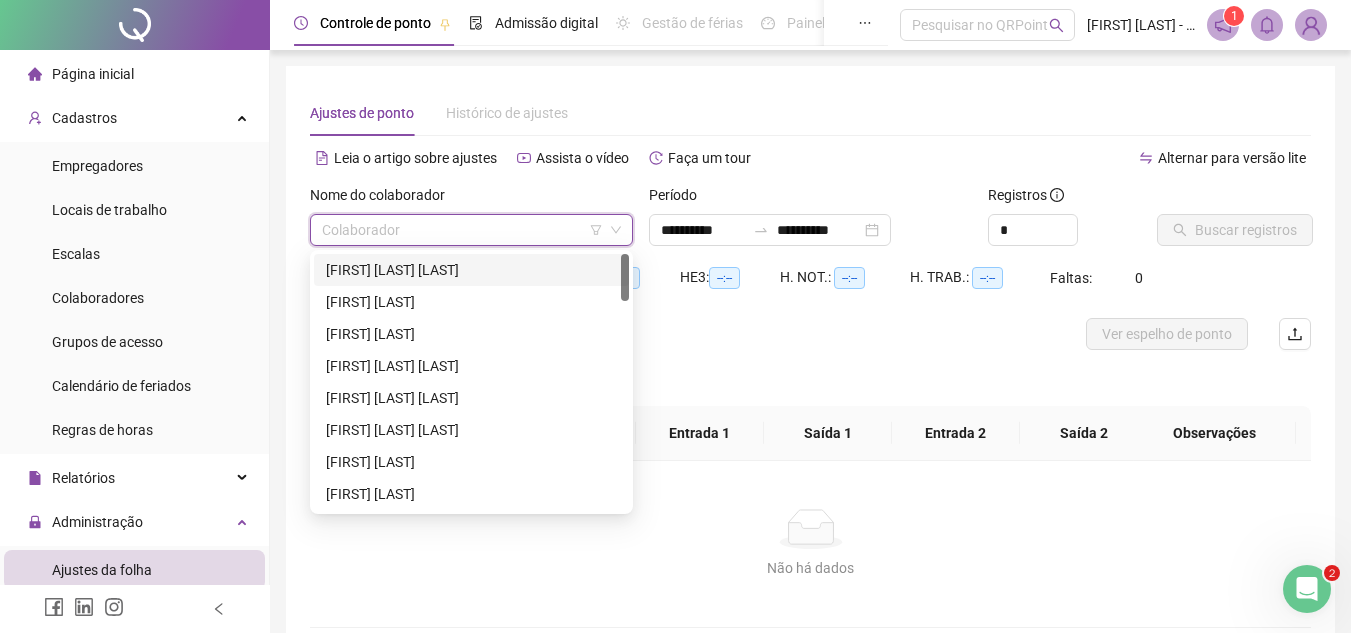 click at bounding box center [465, 230] 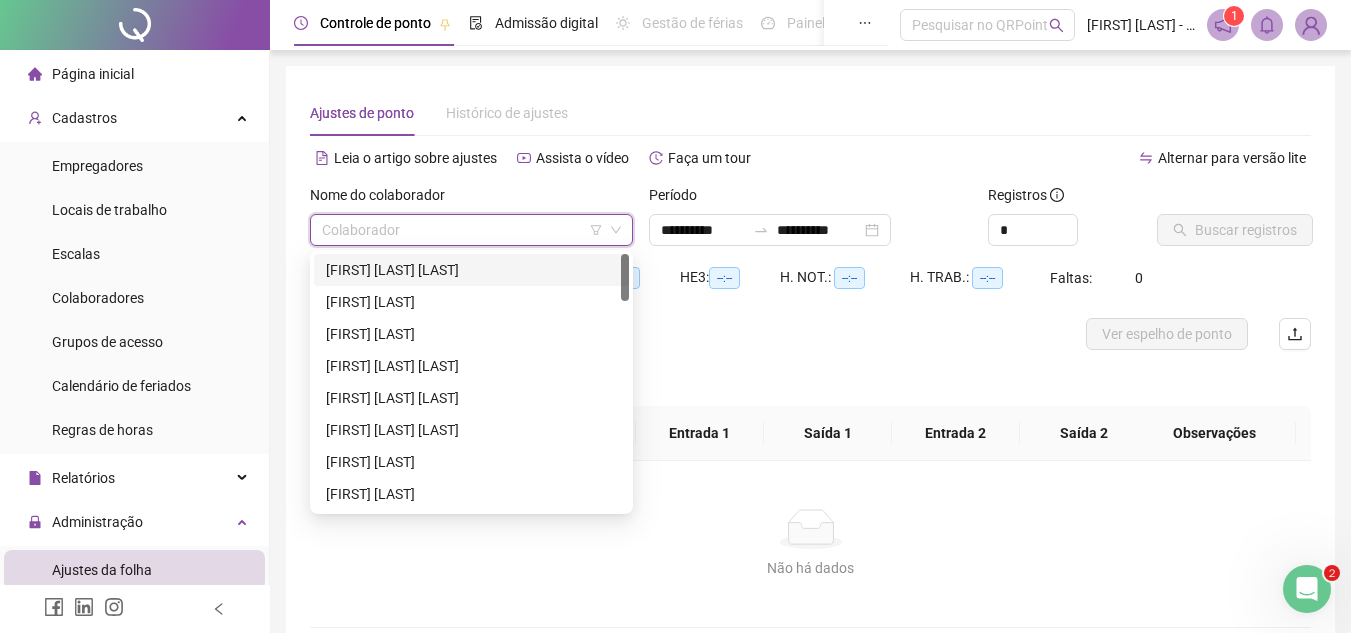 click on "[FIRST] [LAST] [LAST]" at bounding box center (471, 270) 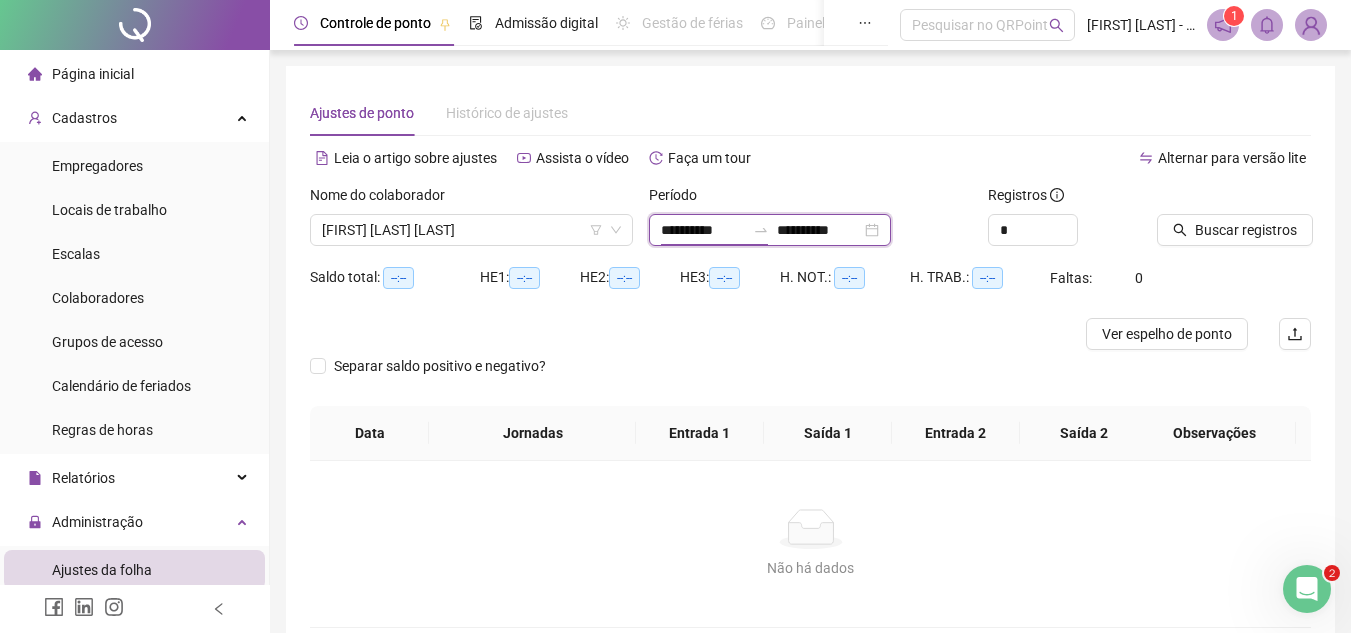 click on "**********" at bounding box center (703, 230) 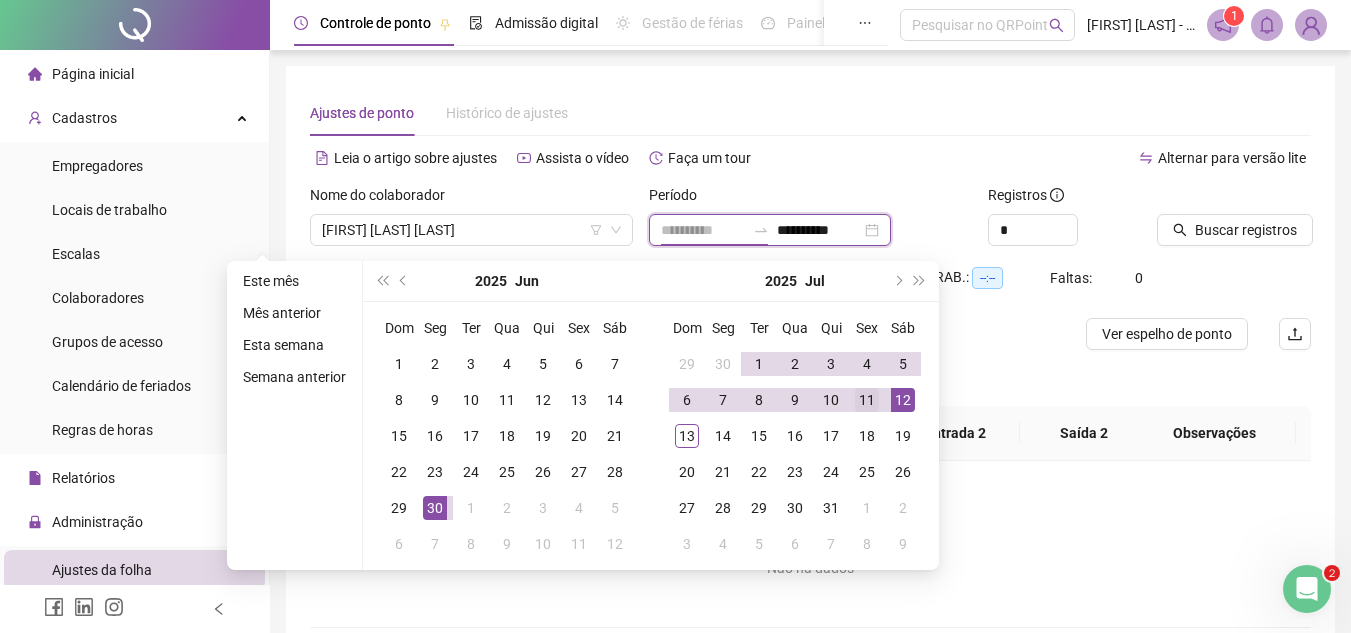 type on "**********" 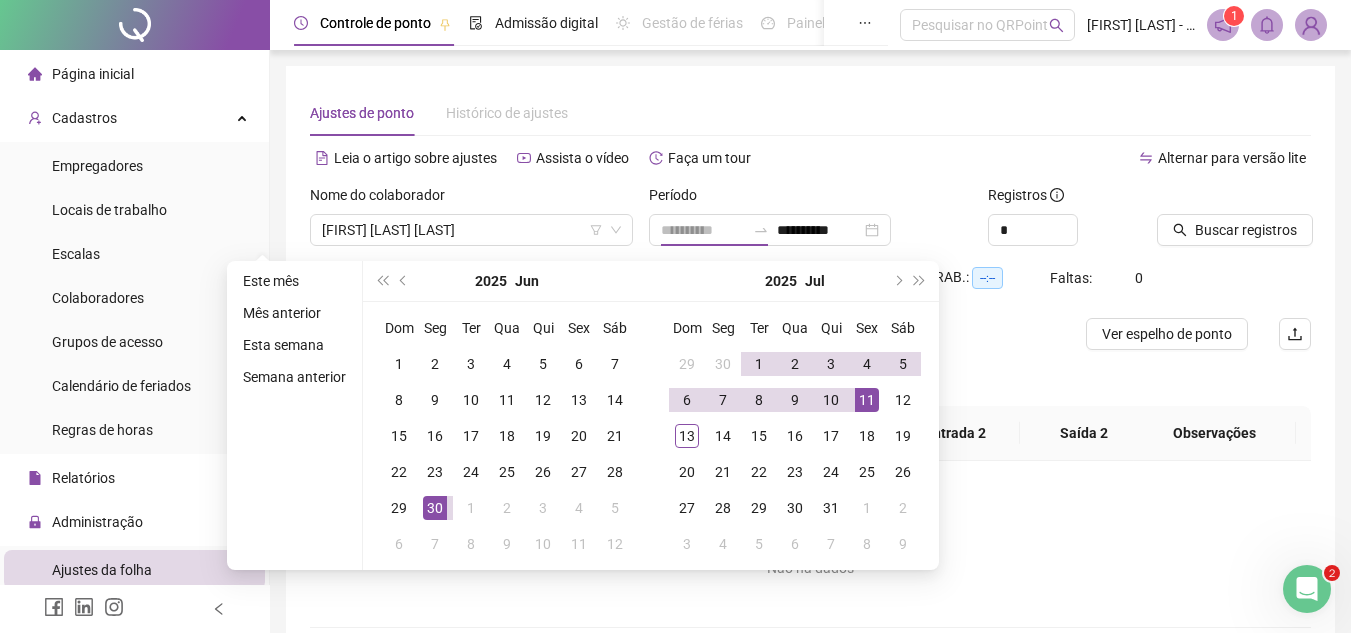 click on "11" at bounding box center (867, 400) 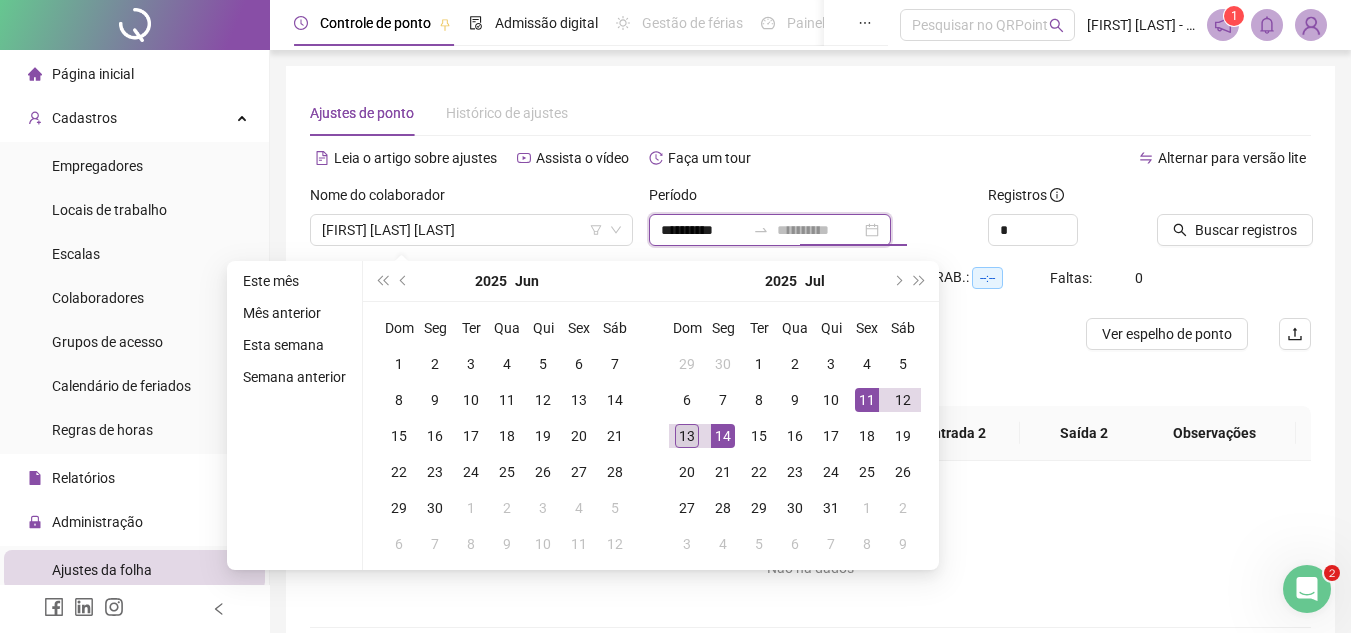 type on "**********" 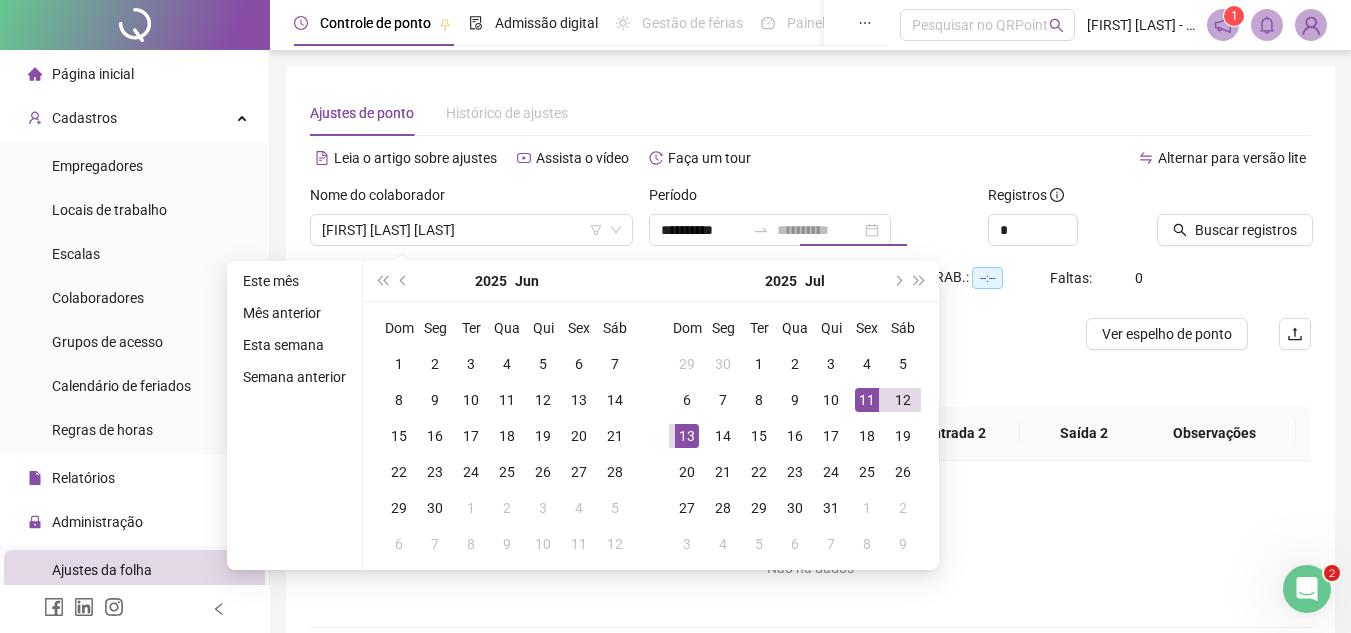 click on "13" at bounding box center (687, 436) 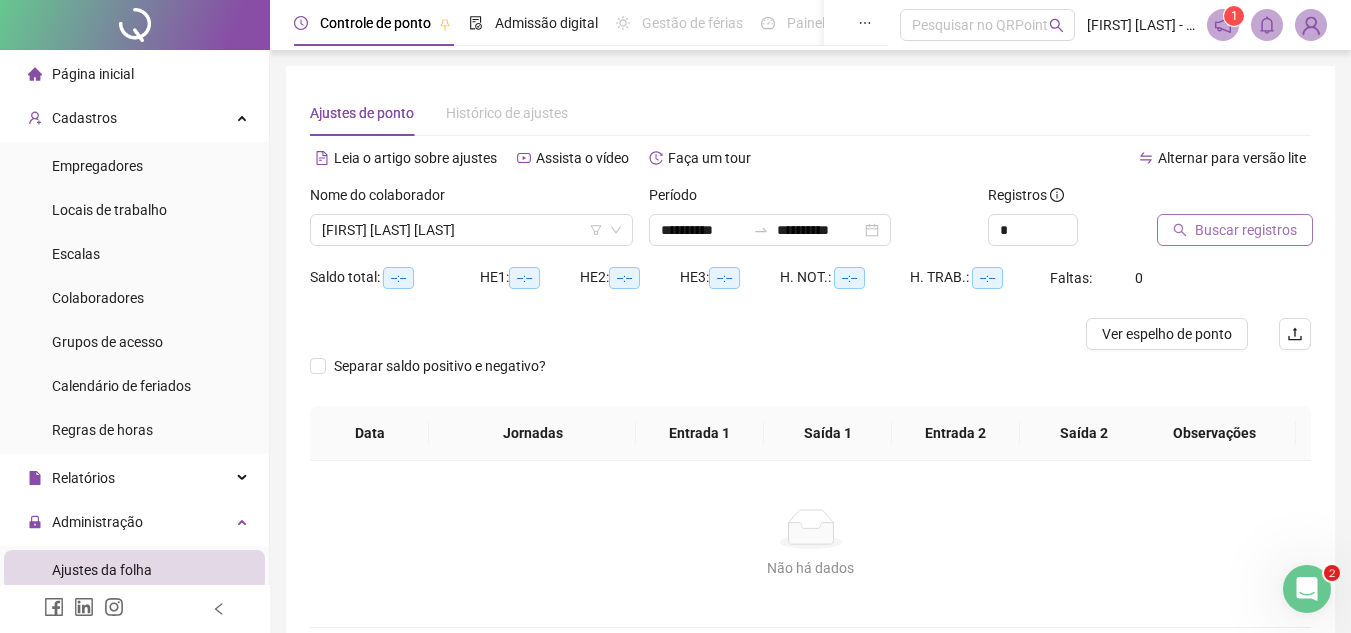 click on "Buscar registros" at bounding box center [1246, 230] 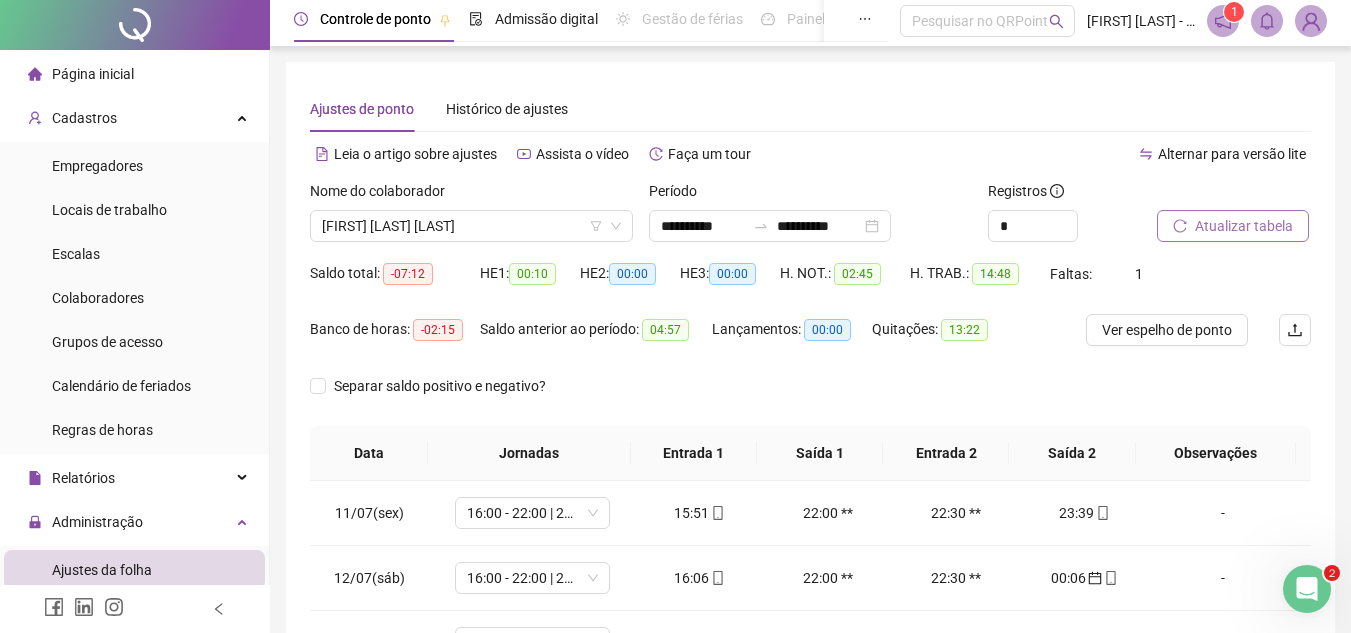 scroll, scrollTop: 157, scrollLeft: 0, axis: vertical 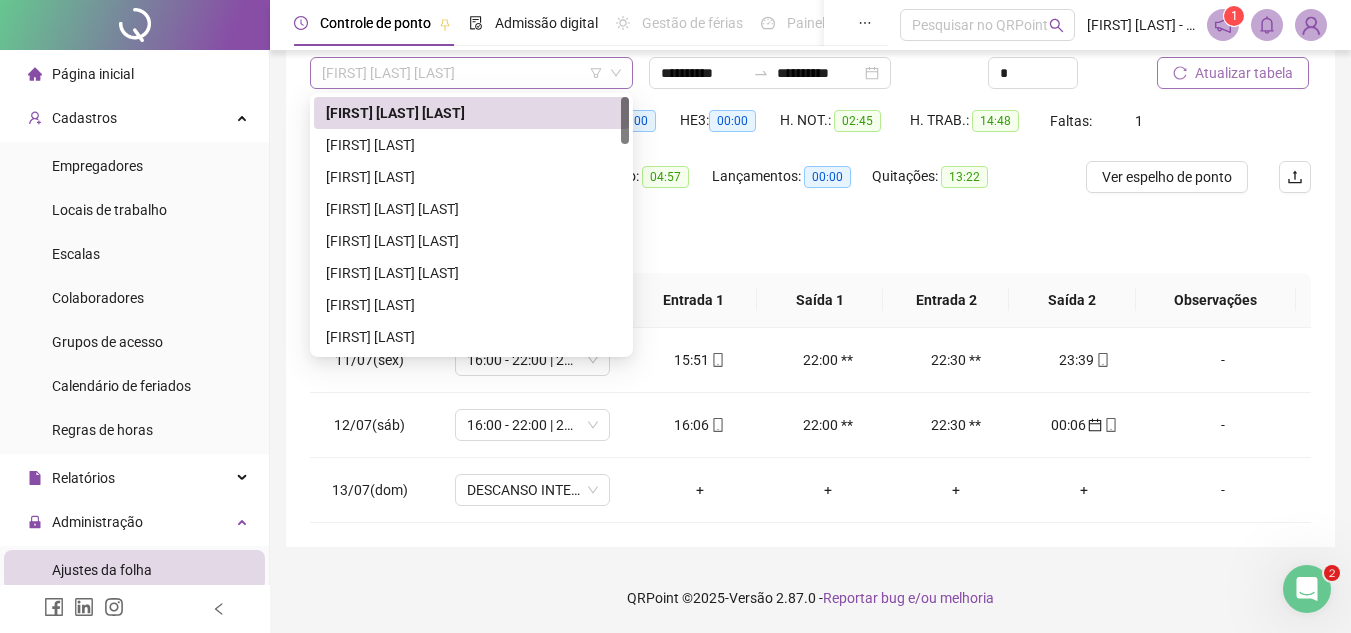 click on "[FIRST] [LAST] [LAST]" at bounding box center [471, 73] 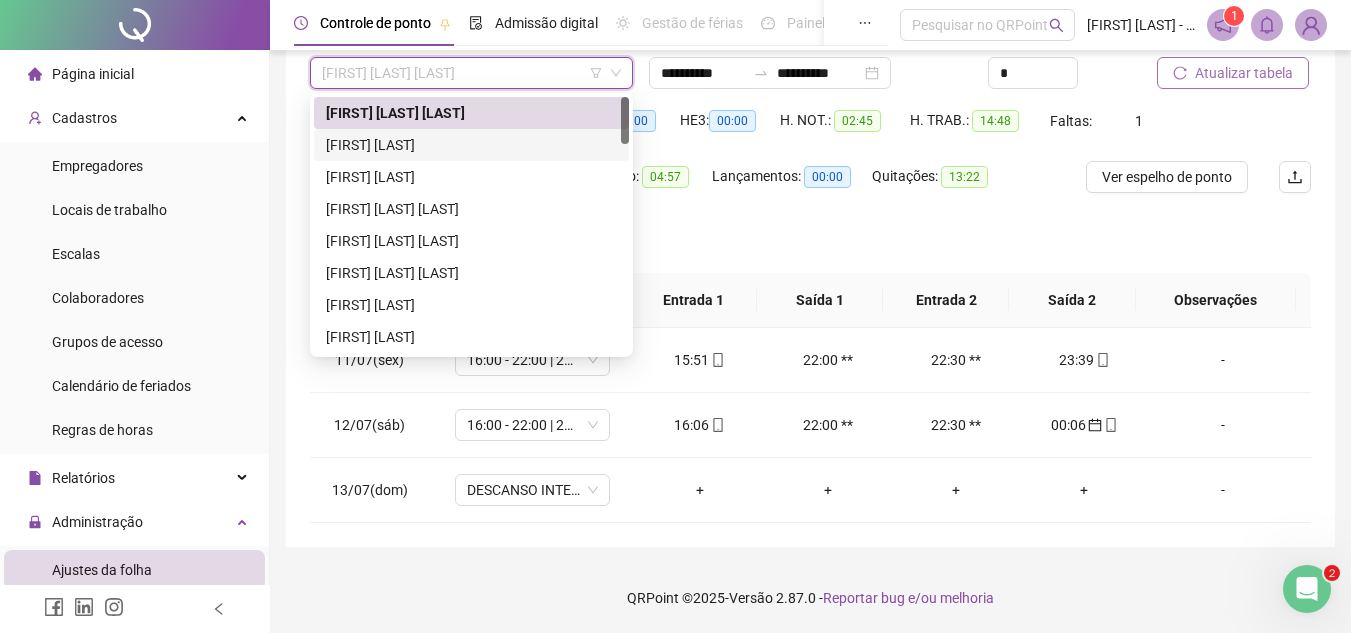 click on "[FIRST] [LAST]" at bounding box center (471, 145) 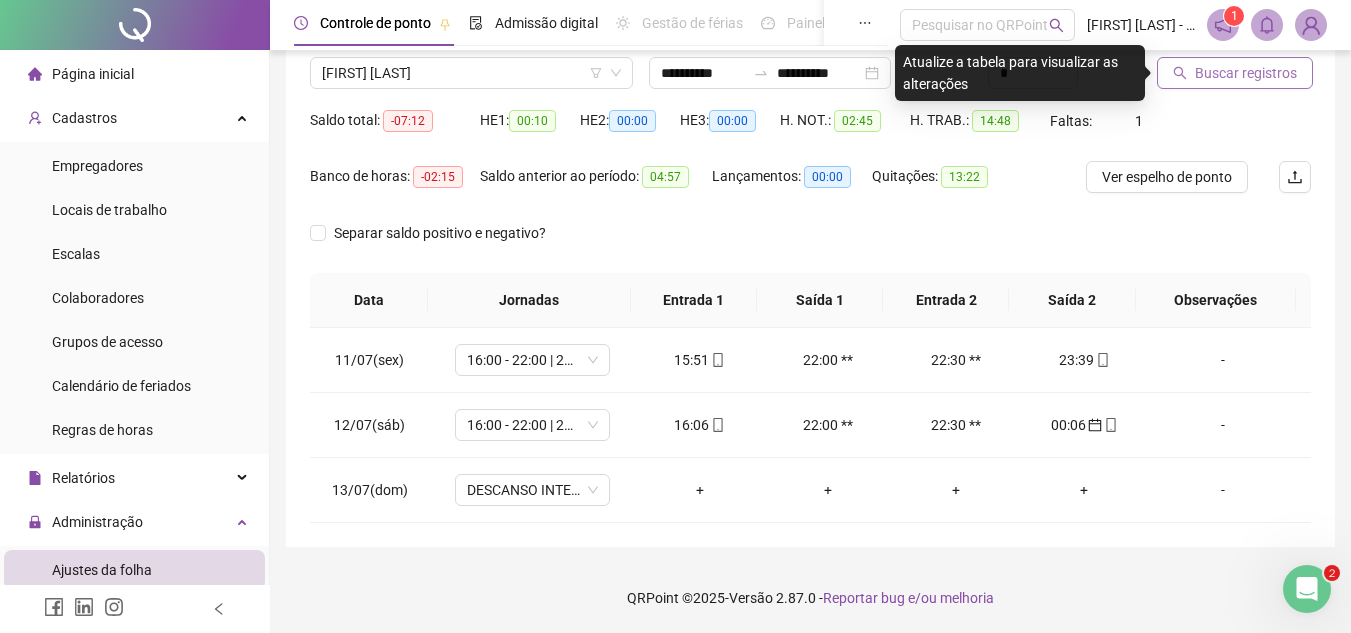 click on "Buscar registros" at bounding box center (1246, 73) 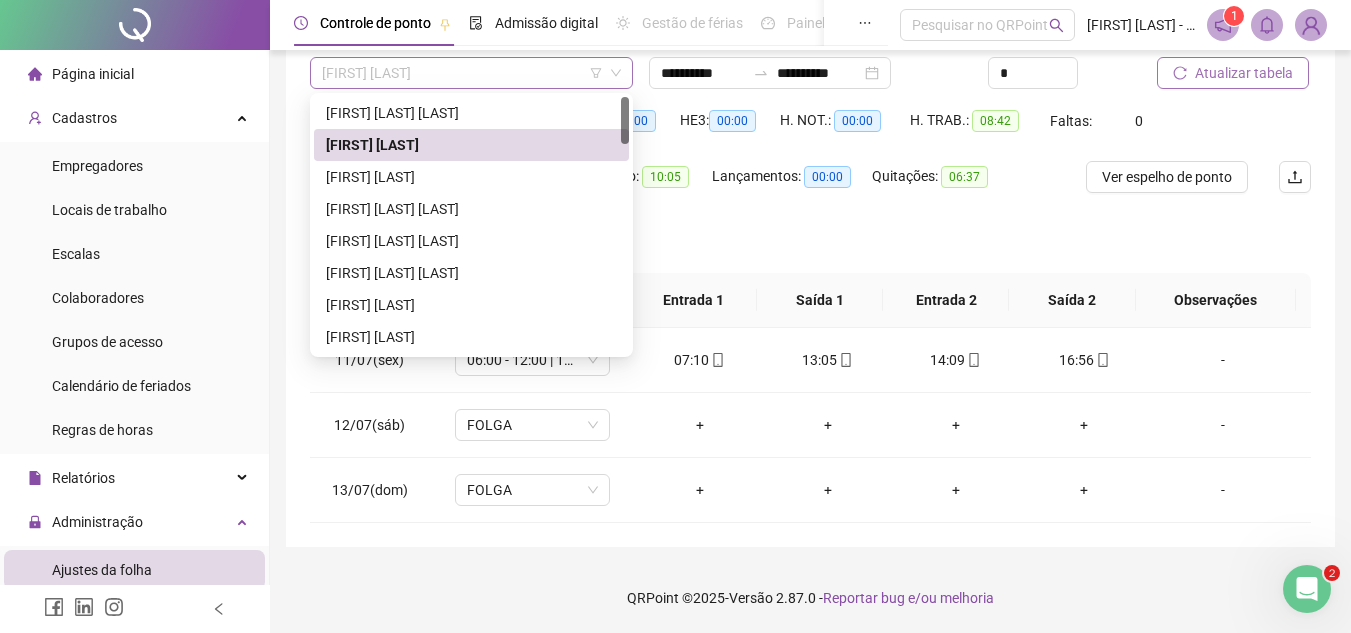 click on "[FIRST] [LAST]" at bounding box center (471, 73) 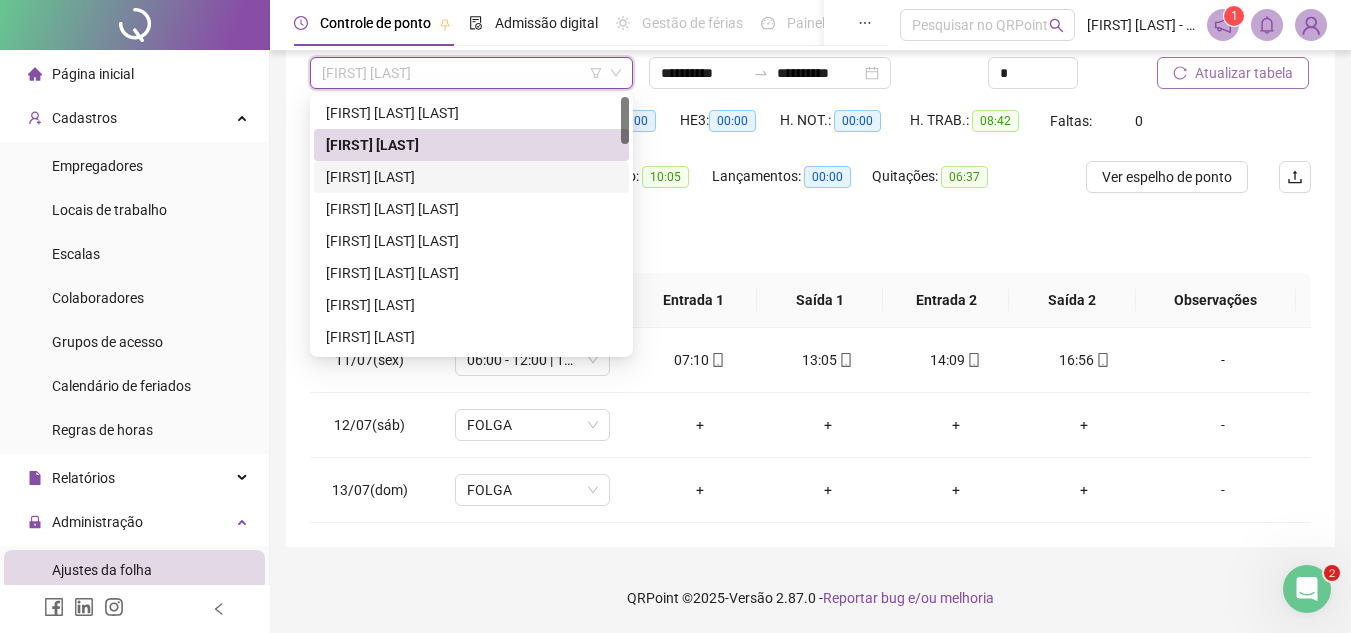 click on "[FIRST] [LAST]" at bounding box center [471, 177] 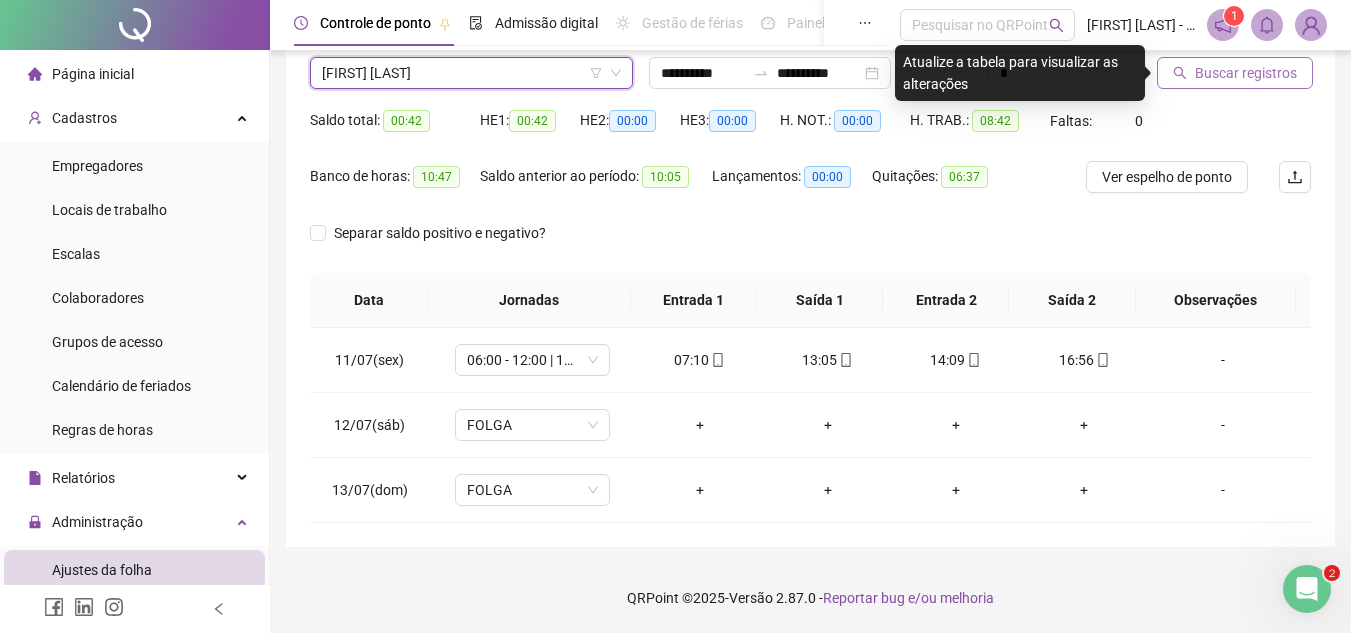 click on "Buscar registros" at bounding box center [1246, 73] 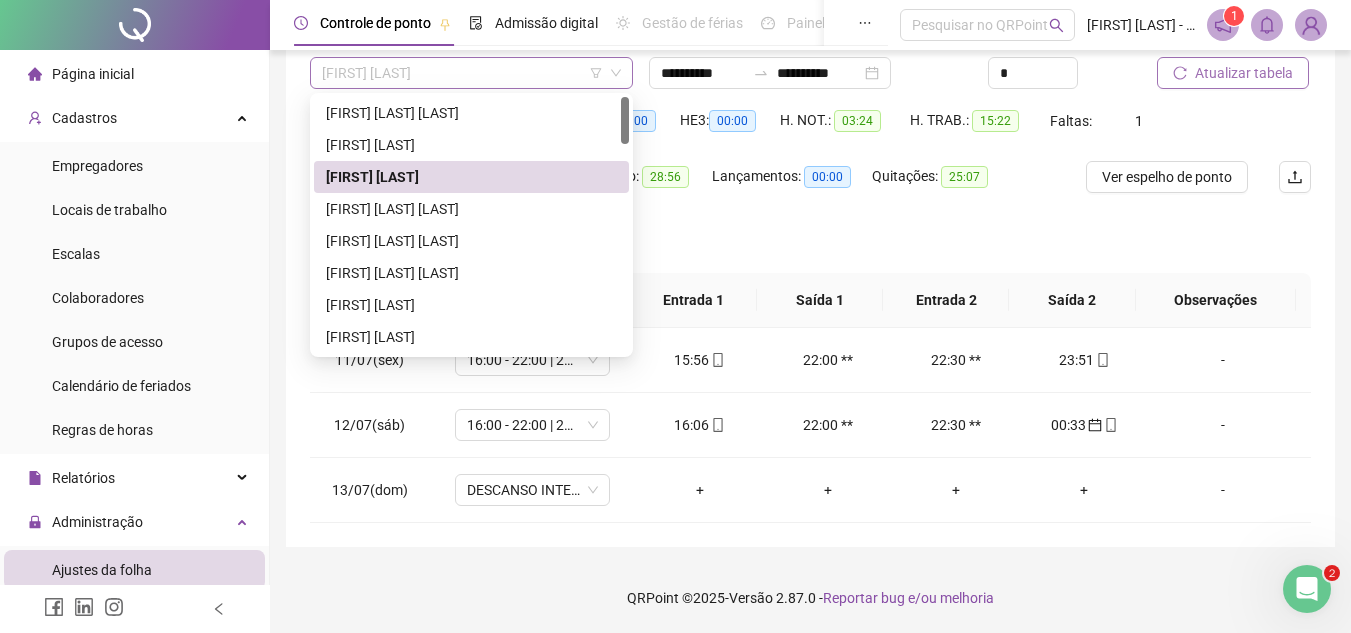 click on "[FIRST] [LAST]" at bounding box center [471, 73] 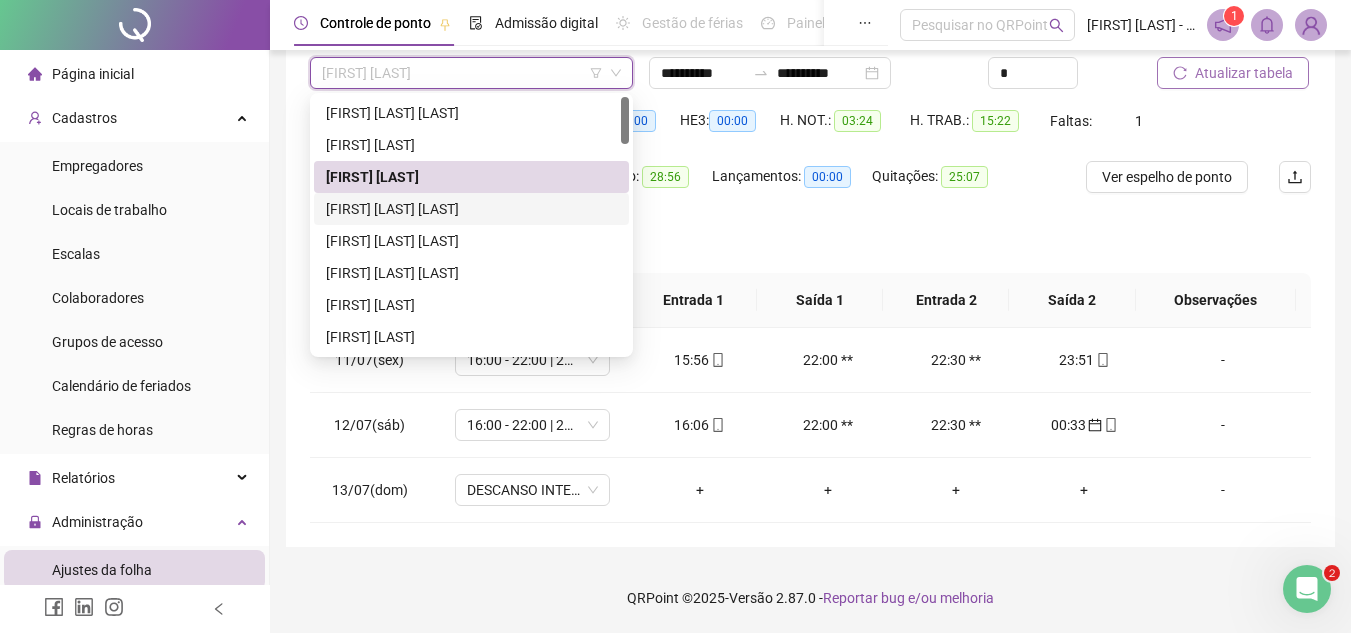click on "[FIRST] [LAST] [LAST]" at bounding box center (471, 209) 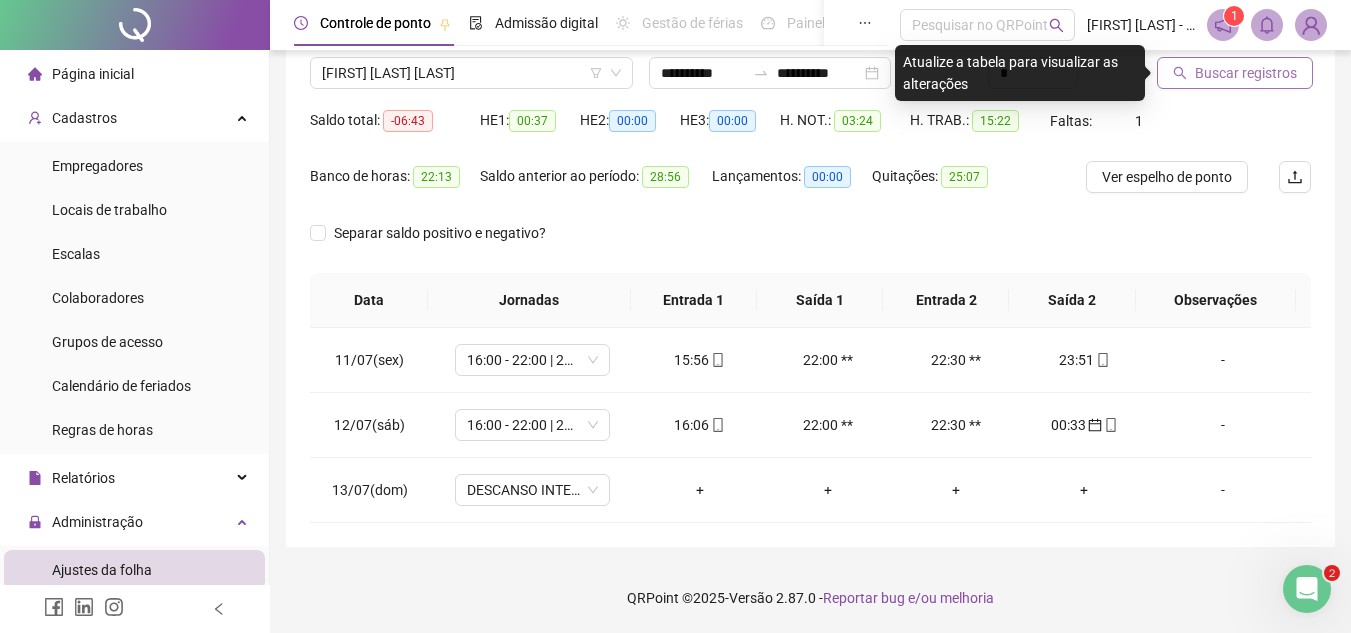 click on "Buscar registros" at bounding box center (1246, 73) 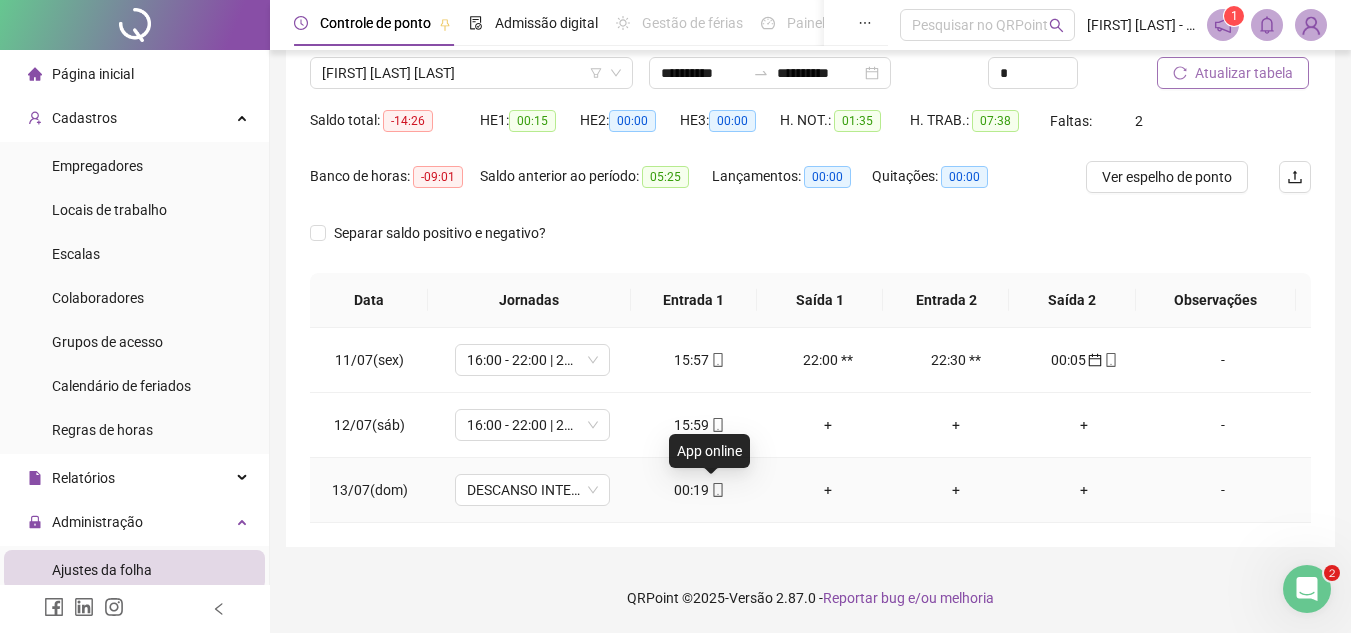 click 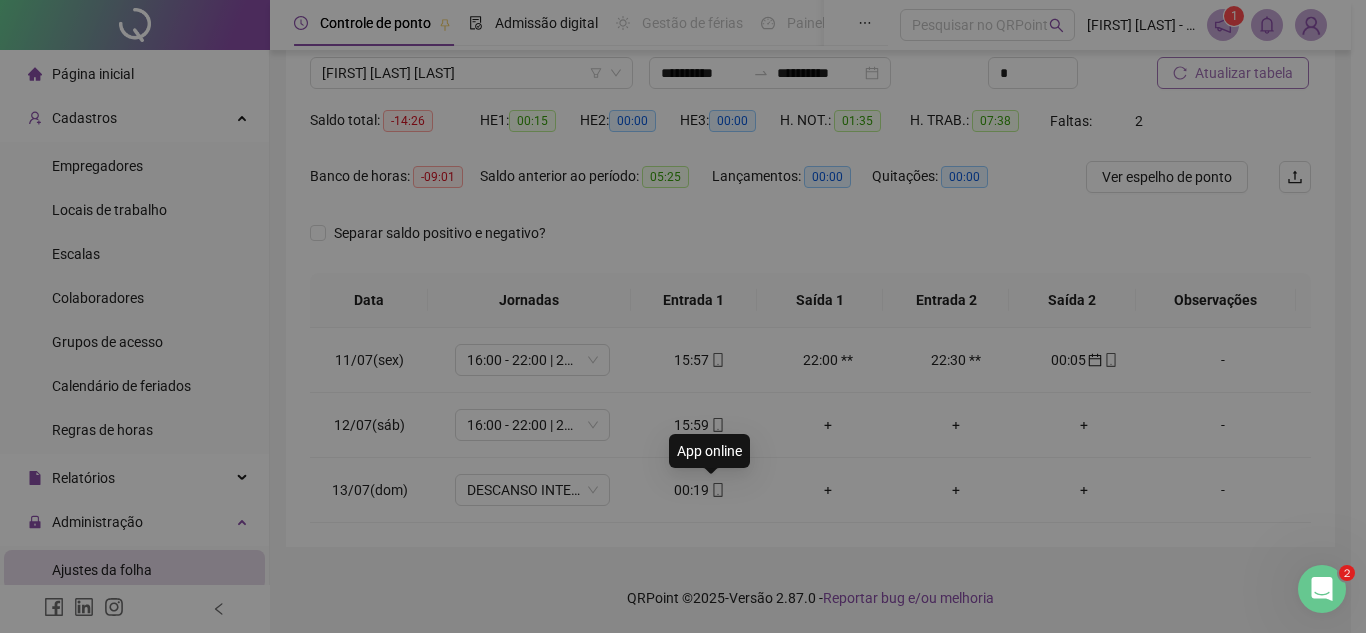 type on "**********" 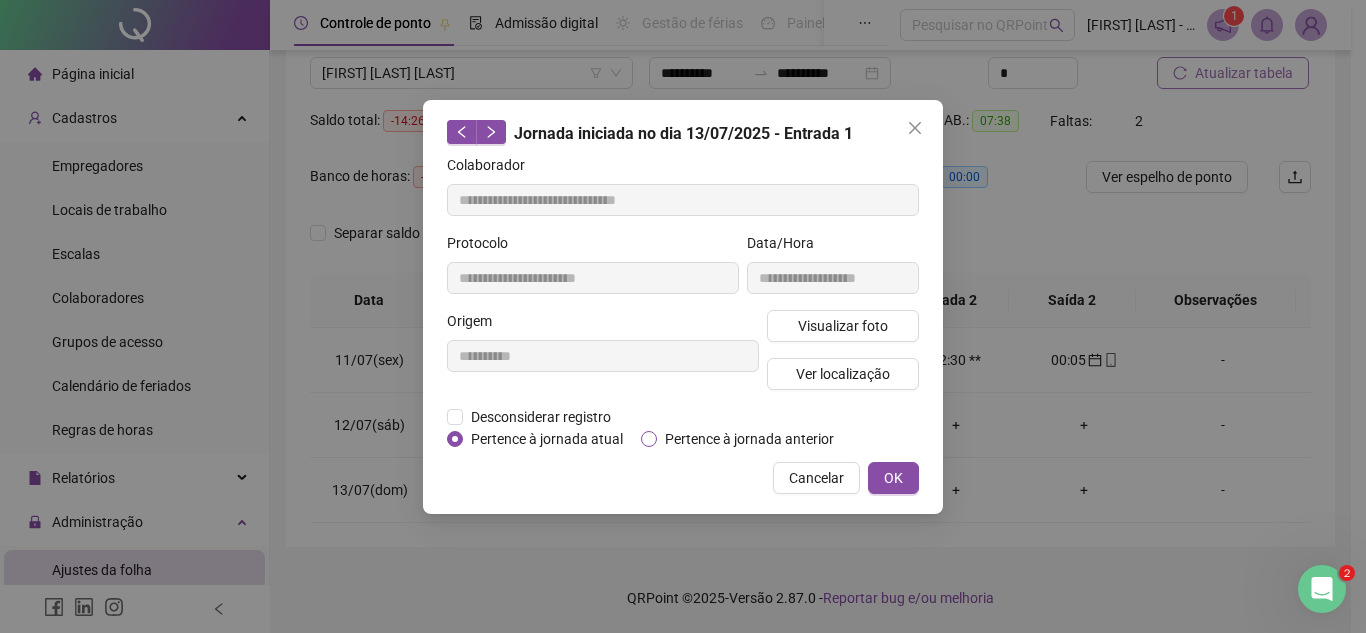 click on "Pertence à jornada anterior" at bounding box center (749, 439) 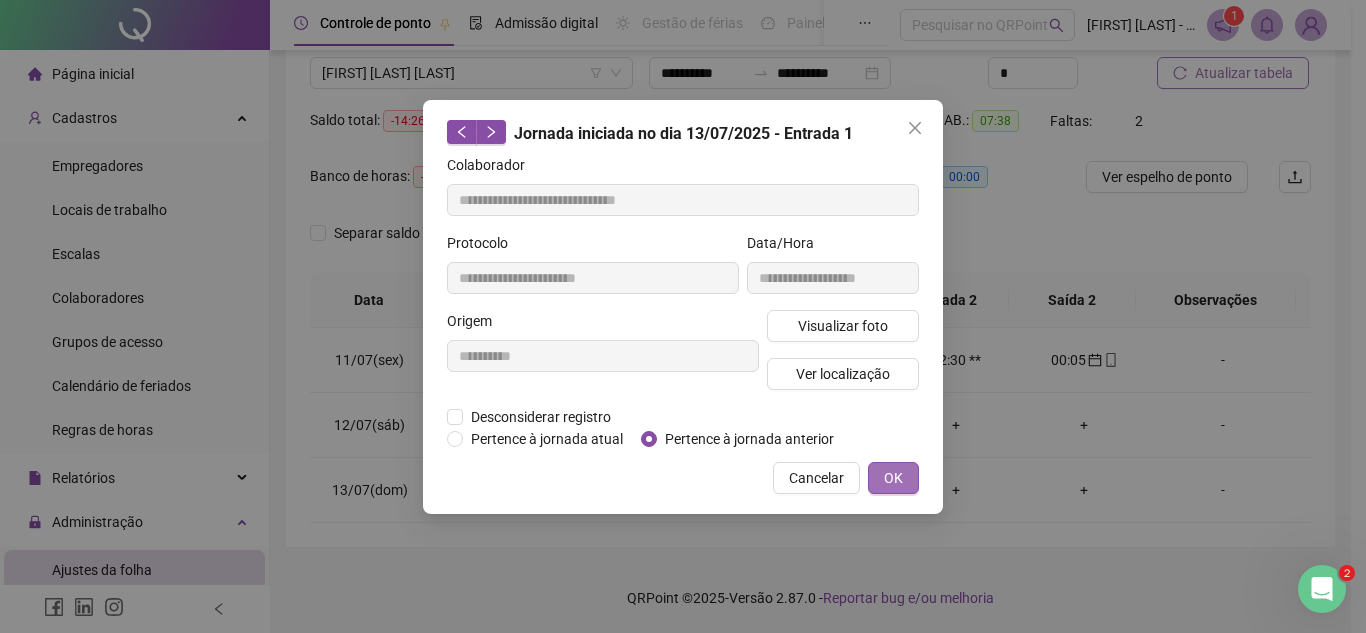 click on "OK" at bounding box center (893, 478) 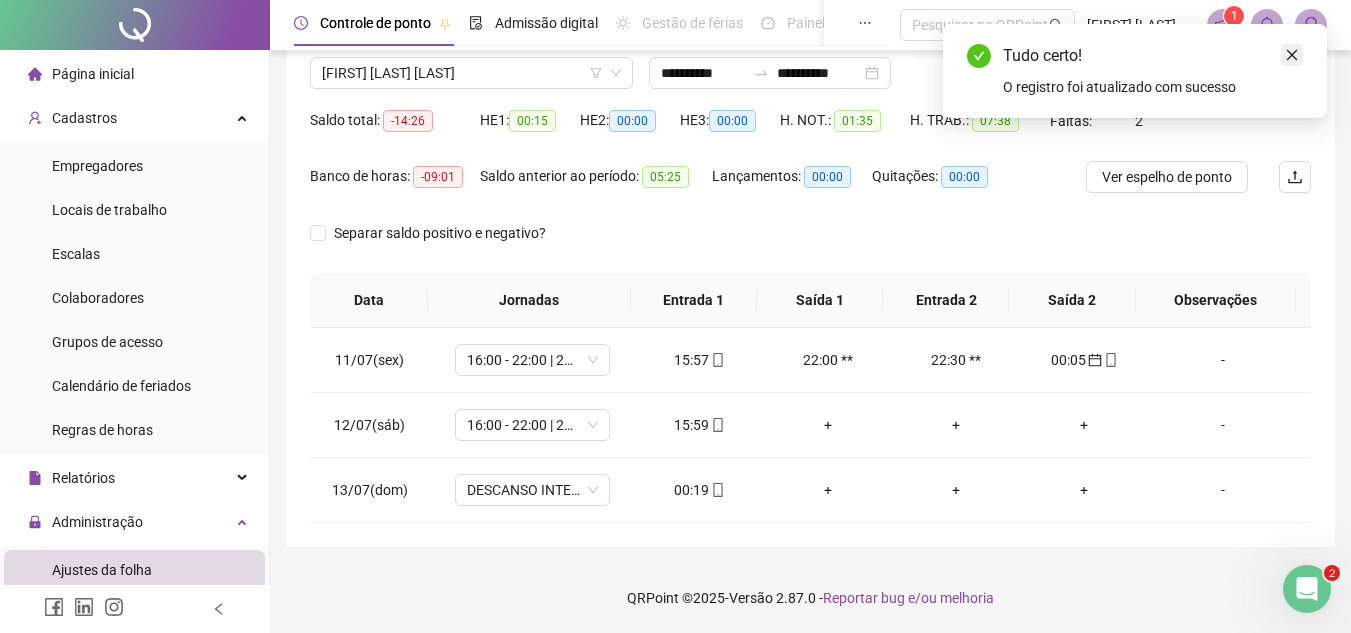 click 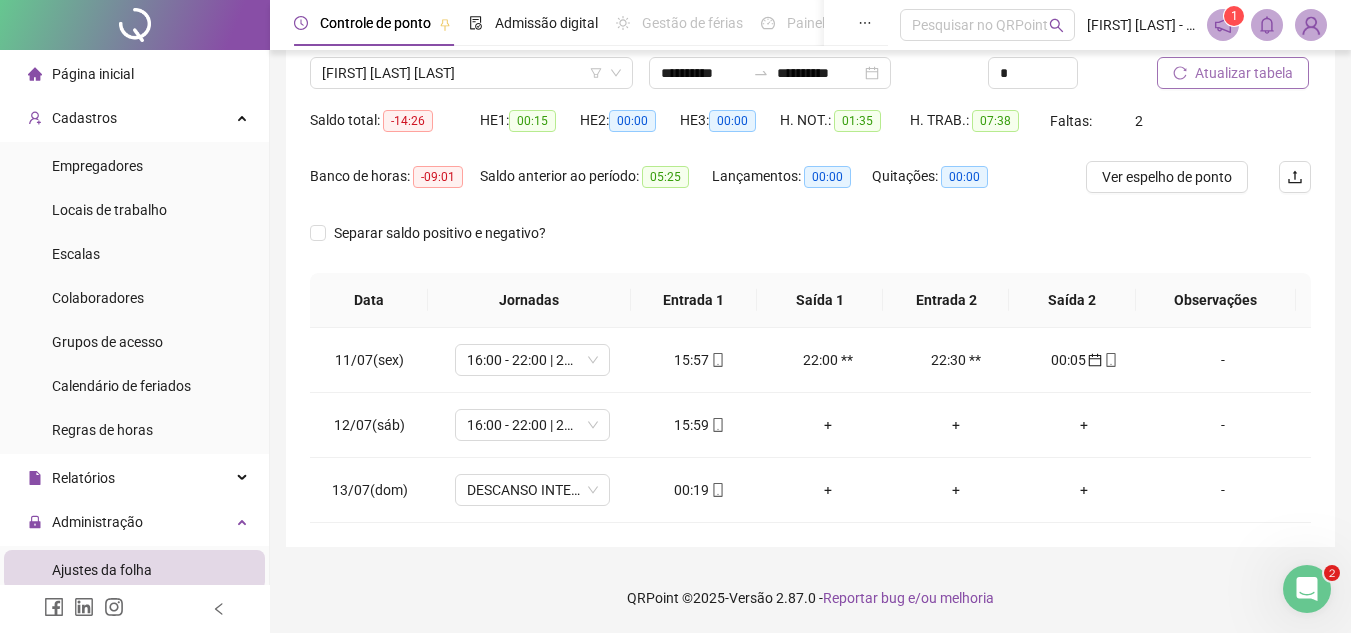 click on "Atualizar tabela" at bounding box center [1244, 73] 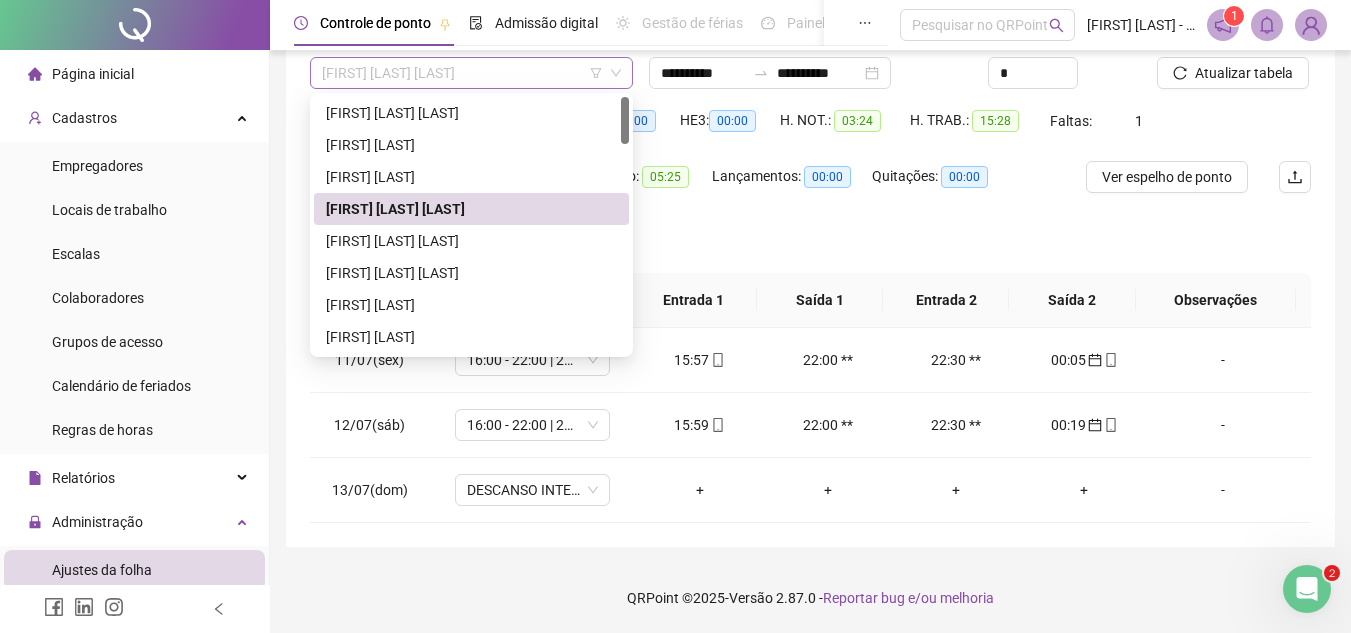 click on "[FIRST] [LAST] [LAST]" at bounding box center [471, 73] 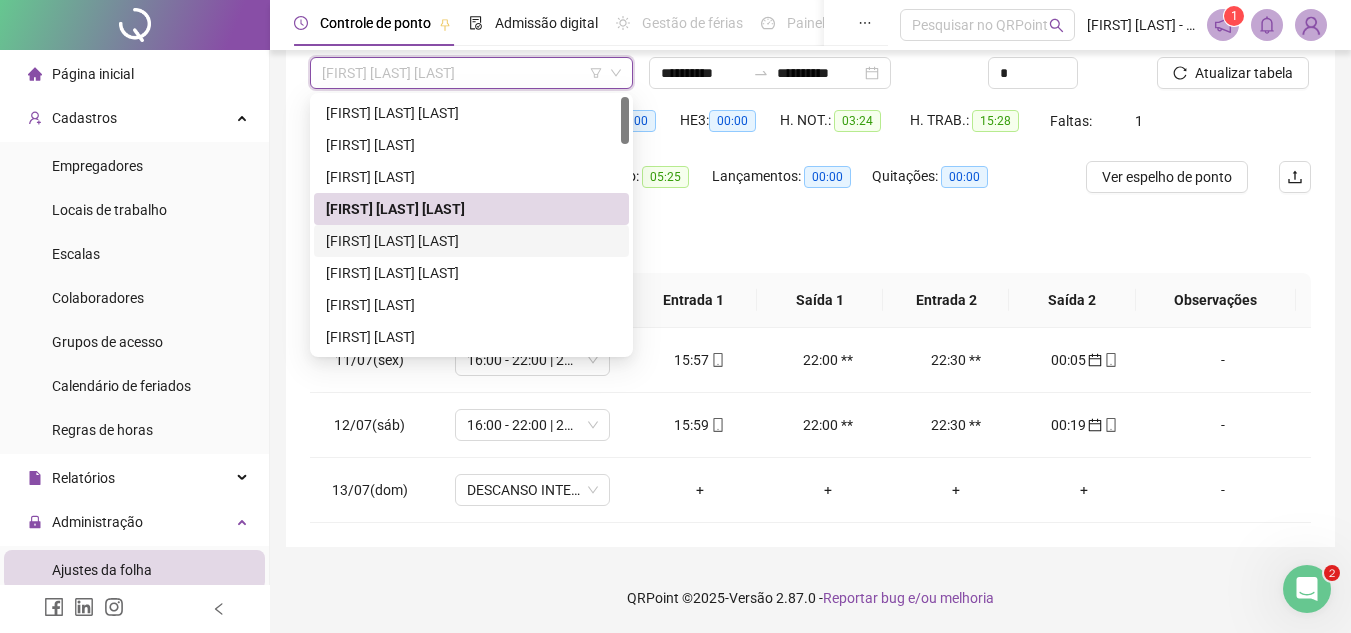 click on "[FIRST] [LAST] [LAST]" at bounding box center [471, 241] 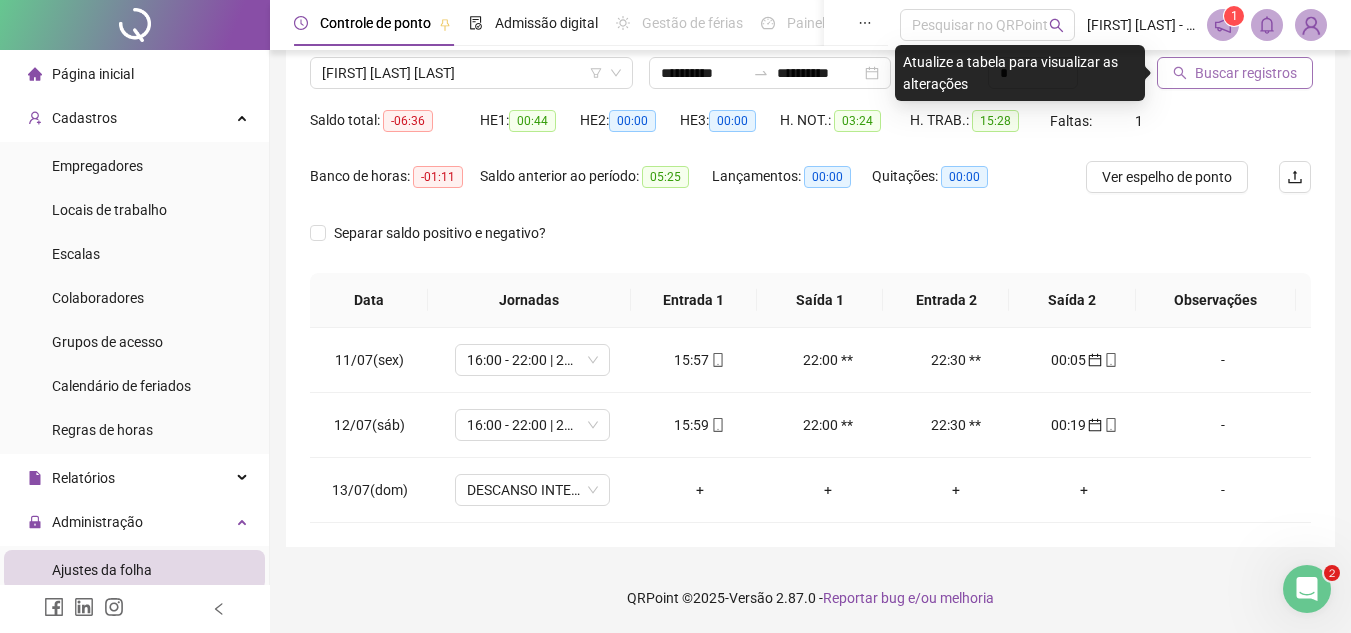 click on "Buscar registros" at bounding box center (1246, 73) 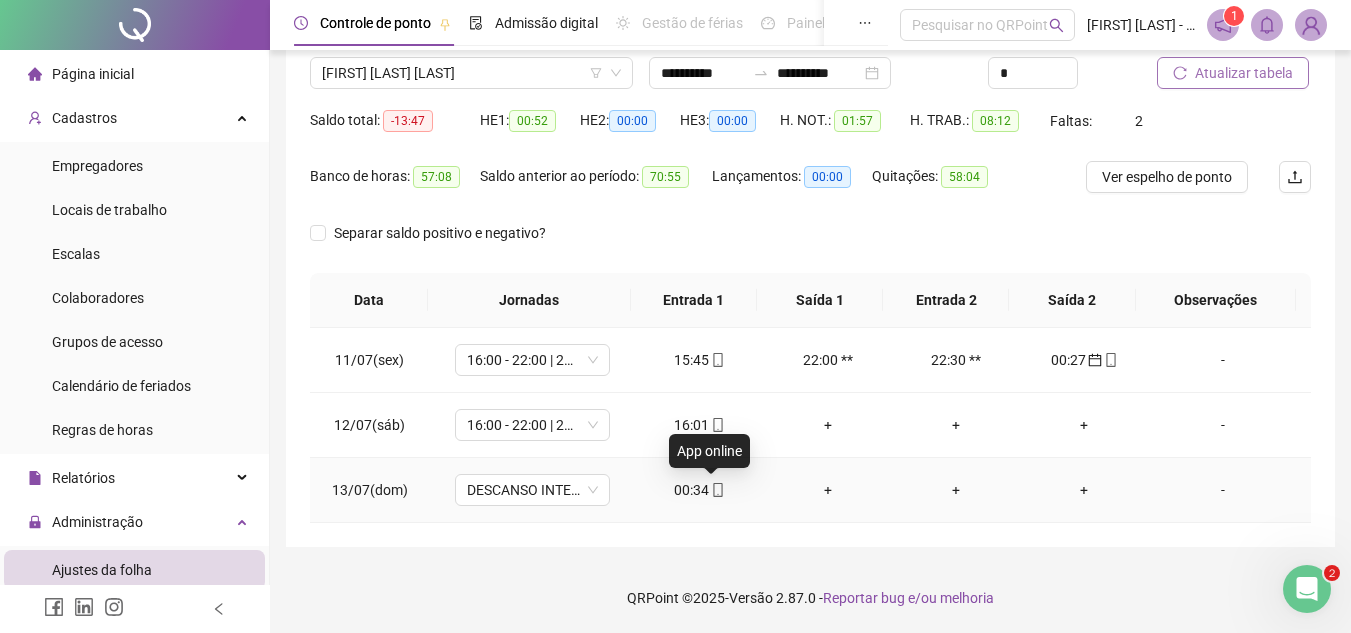 click 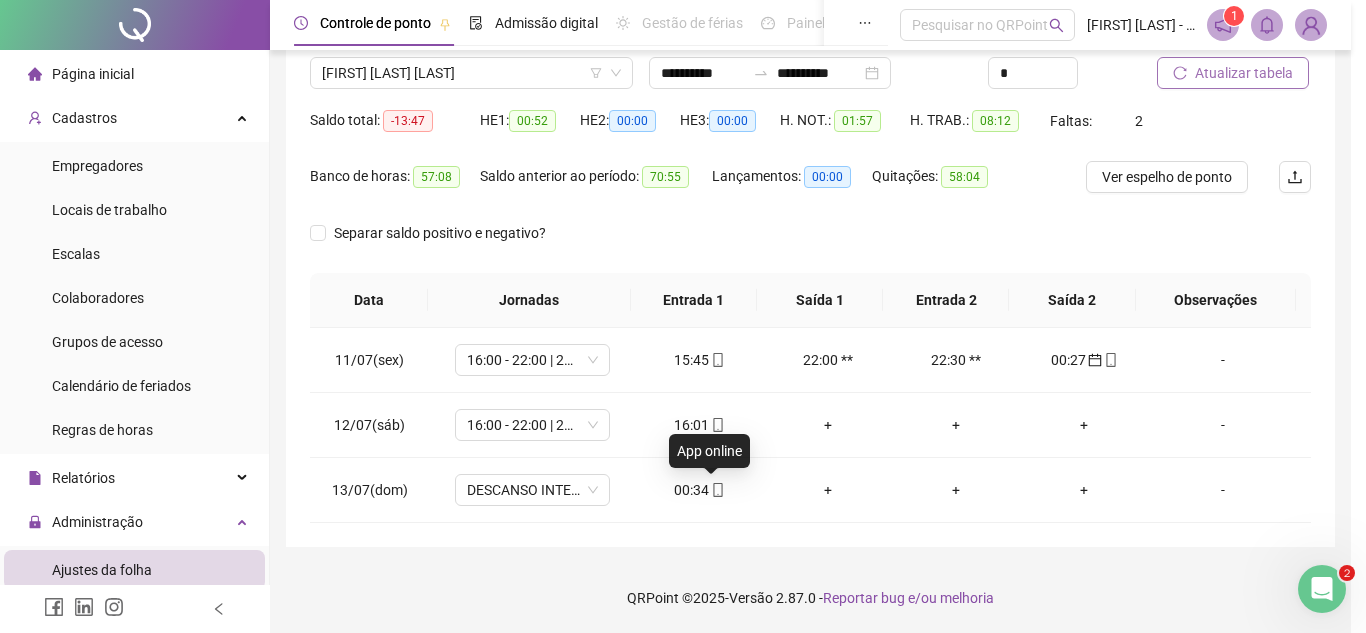 type on "**********" 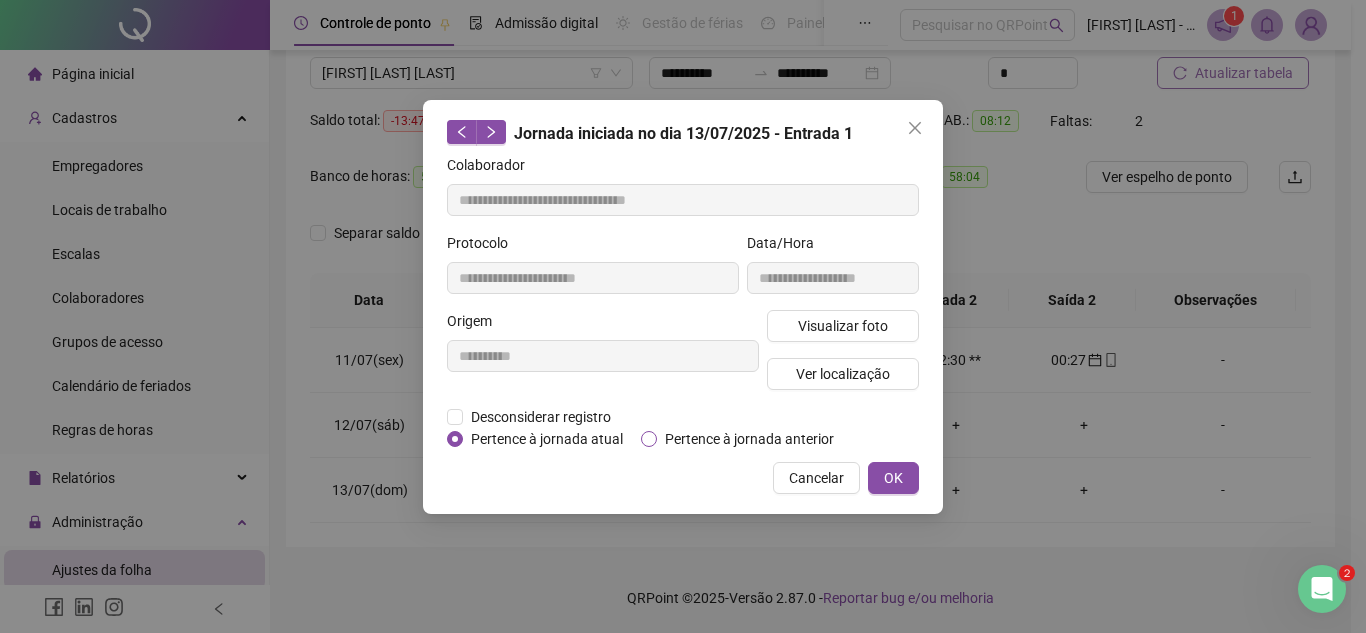 click on "Pertence à jornada anterior" at bounding box center (749, 439) 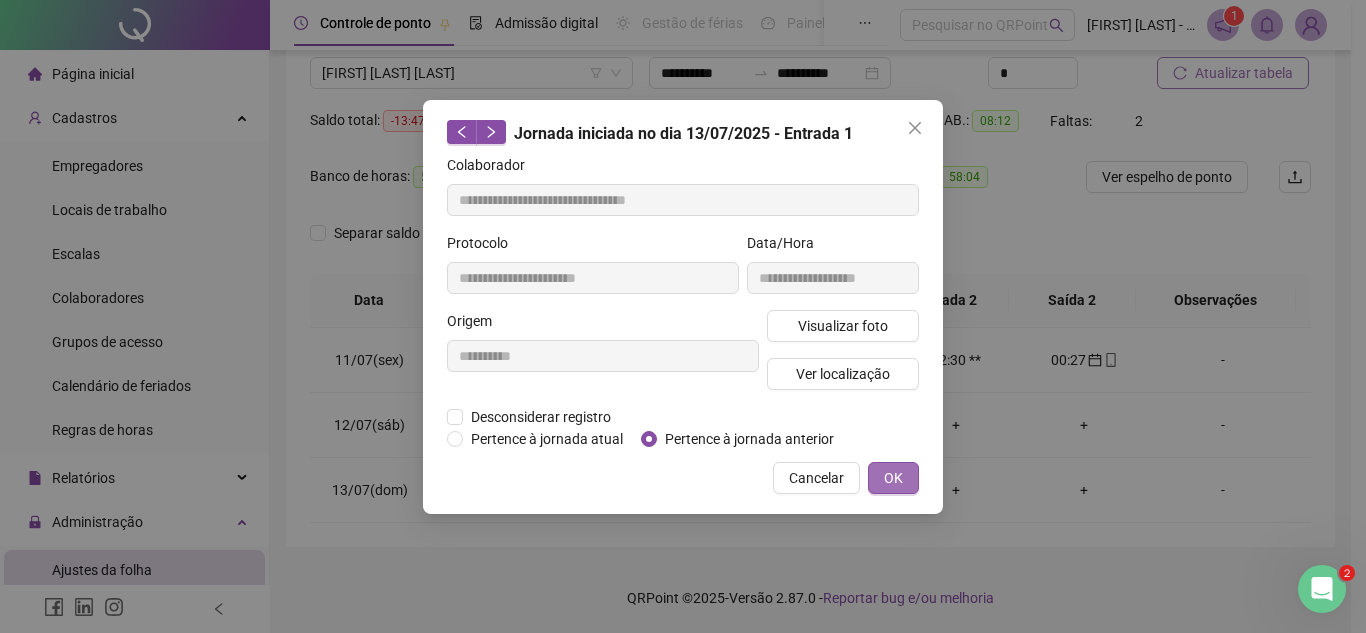 click on "OK" at bounding box center [893, 478] 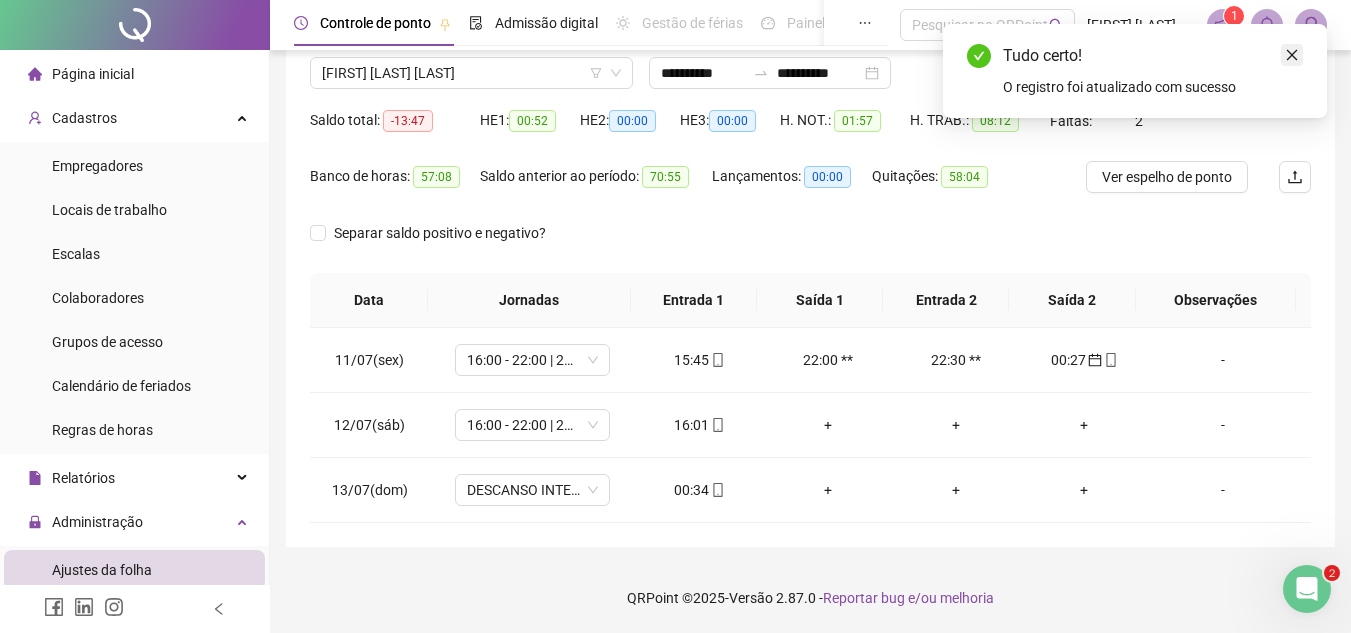 click at bounding box center [1292, 55] 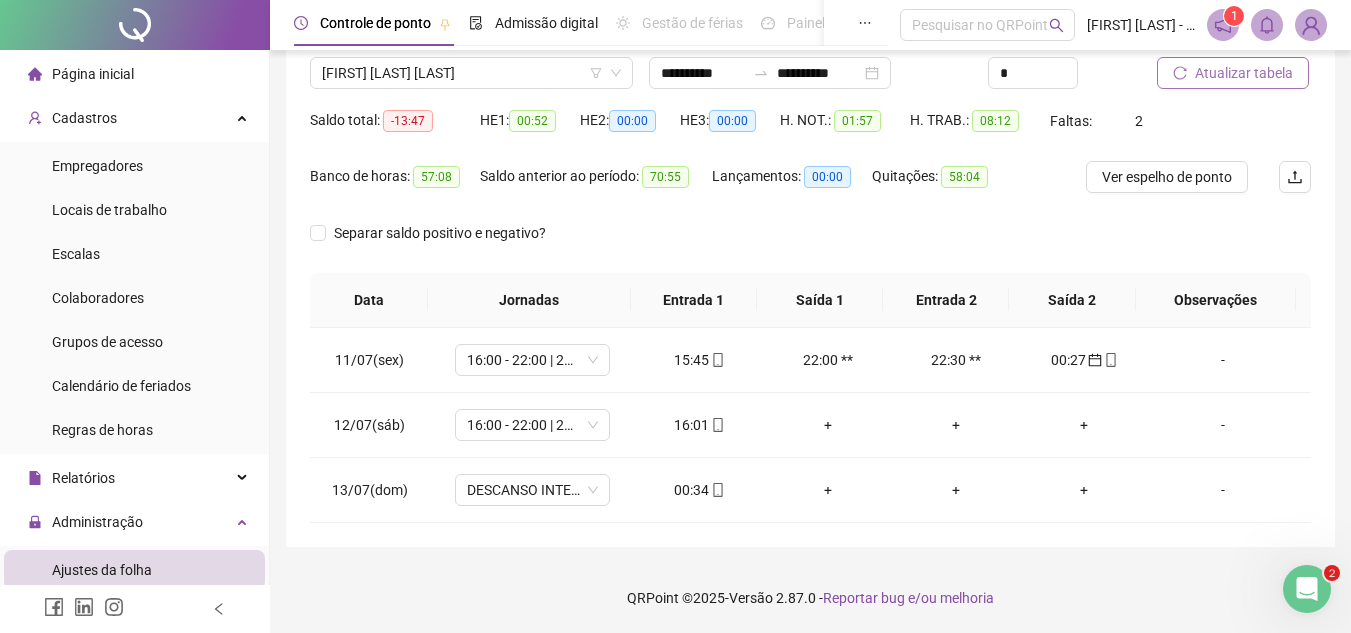 click on "Atualizar tabela" at bounding box center (1244, 73) 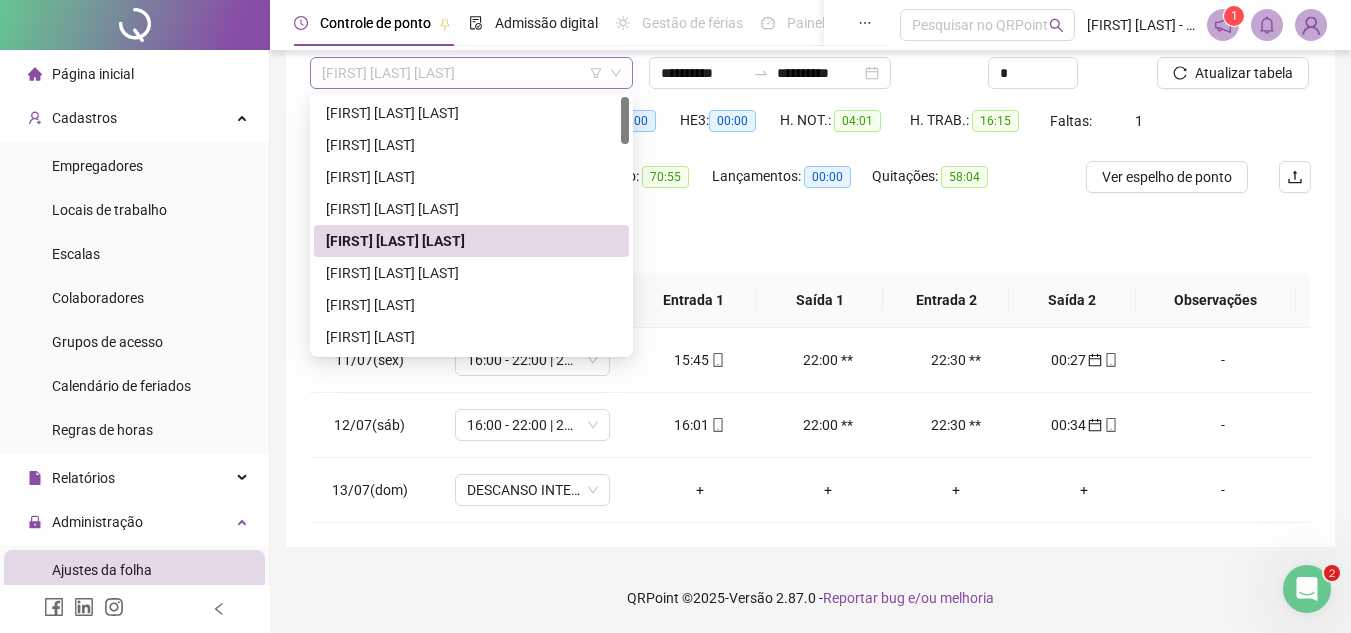 click on "[FIRST] [LAST] [LAST]" at bounding box center [471, 73] 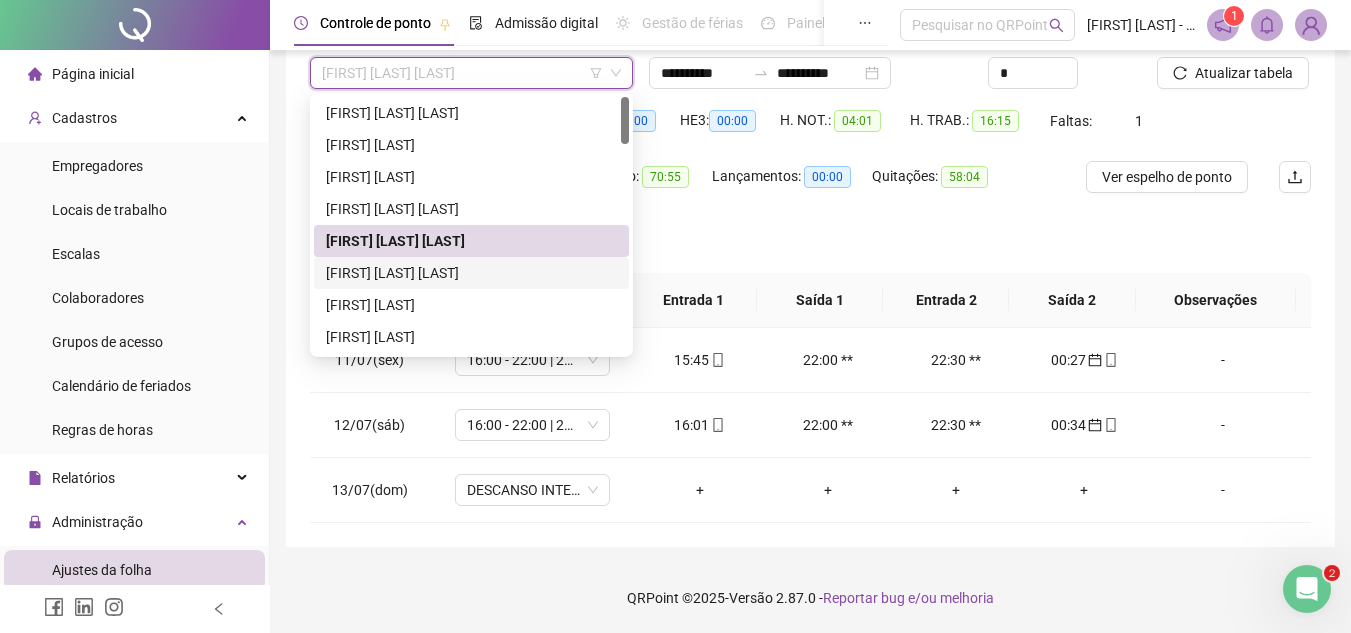 click on "[FIRST] [LAST] [LAST]" at bounding box center (471, 273) 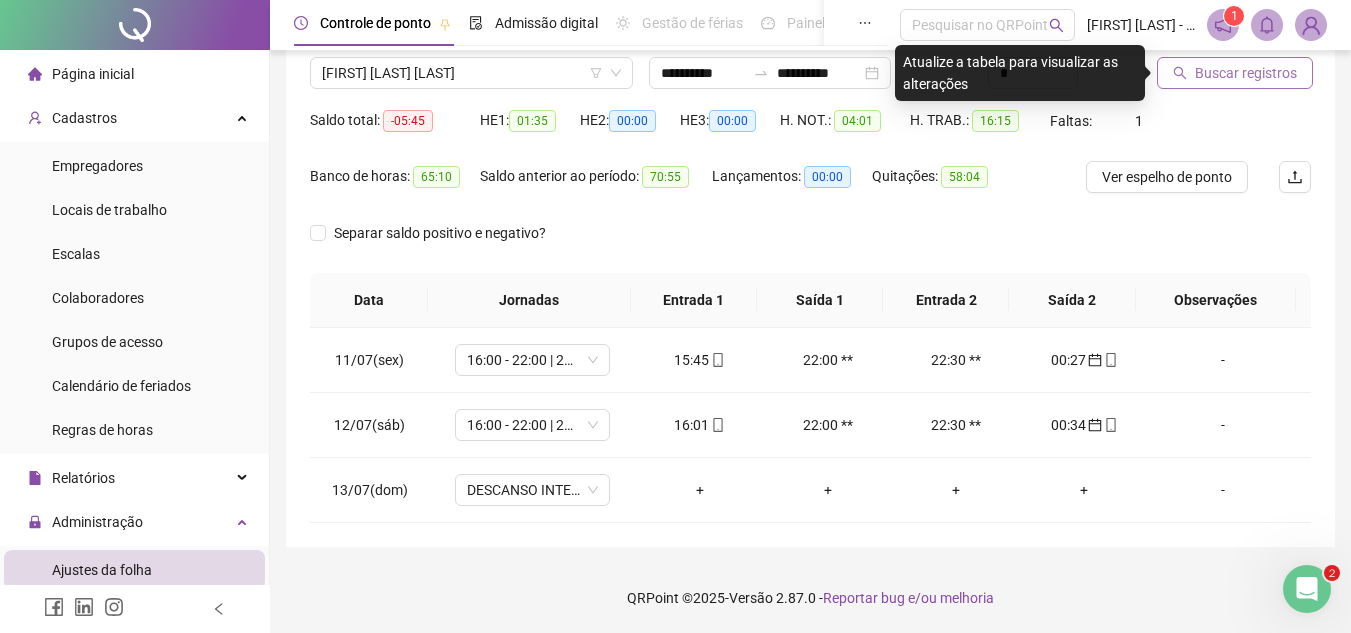 click on "Buscar registros" at bounding box center [1246, 73] 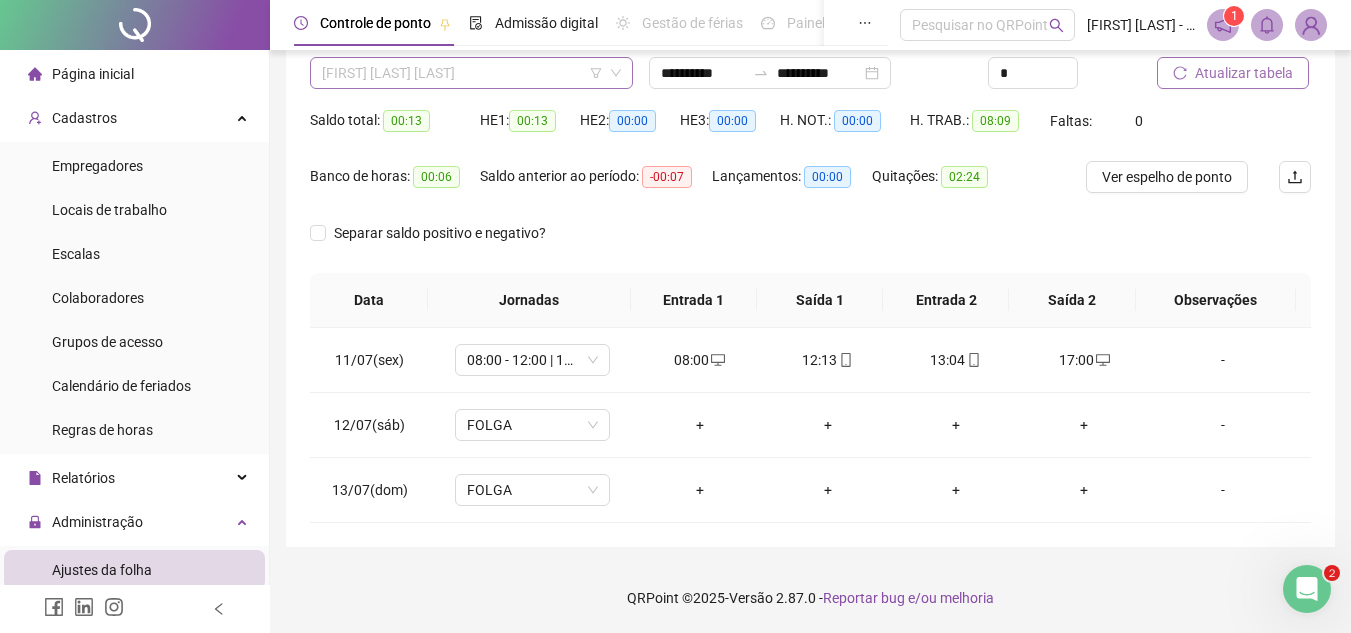 click on "[FIRST] [LAST] [LAST]" at bounding box center [471, 73] 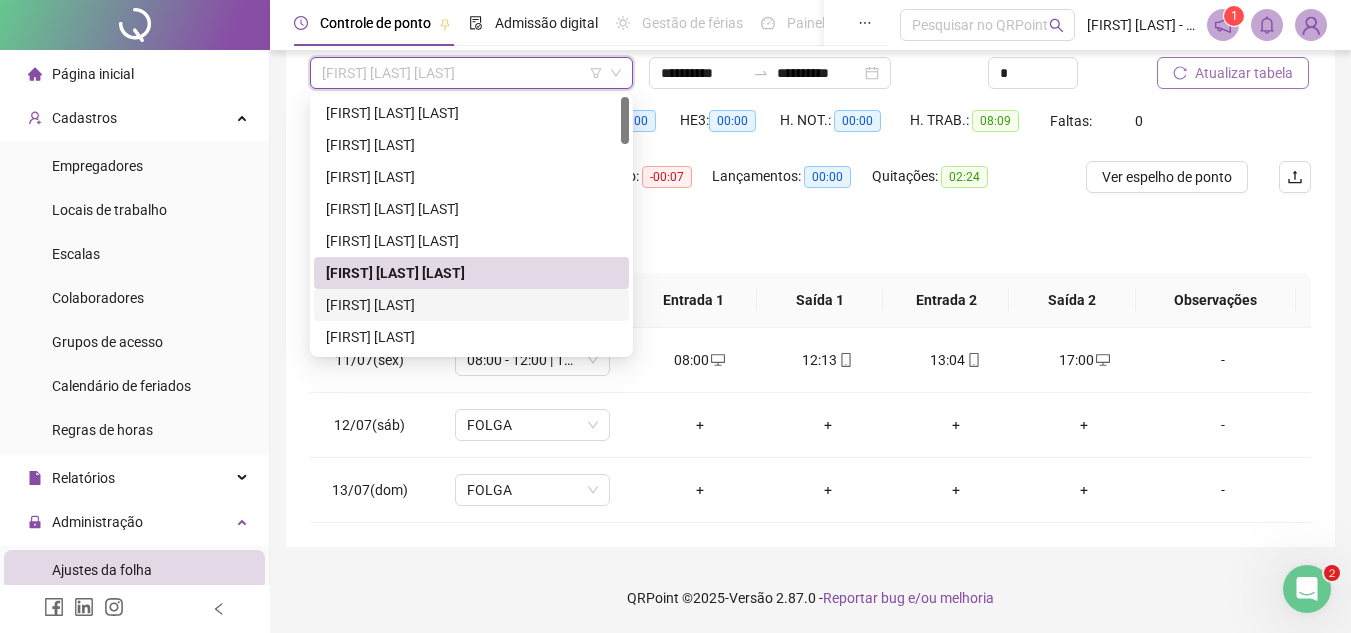click on "[FIRST] [LAST]" at bounding box center [471, 305] 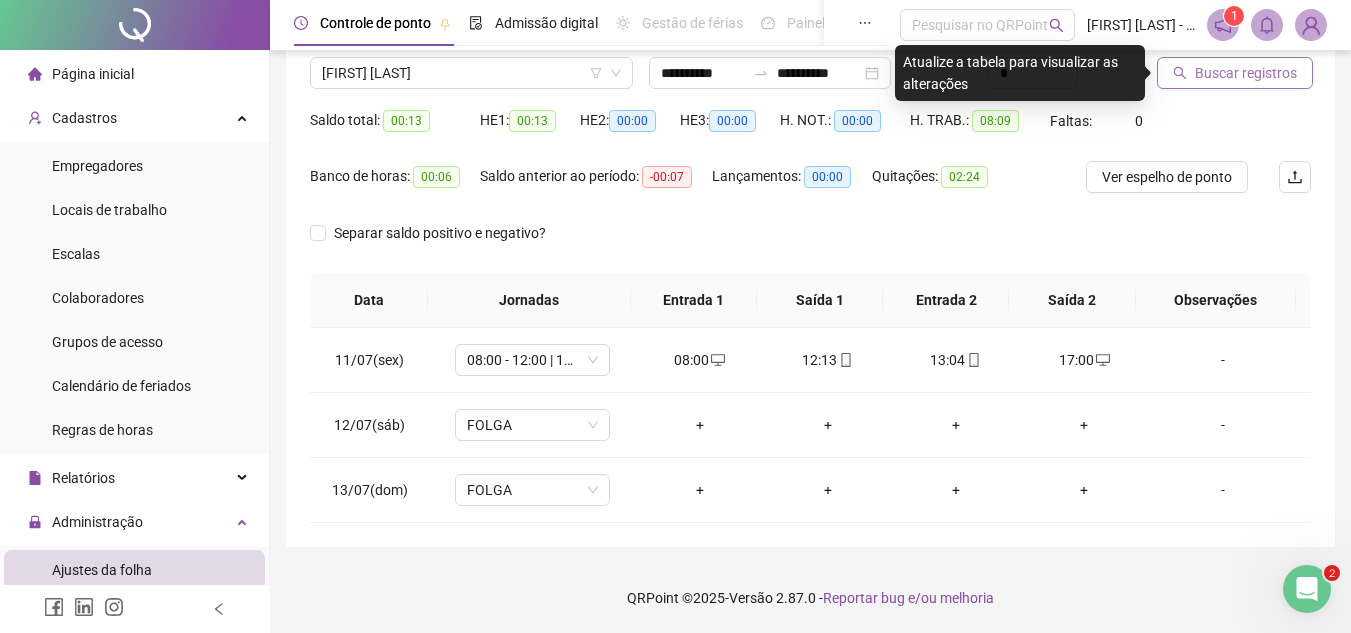 click 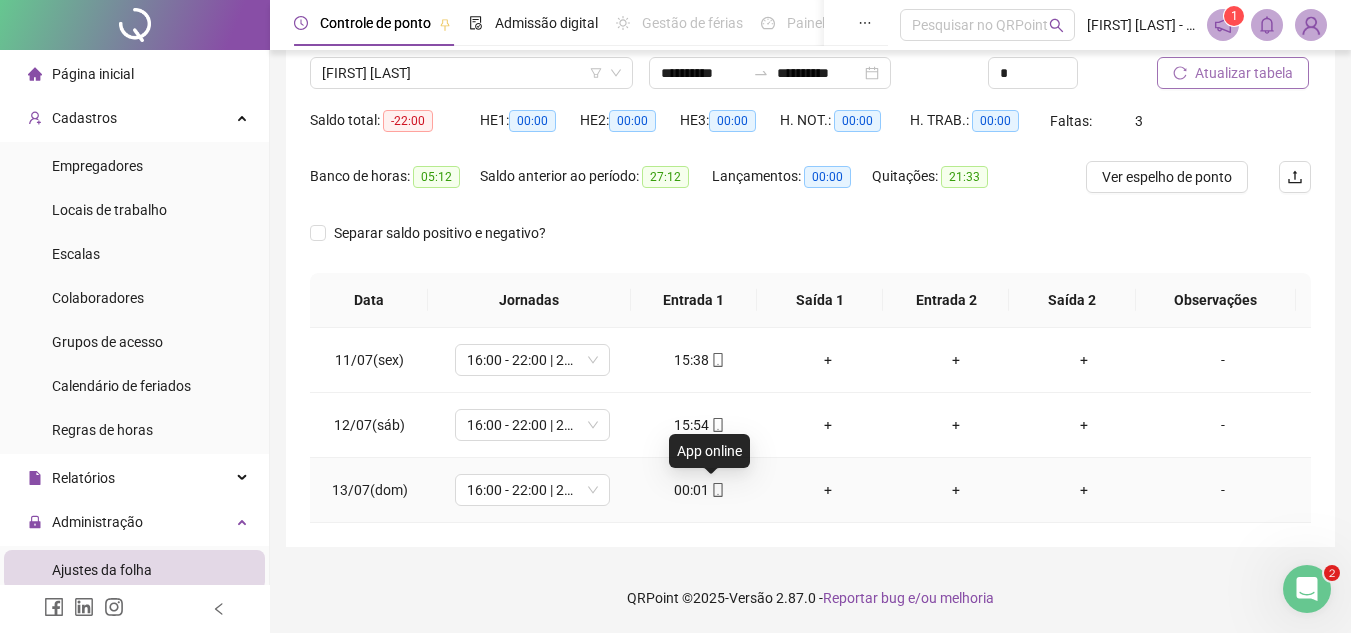 click 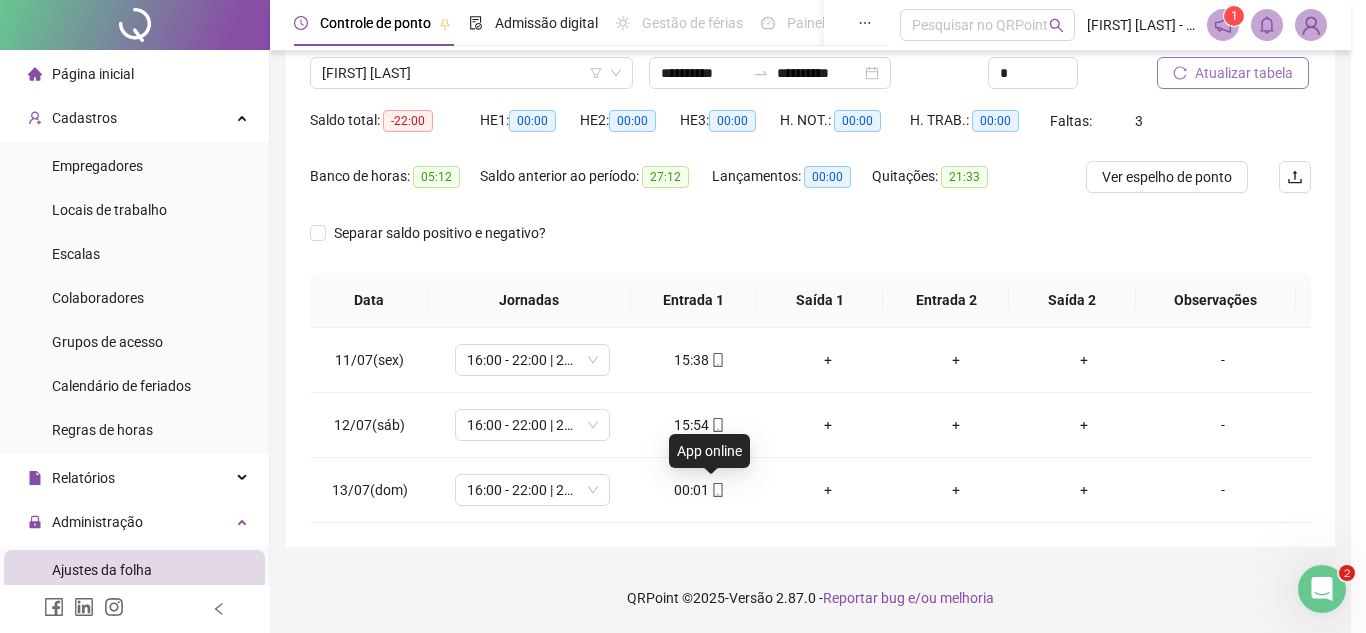 type on "**********" 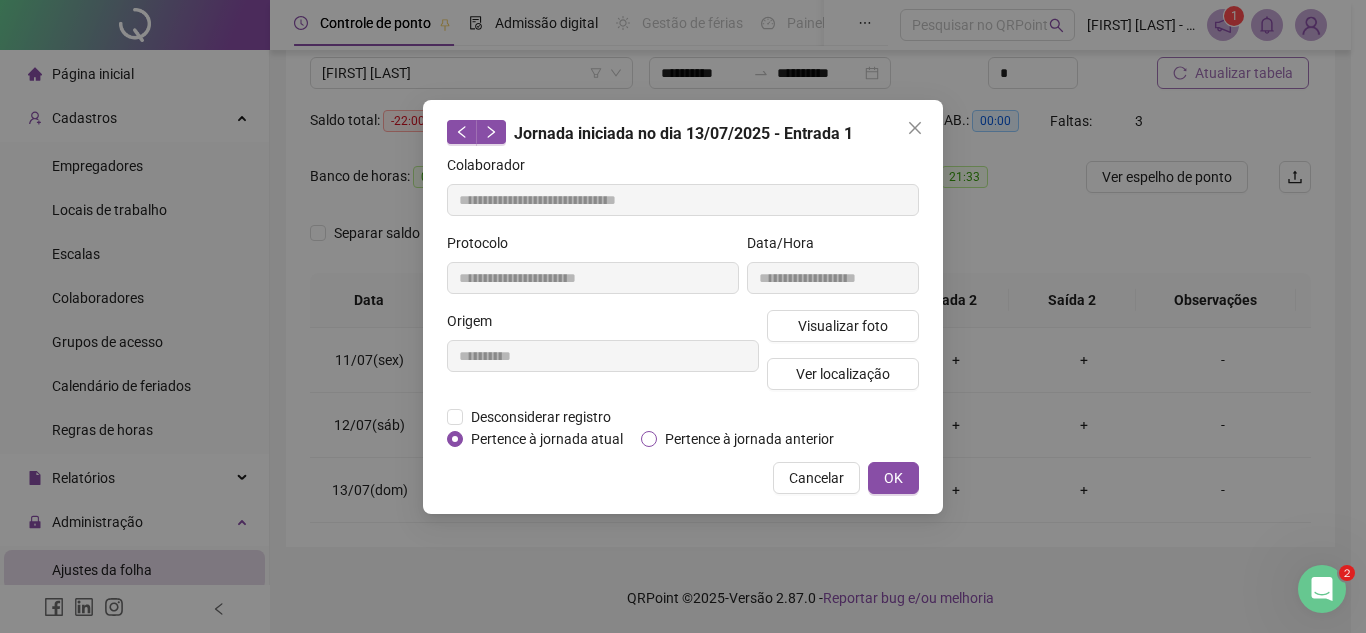 click on "Pertence à jornada anterior" at bounding box center [749, 439] 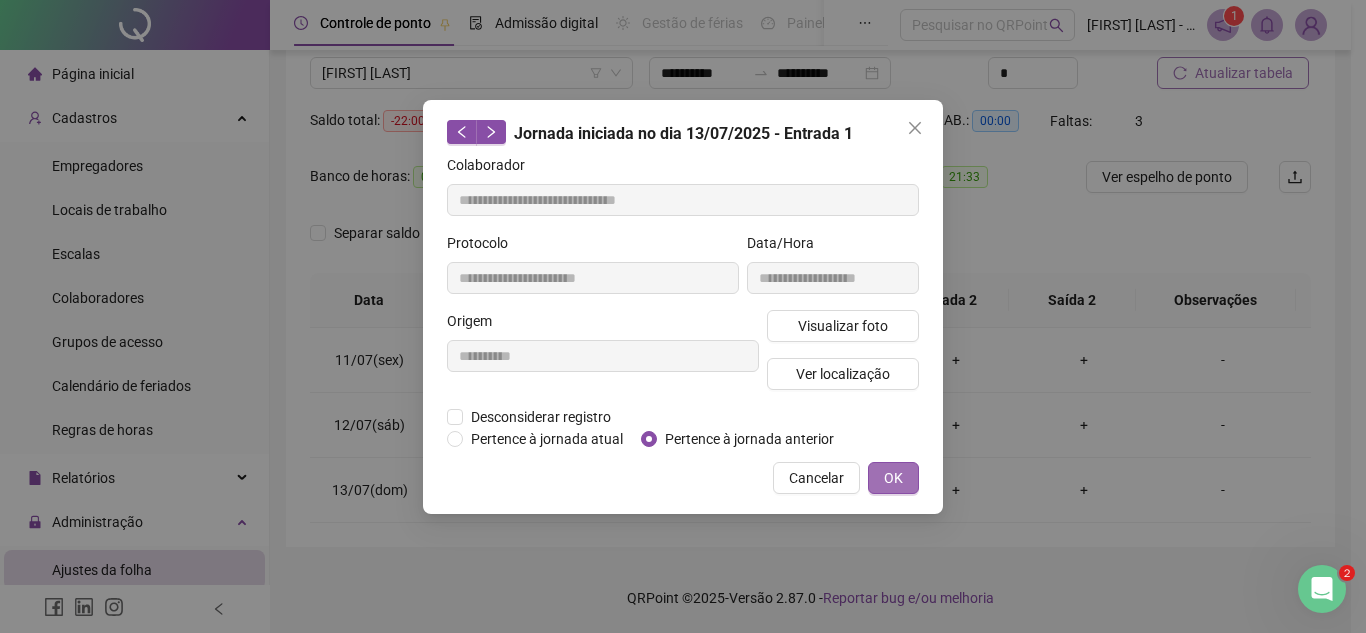 click on "OK" at bounding box center [893, 478] 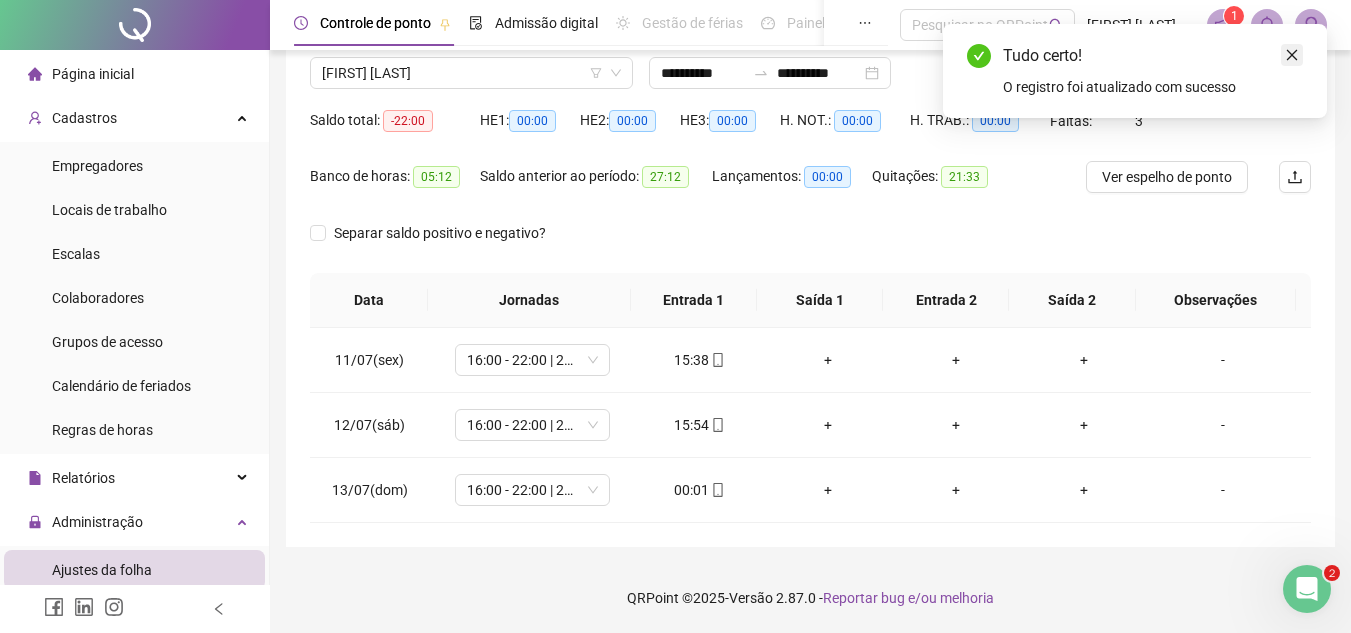 click 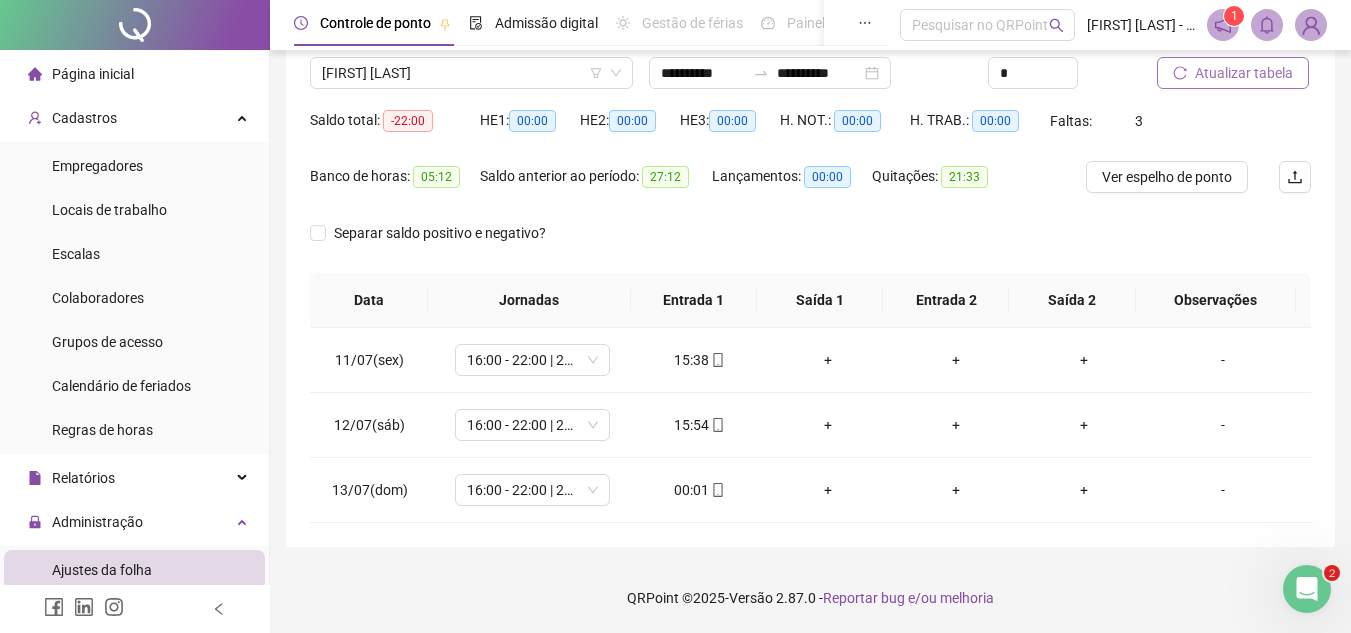 click on "Atualizar tabela" at bounding box center [1244, 73] 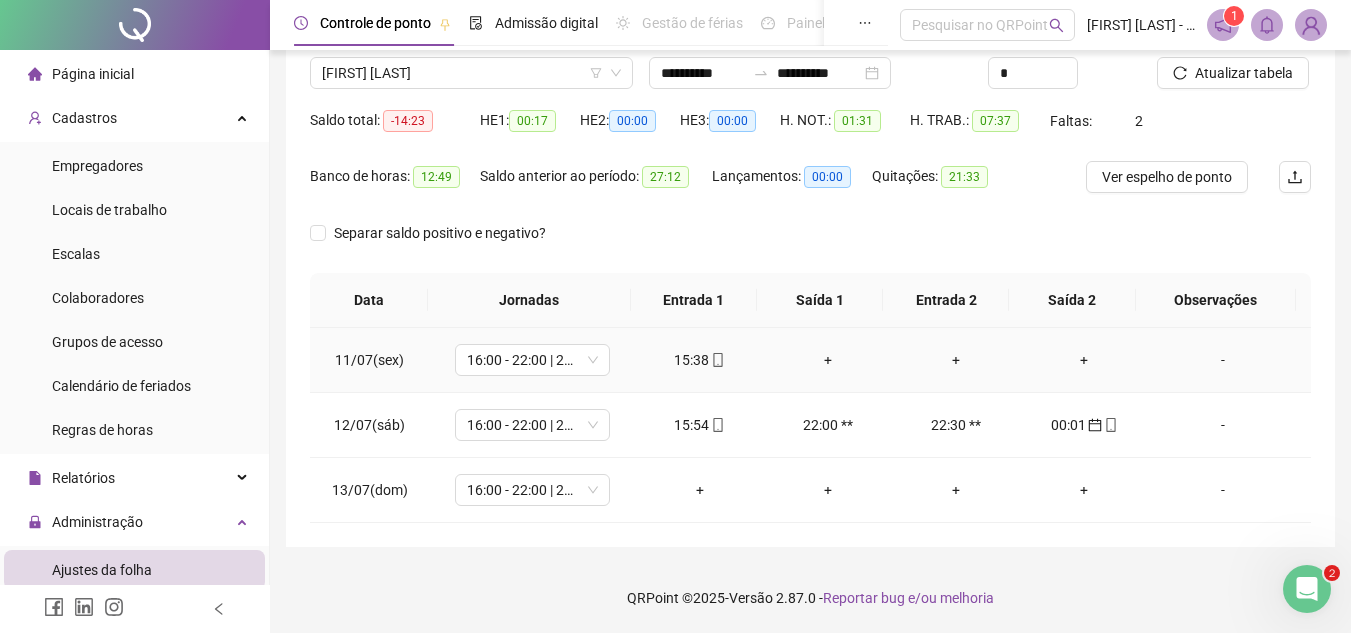 click on "+" at bounding box center (1084, 360) 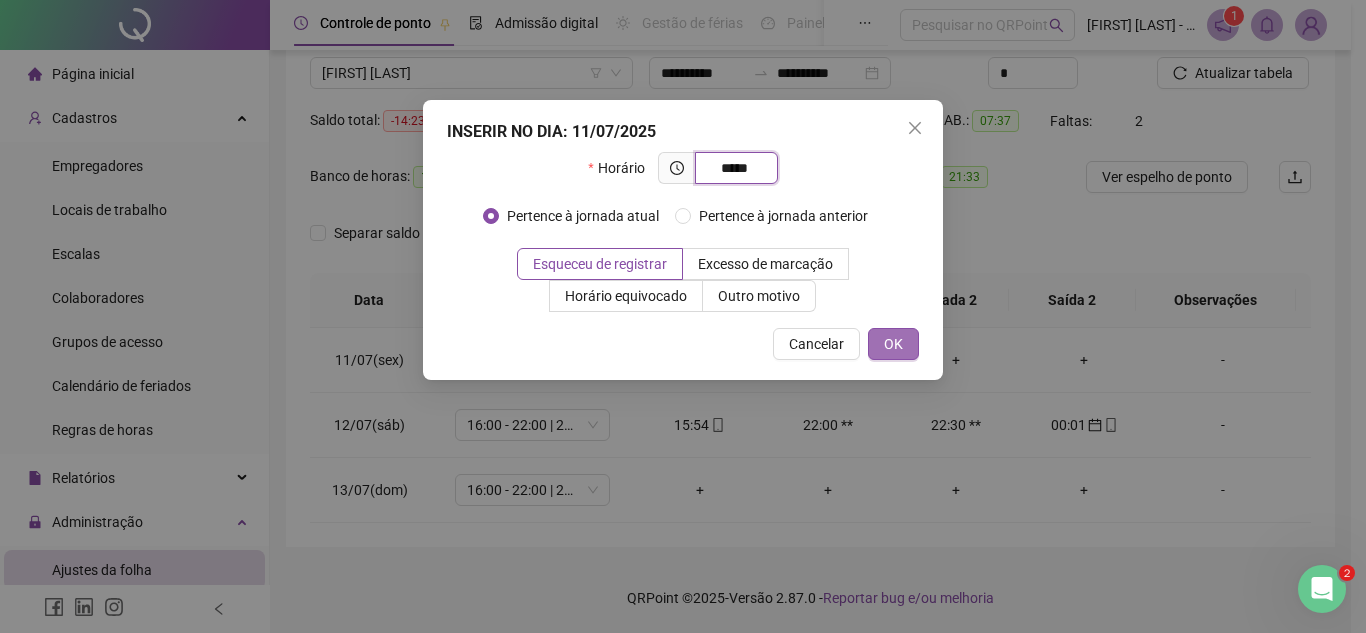 type on "*****" 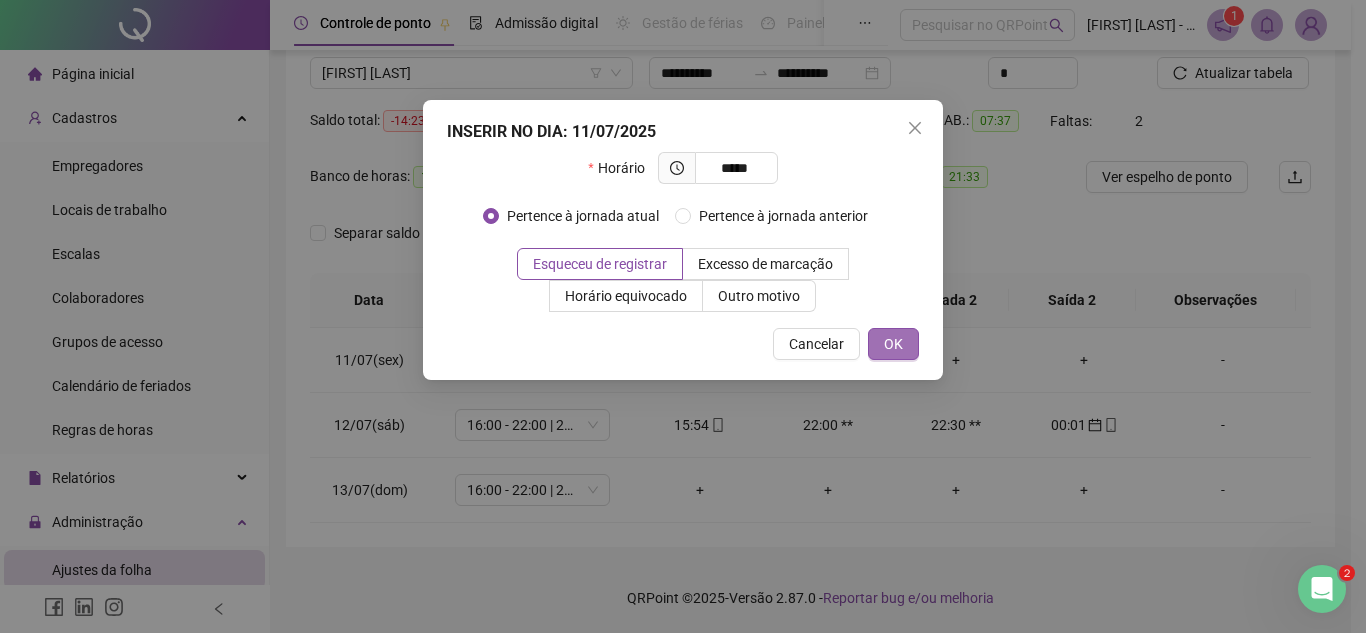 click on "OK" at bounding box center (893, 344) 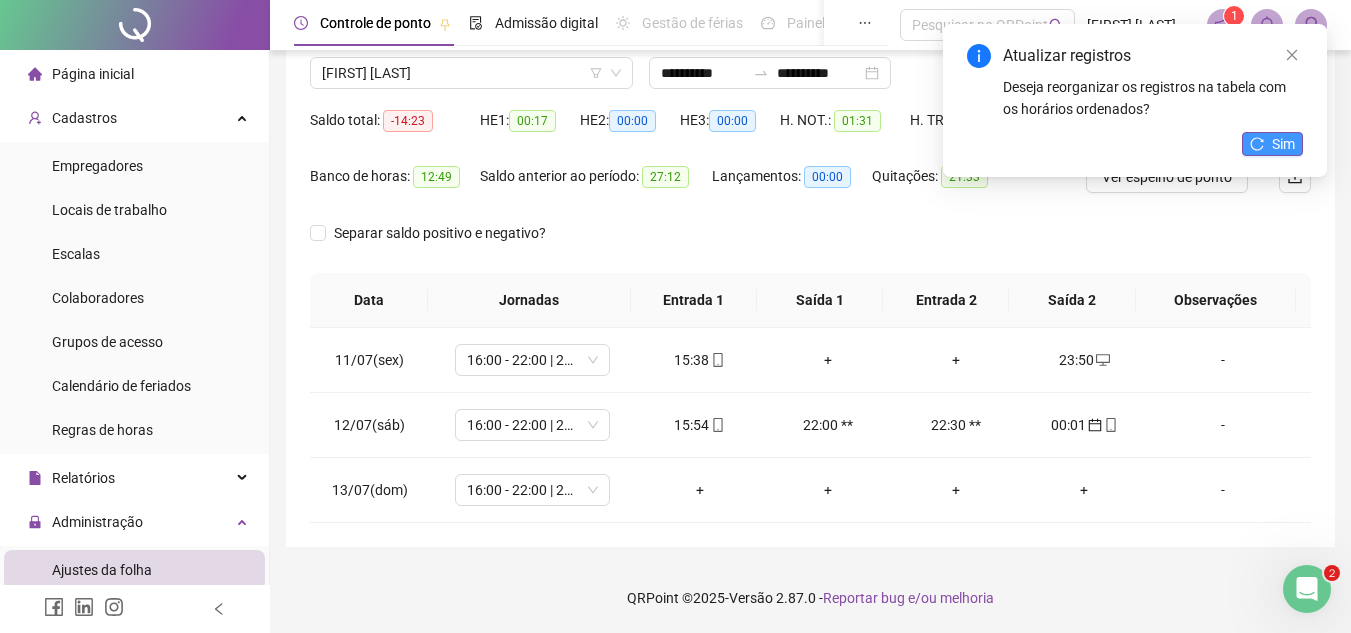 click 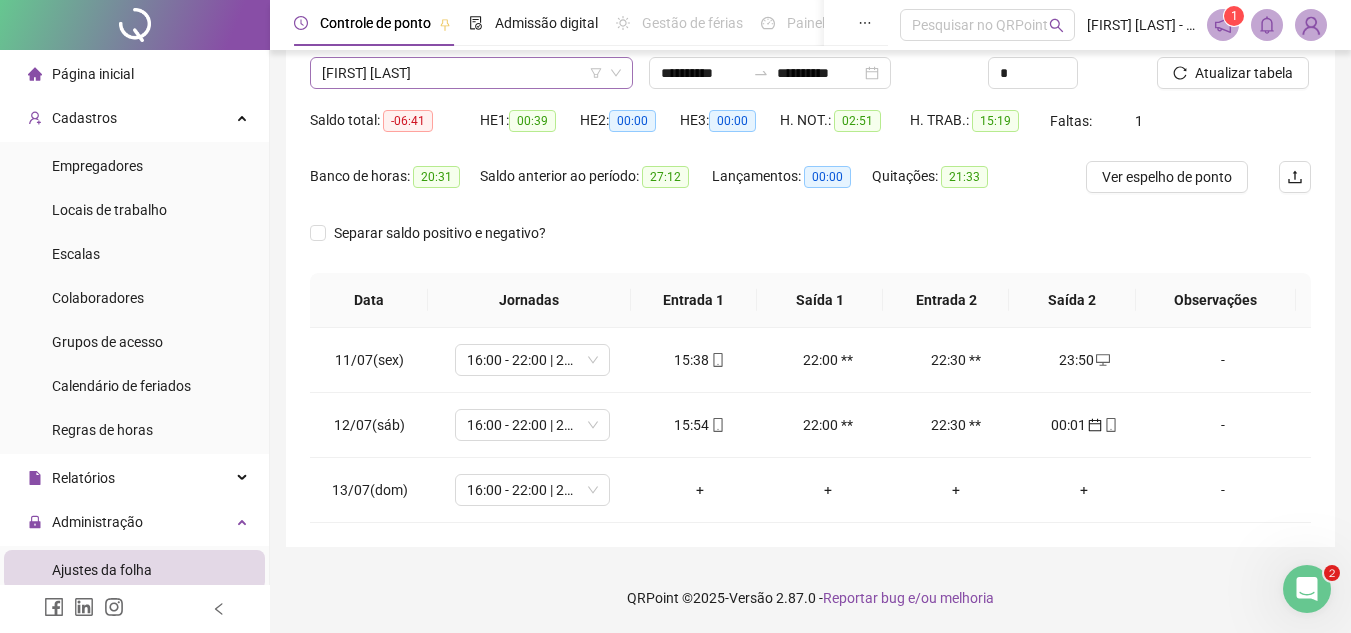 click on "[FIRST] [LAST]" at bounding box center (471, 73) 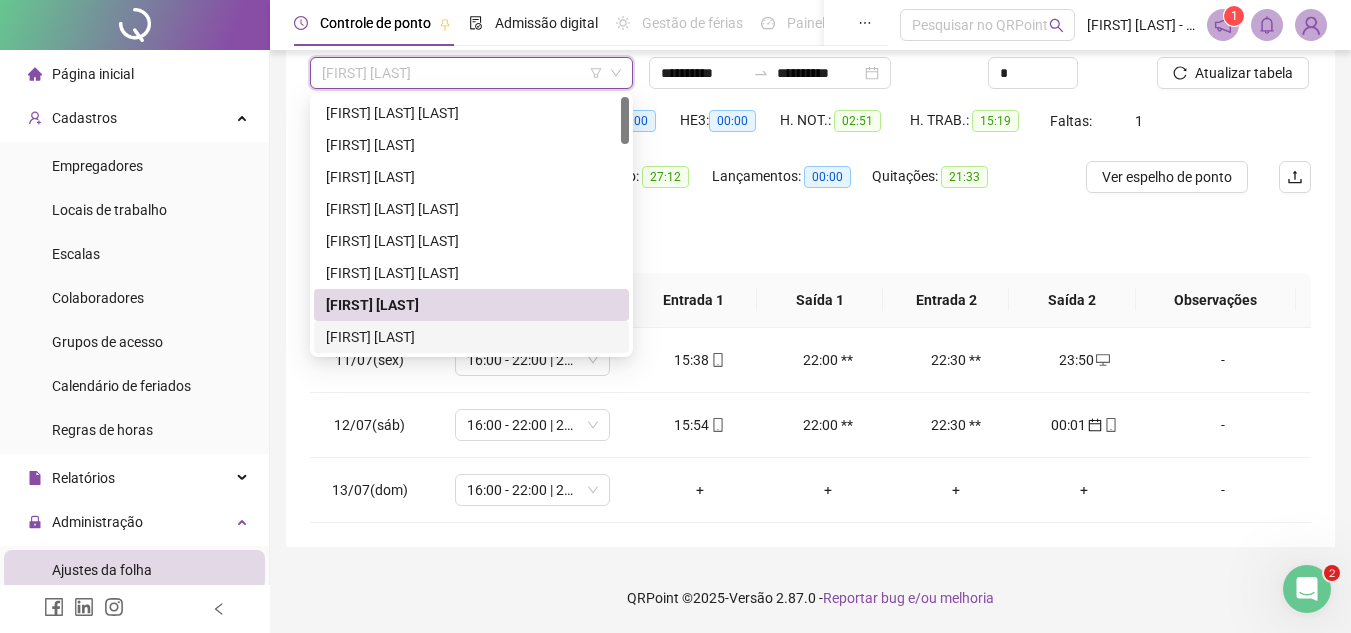 click on "[FIRST] [LAST]" at bounding box center (471, 337) 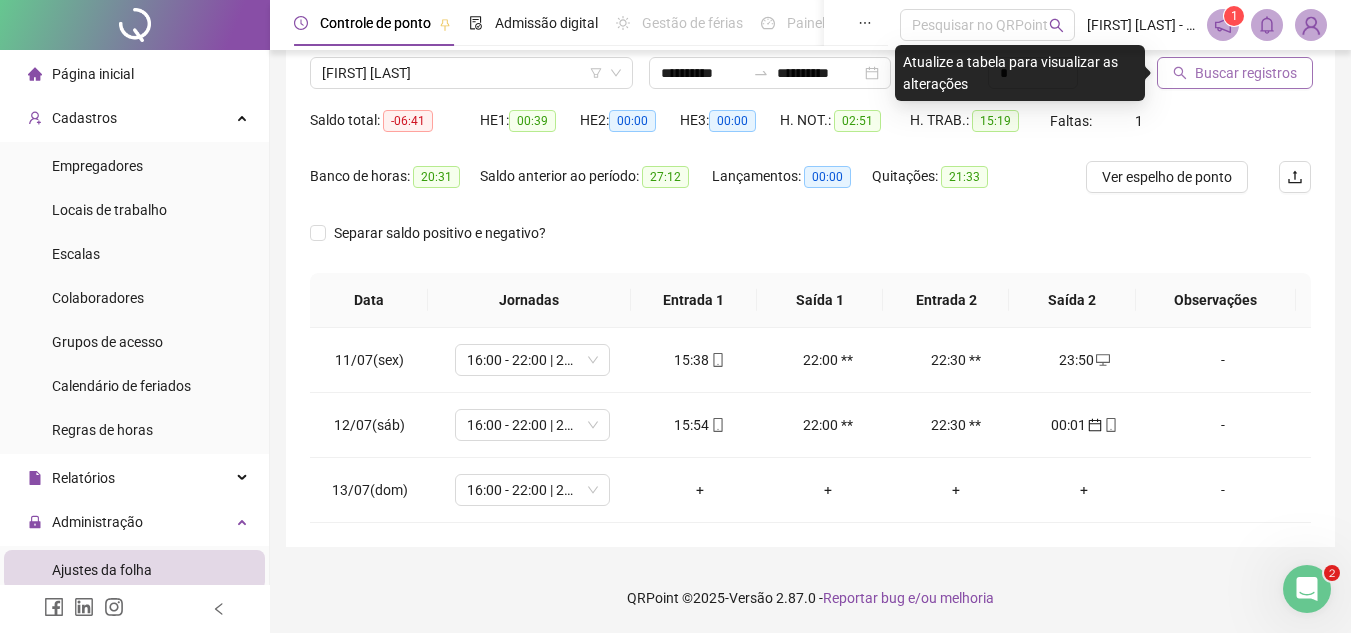 click on "Buscar registros" at bounding box center [1246, 73] 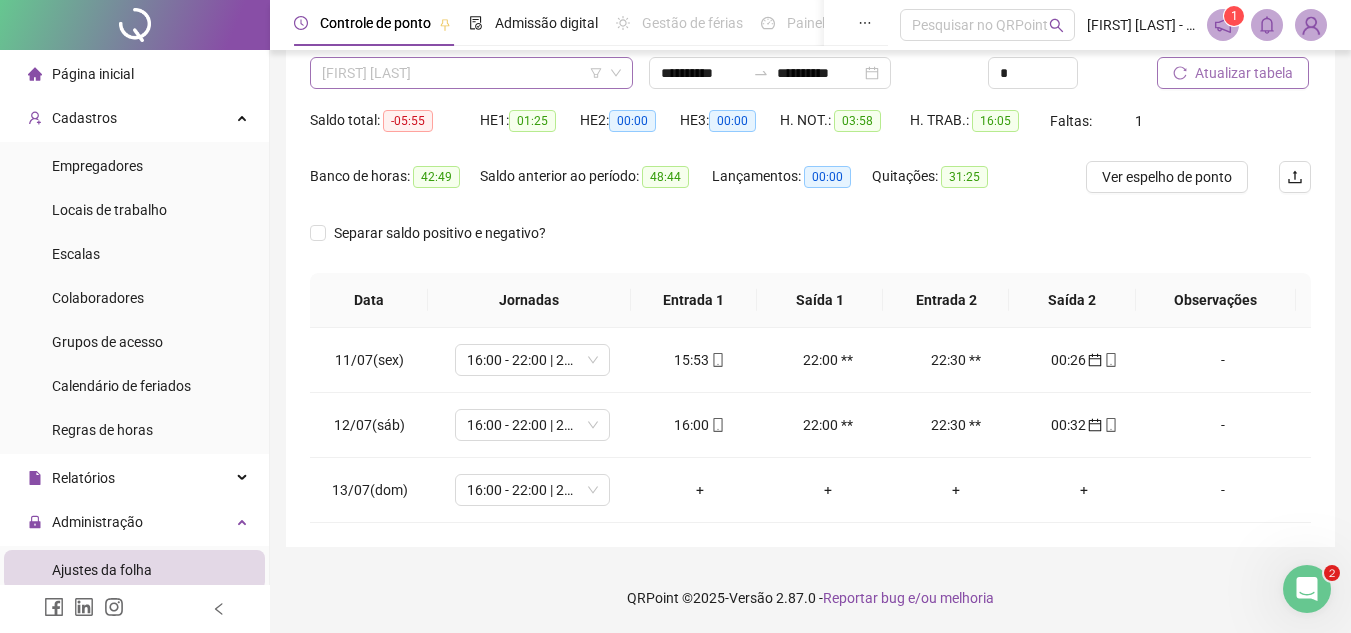 click on "[FIRST] [LAST]" at bounding box center (471, 73) 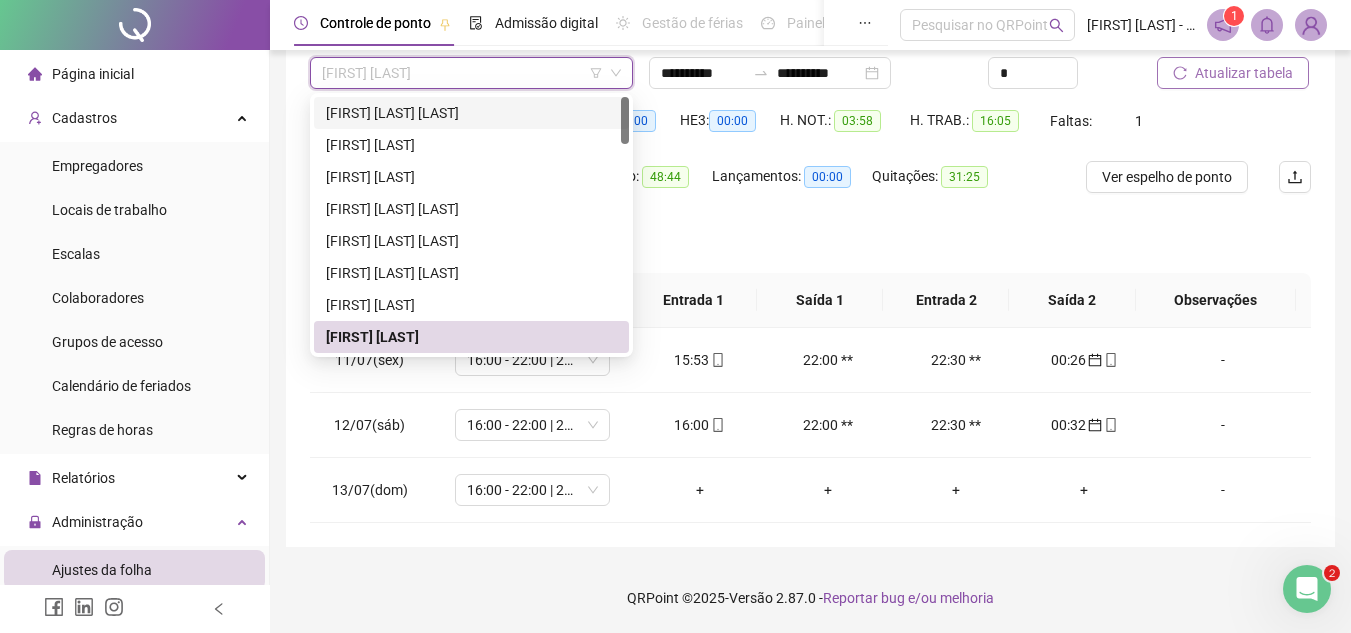 click at bounding box center [625, 120] 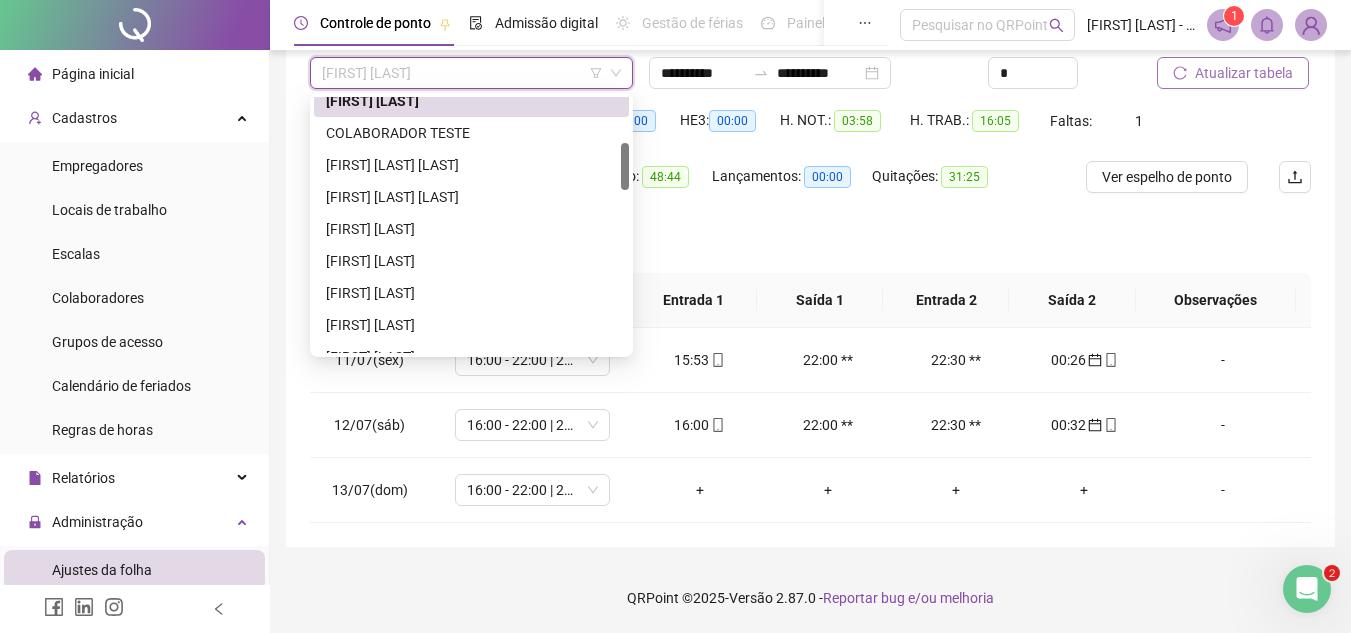 scroll, scrollTop: 247, scrollLeft: 0, axis: vertical 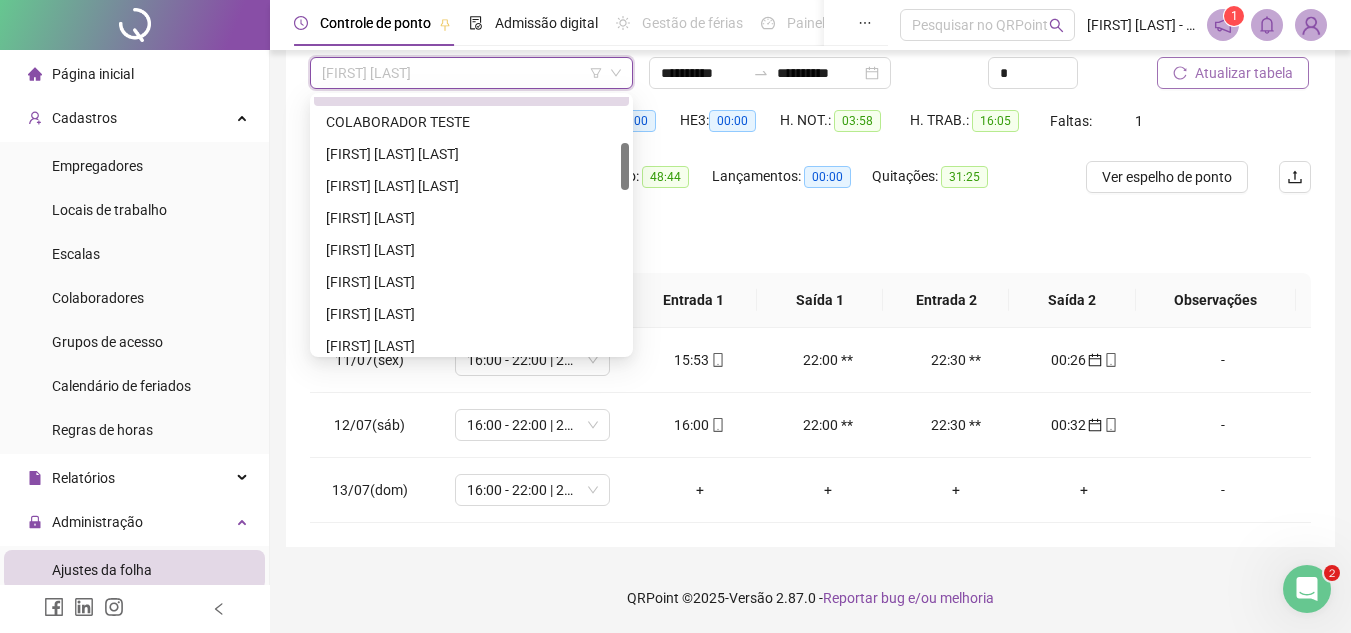 drag, startPoint x: 625, startPoint y: 122, endPoint x: 626, endPoint y: 168, distance: 46.010868 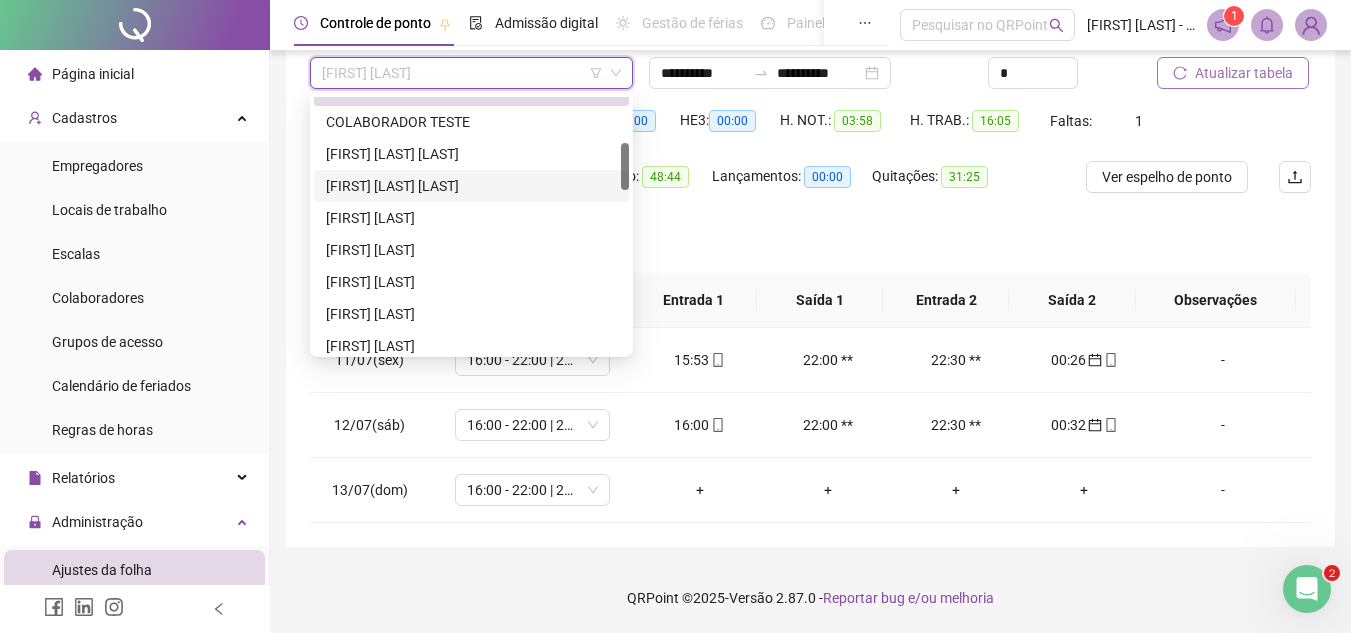 click on "[FIRST] [LAST] [LAST]" at bounding box center (471, 186) 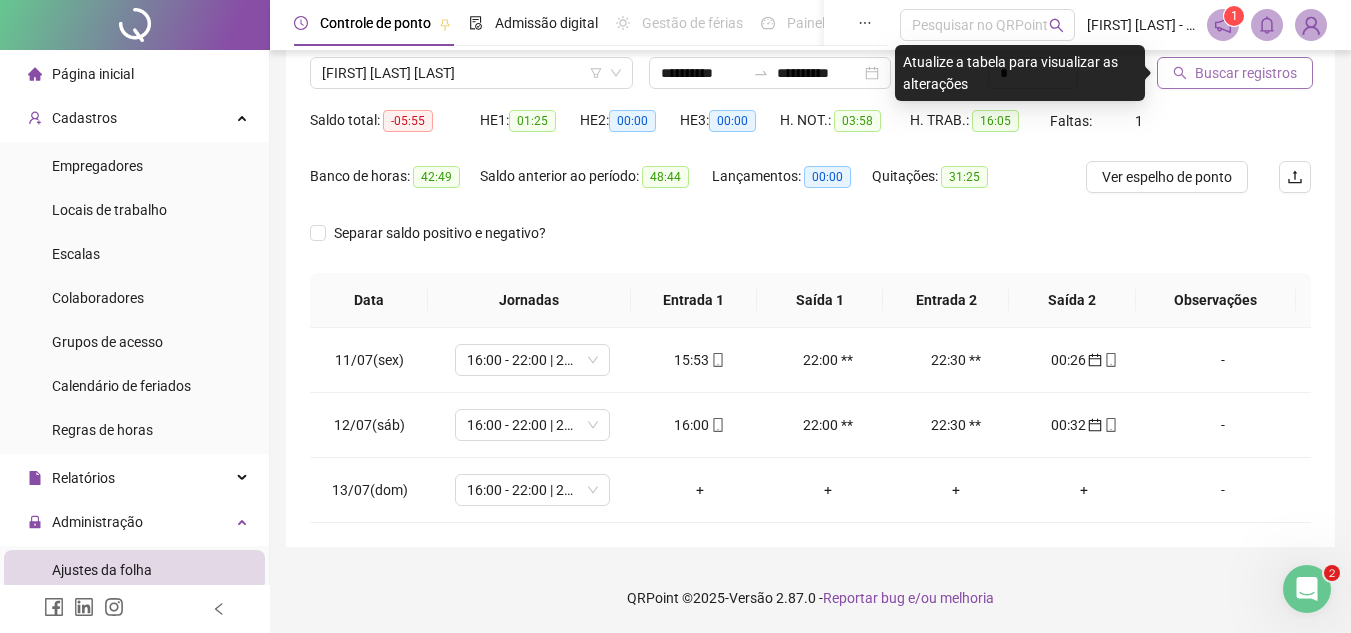 click on "Buscar registros" at bounding box center [1246, 73] 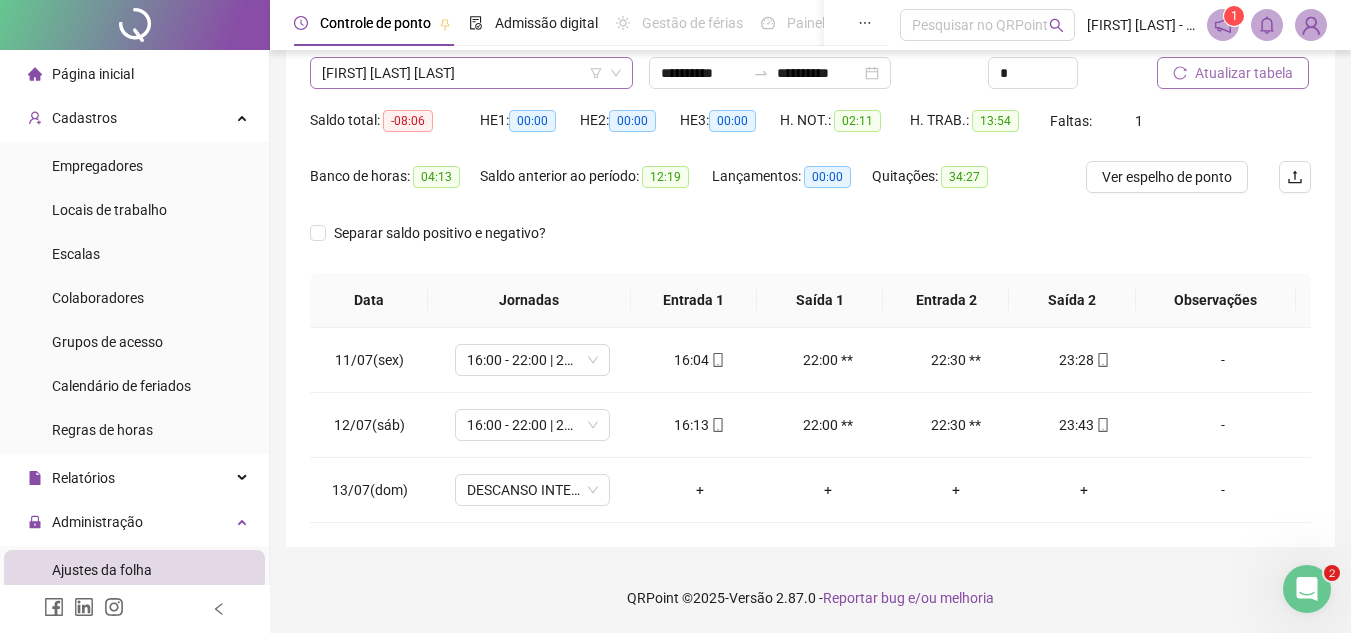 click on "[FIRST] [LAST] [LAST]" at bounding box center [471, 73] 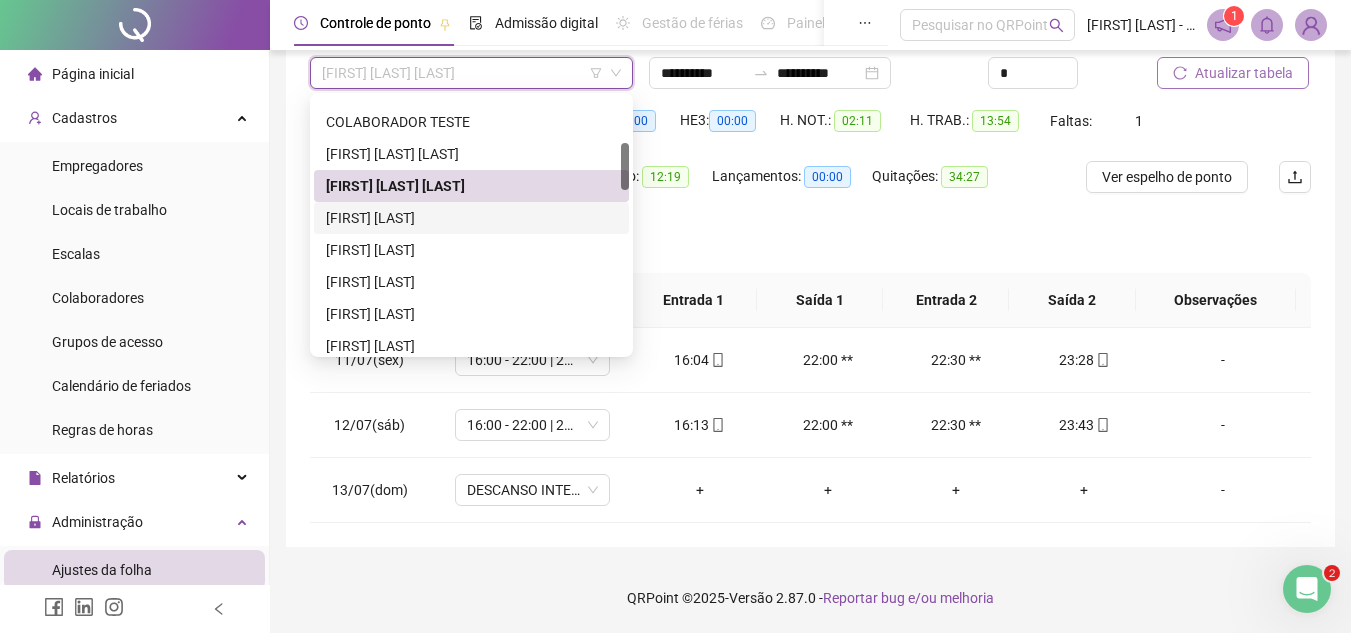 click on "[FIRST] [LAST]" at bounding box center [471, 218] 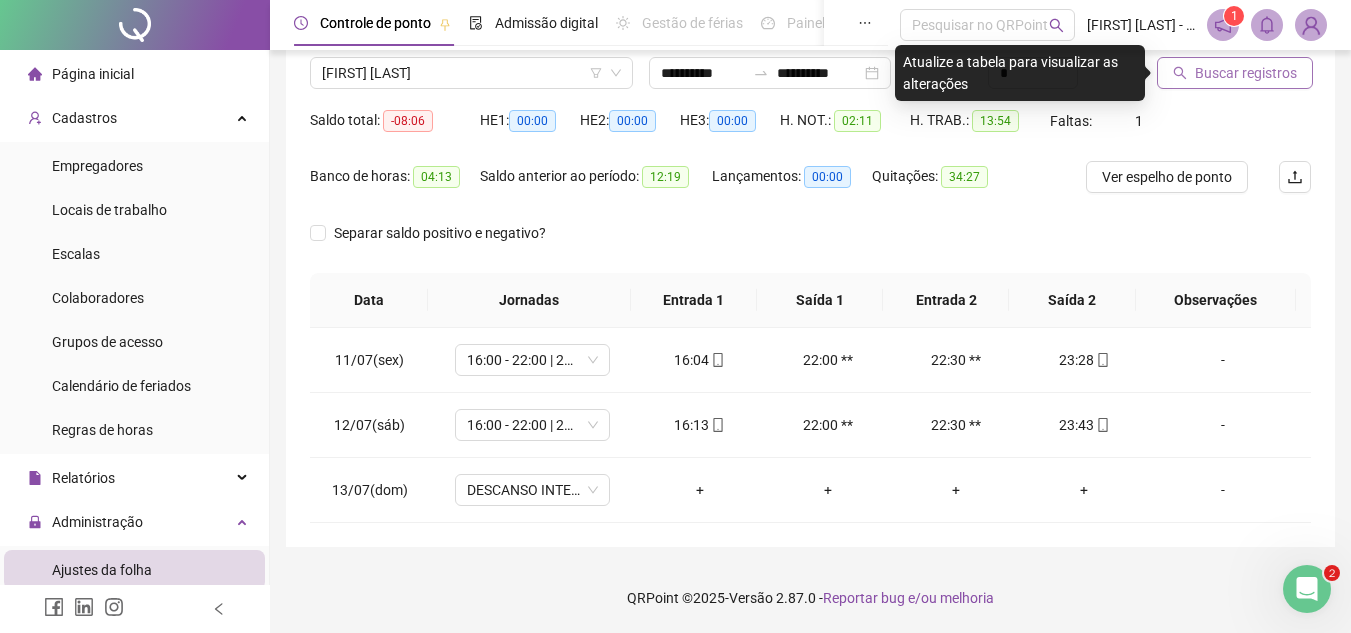 click on "Buscar registros" at bounding box center [1246, 73] 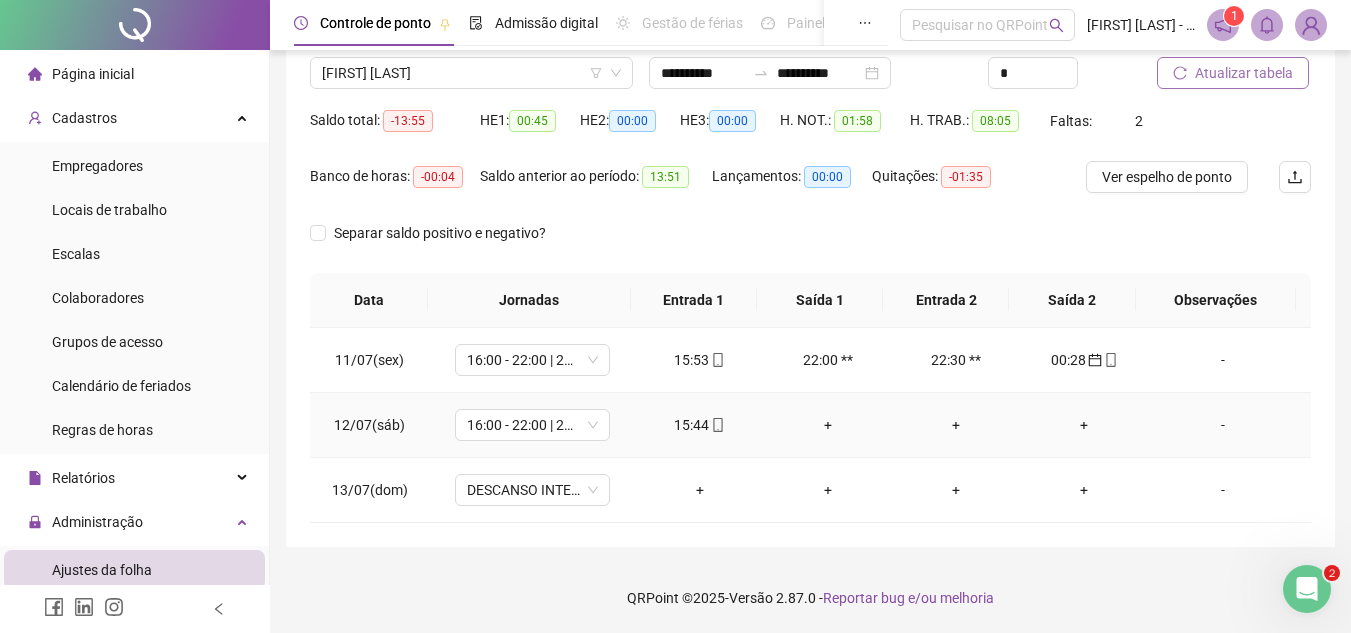 click on "+" at bounding box center (1084, 425) 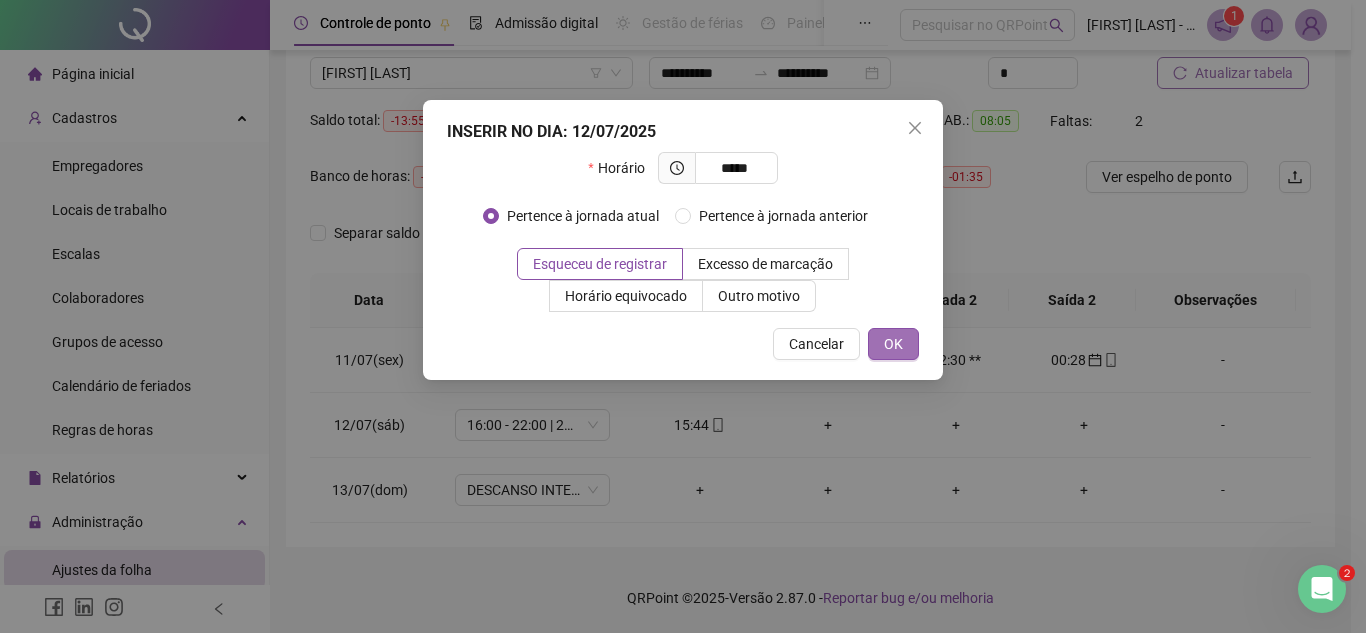 type on "*****" 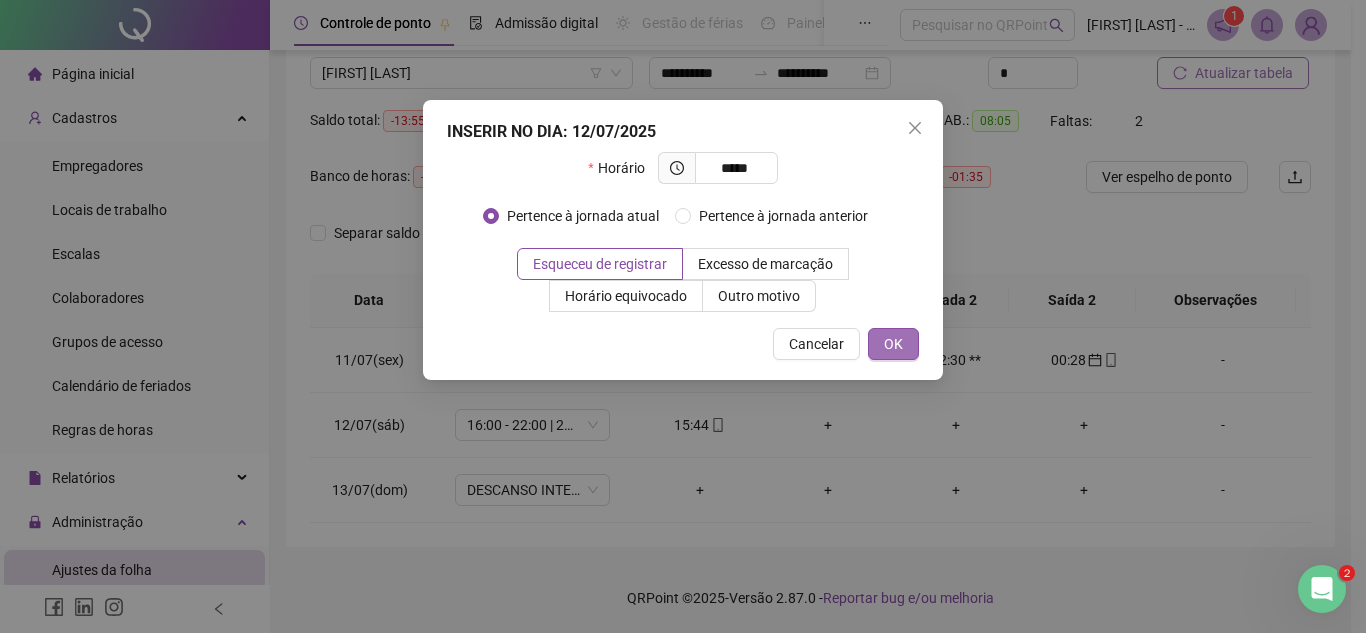 click on "OK" at bounding box center [893, 344] 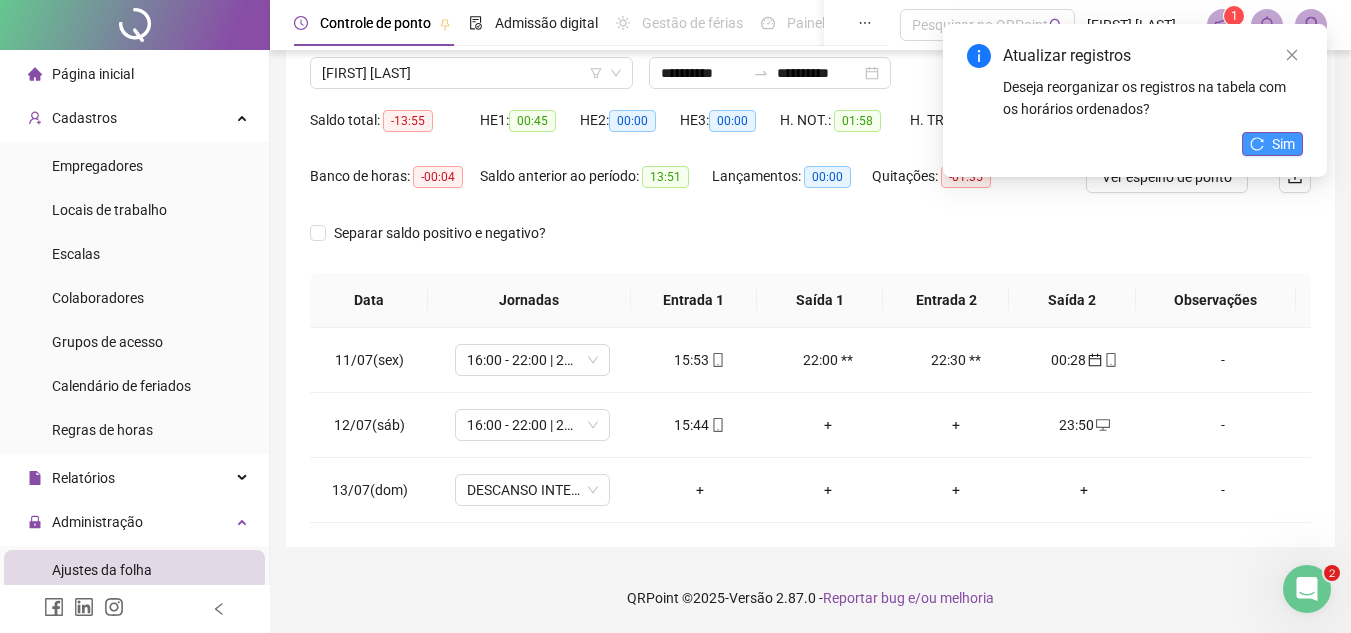 click 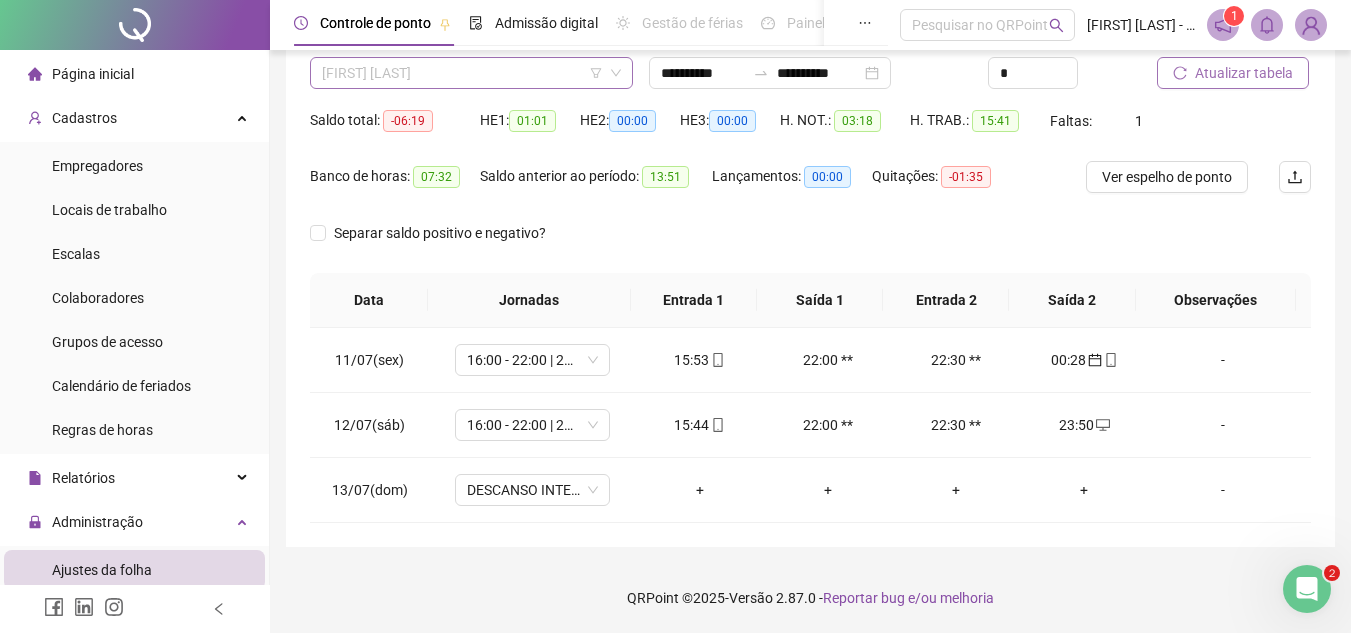 click on "[FIRST] [LAST]" at bounding box center (471, 73) 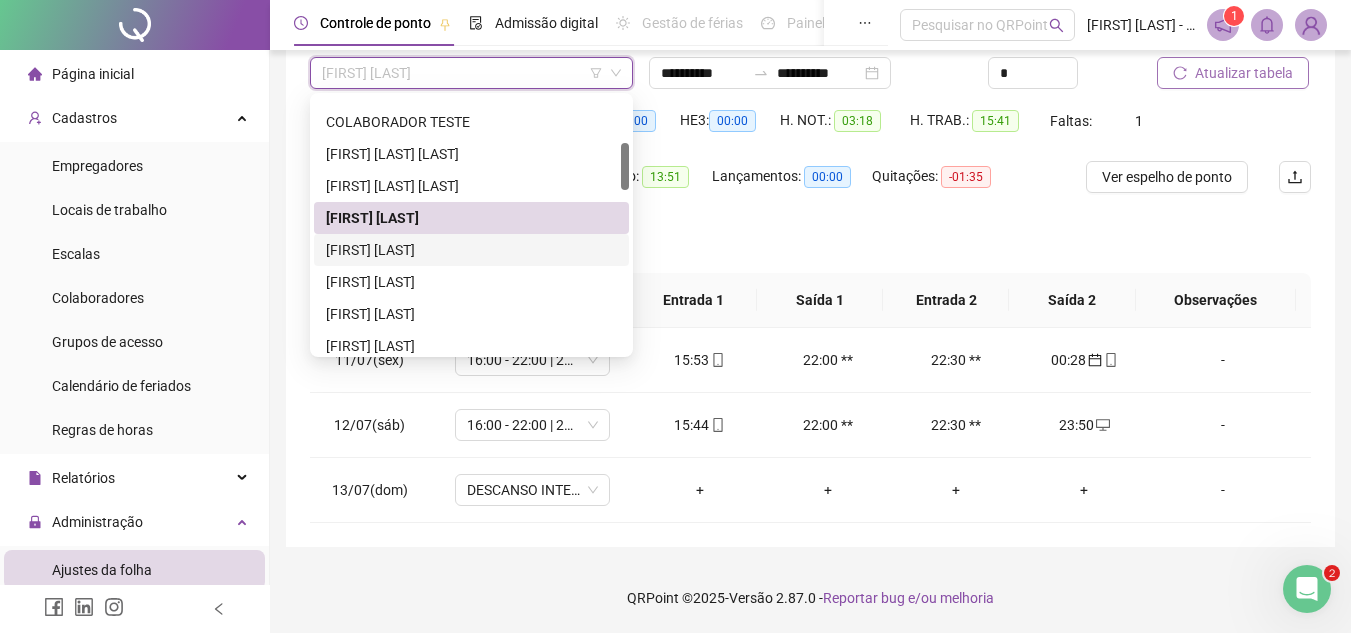 click on "[FIRST] [LAST]" at bounding box center [471, 250] 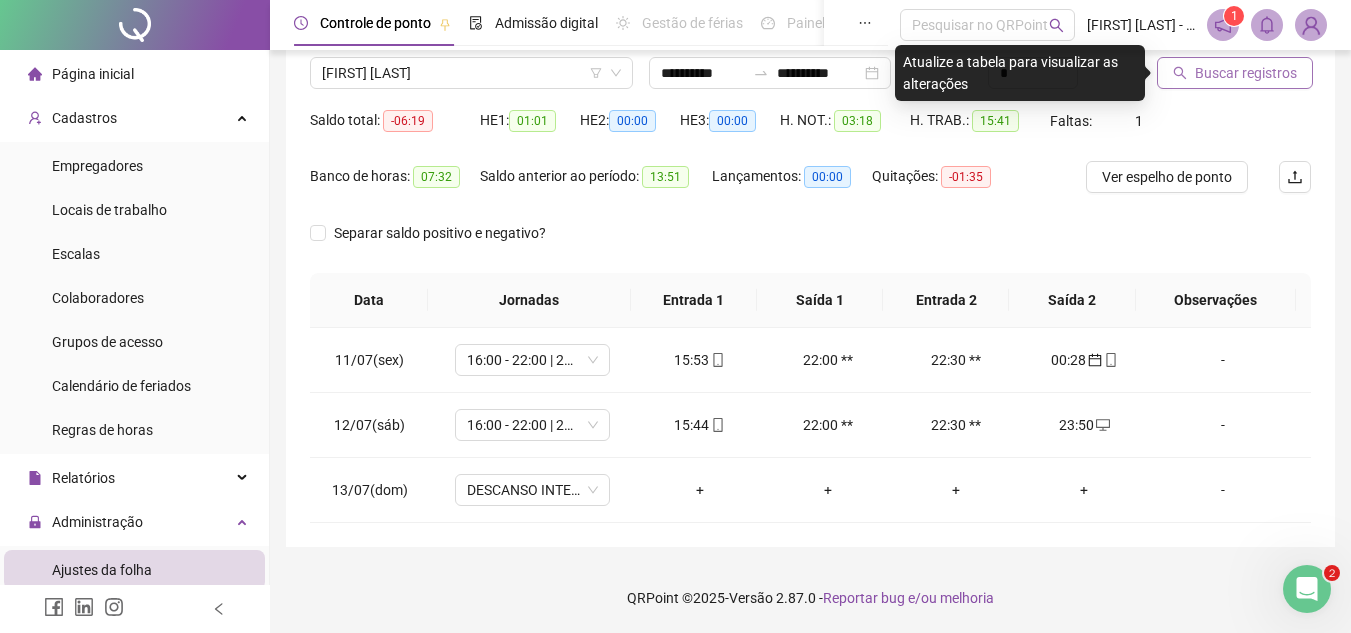 click on "Buscar registros" at bounding box center [1246, 73] 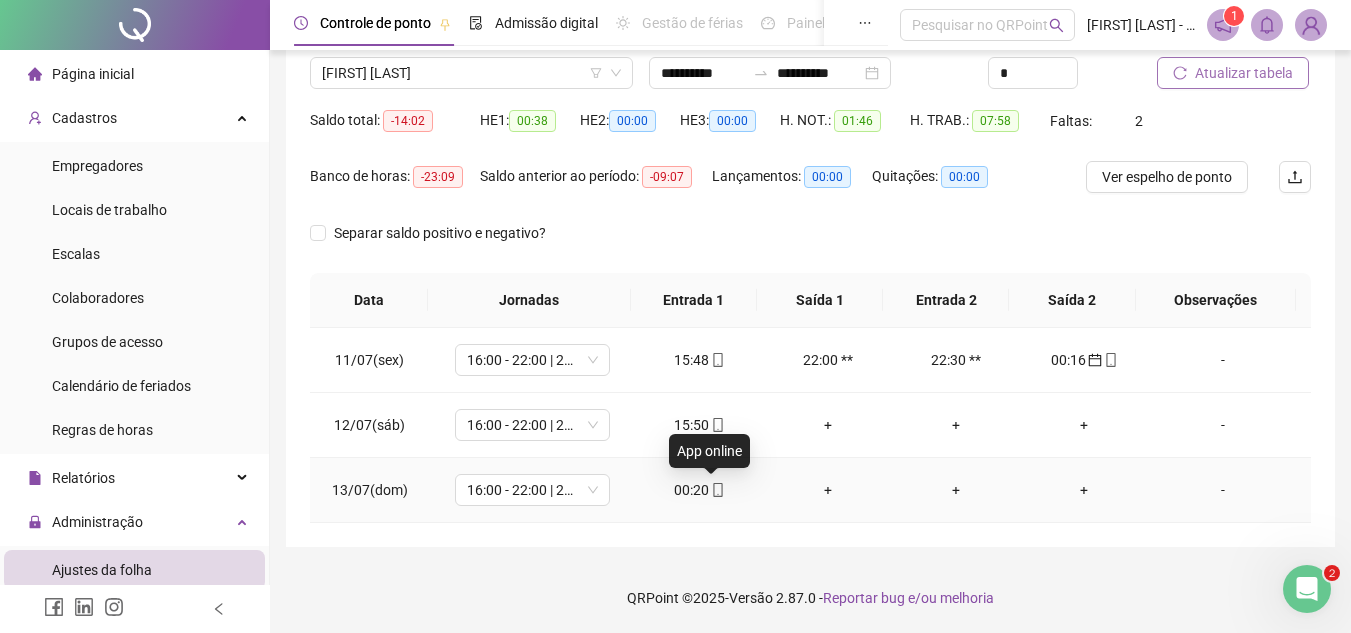 click 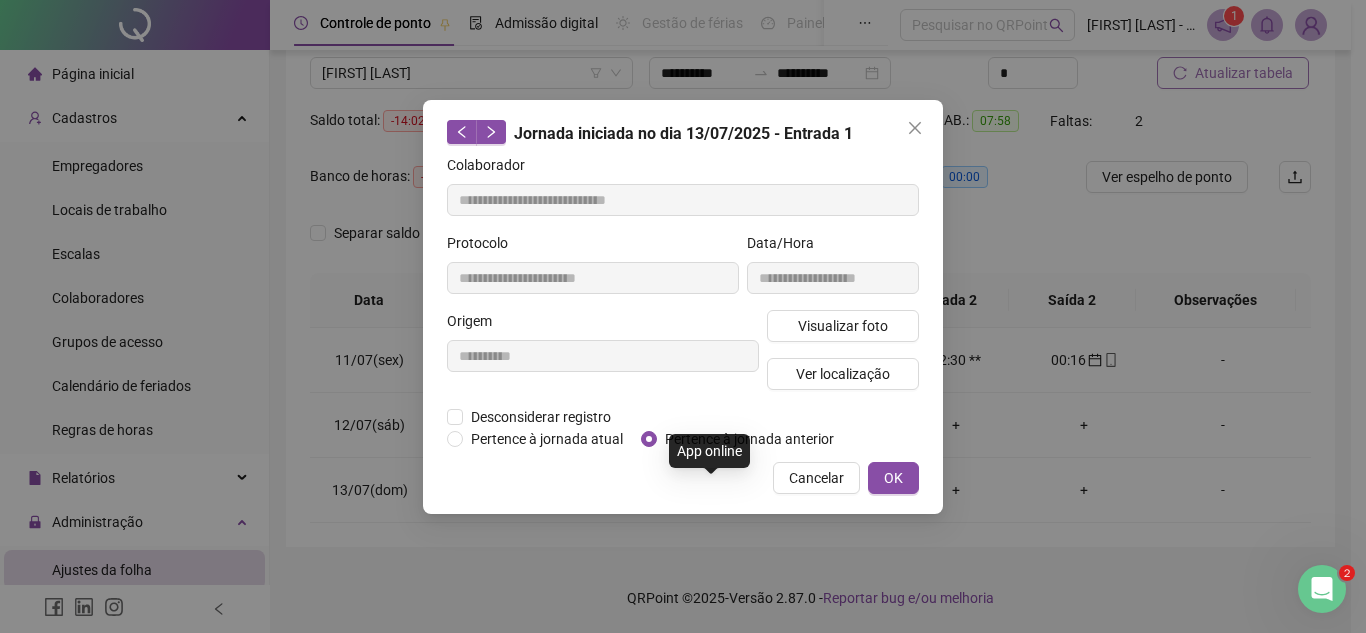 type on "**********" 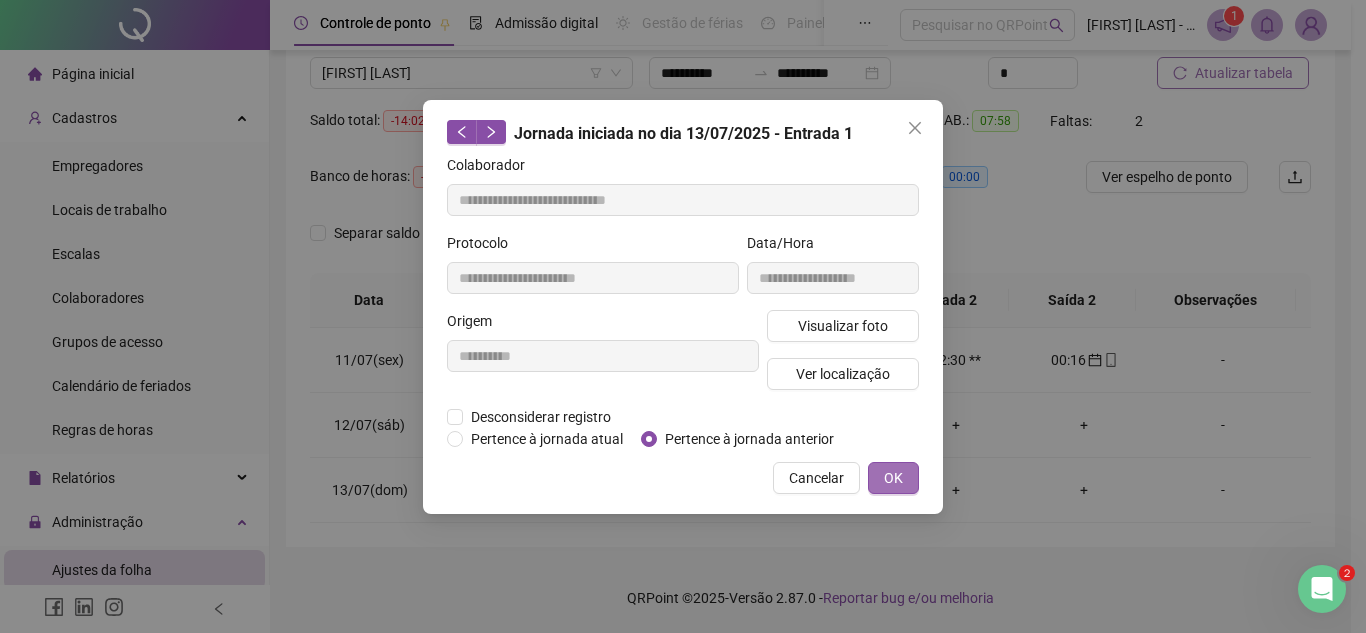 click on "OK" at bounding box center (893, 478) 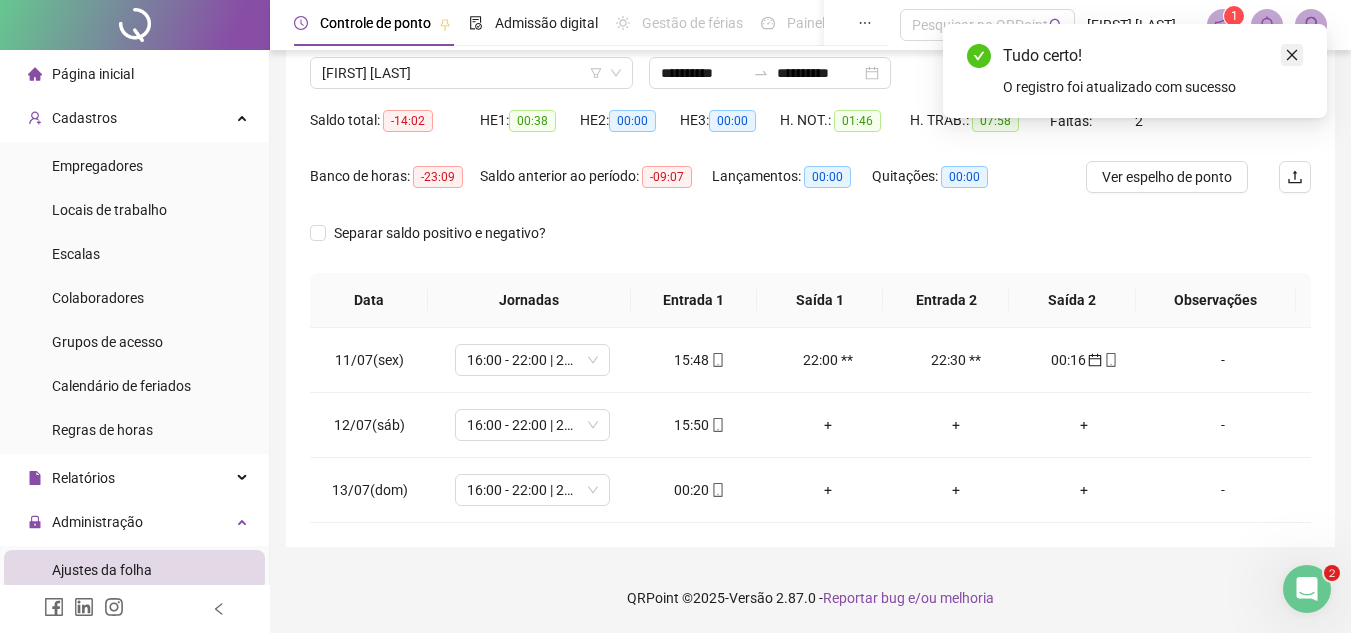 click 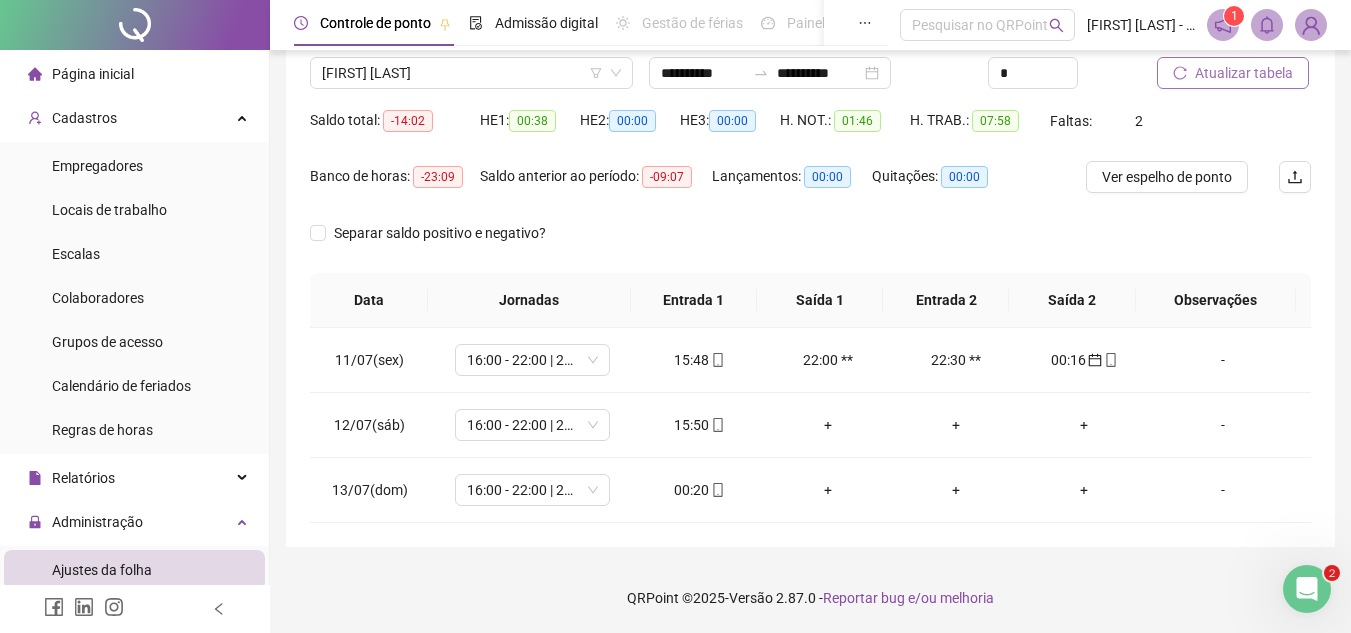 click on "Atualizar tabela" at bounding box center [1244, 73] 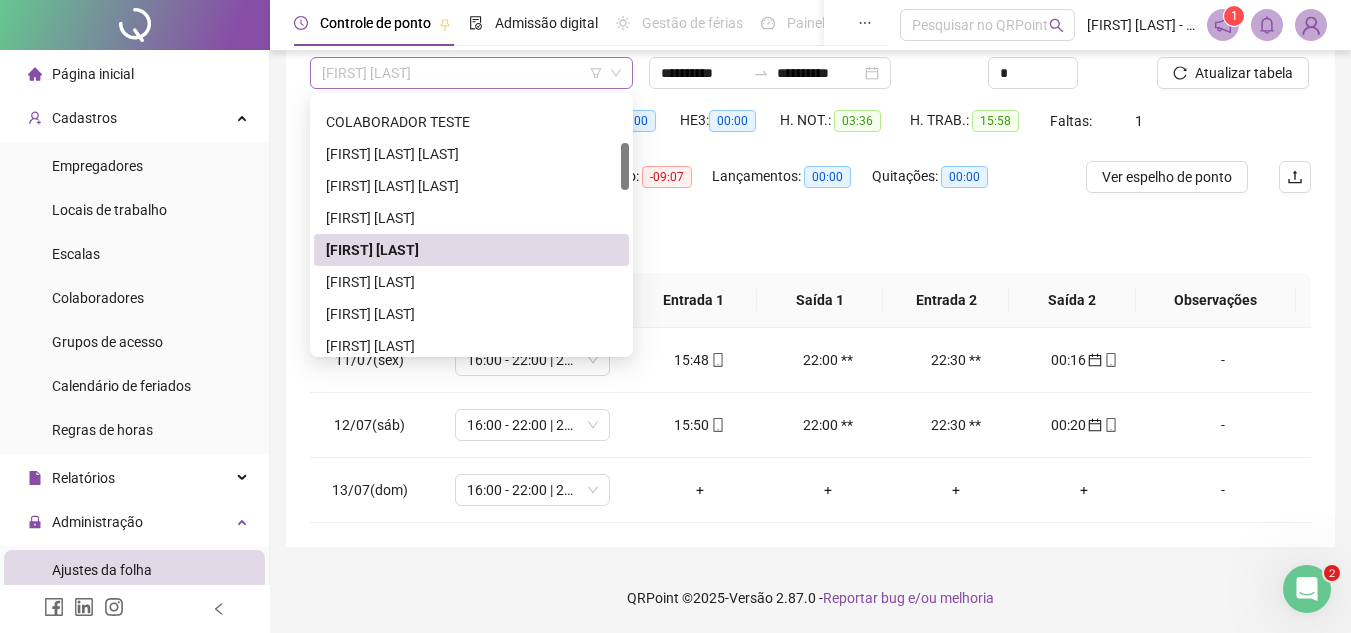 click on "[FIRST] [LAST]" at bounding box center [471, 73] 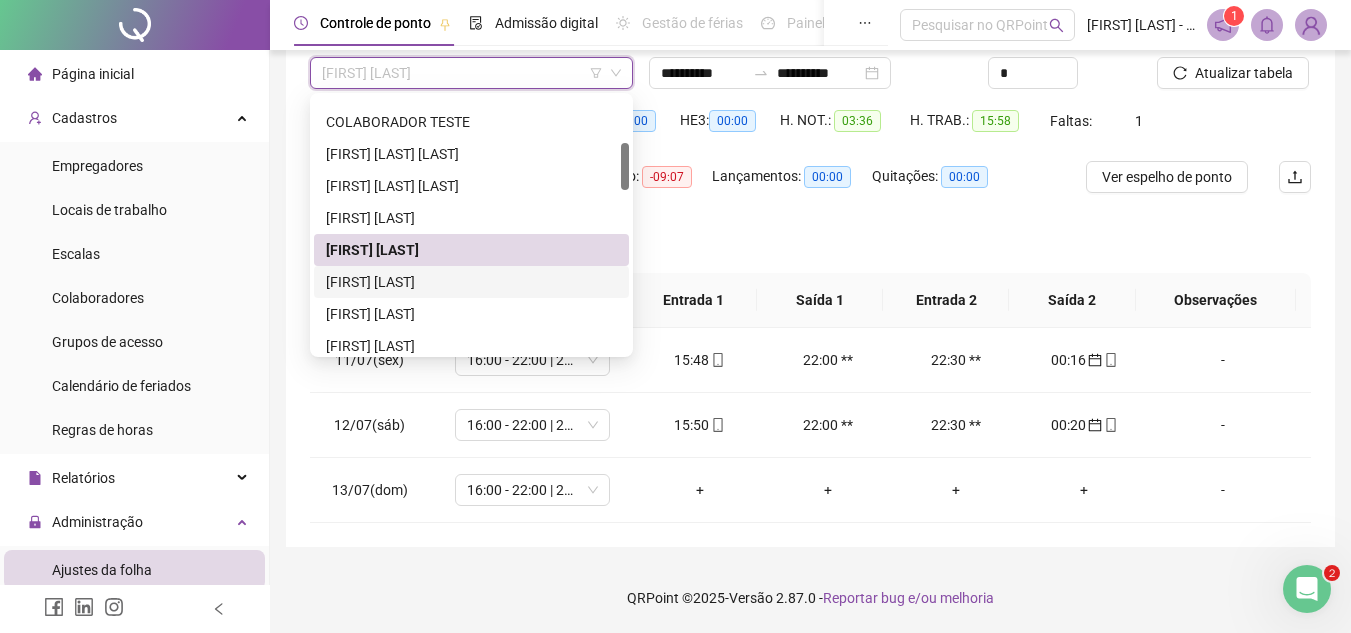 click on "[FIRST] [LAST]" at bounding box center [471, 282] 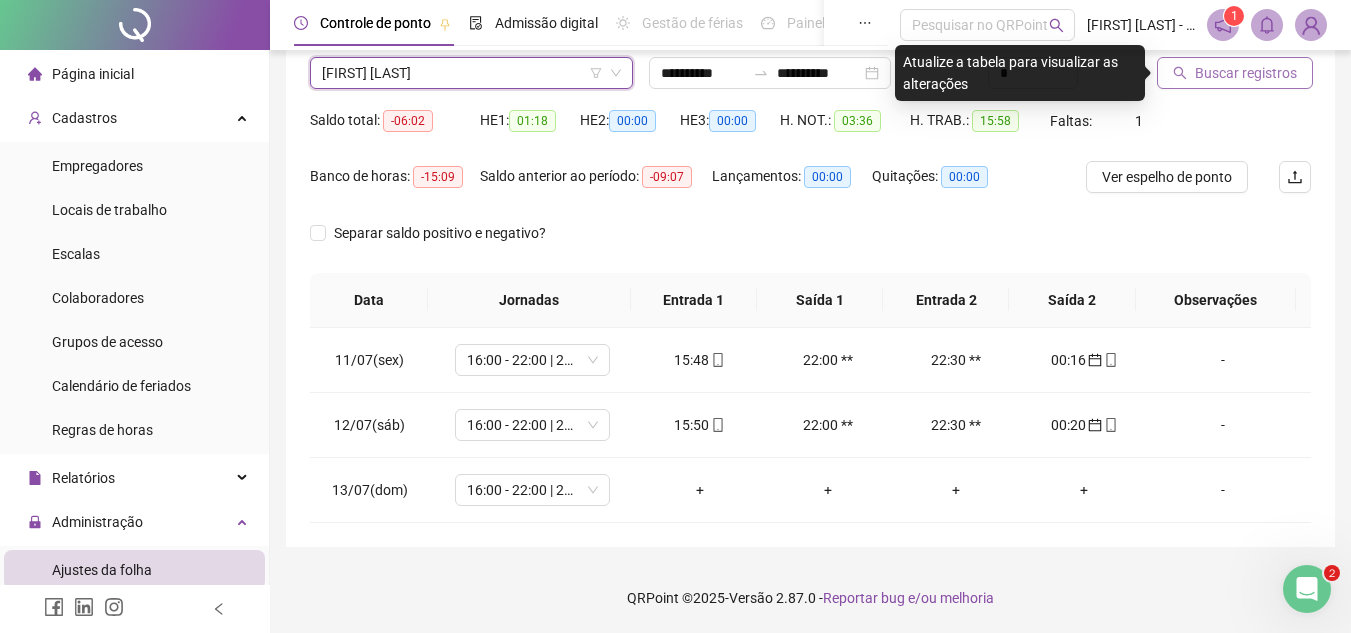 click on "Buscar registros" at bounding box center (1246, 73) 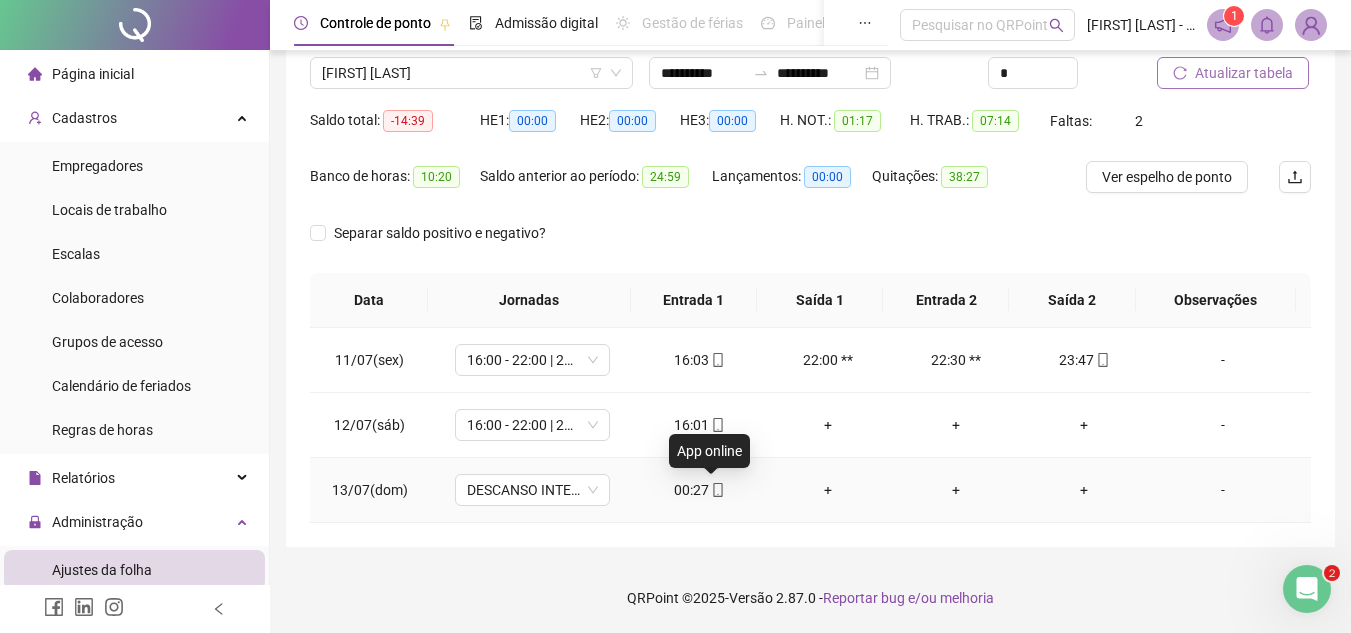 click 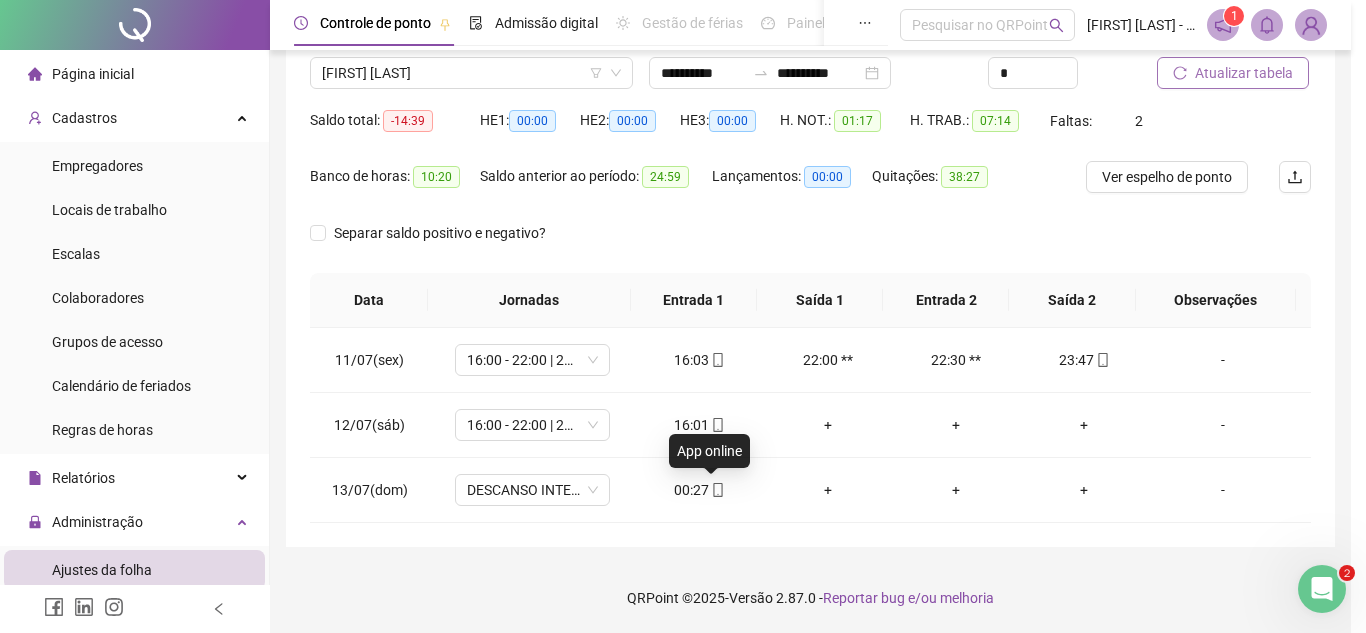 type on "**********" 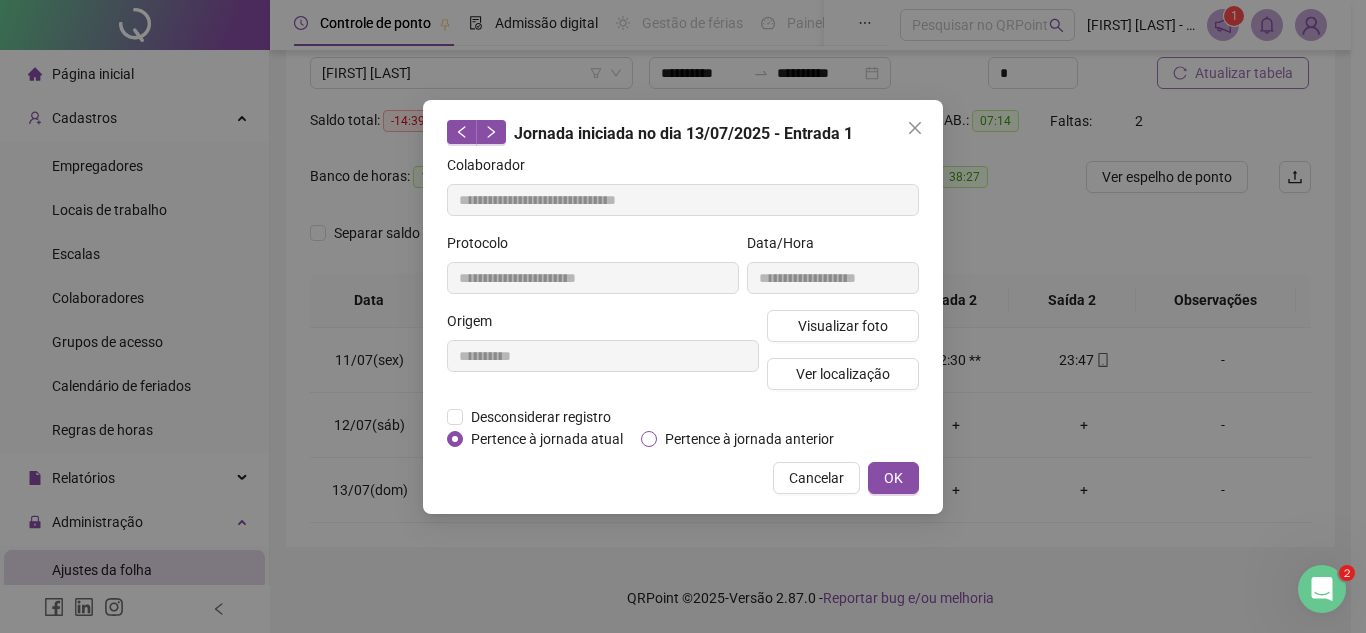 click on "Pertence à jornada anterior" at bounding box center [749, 439] 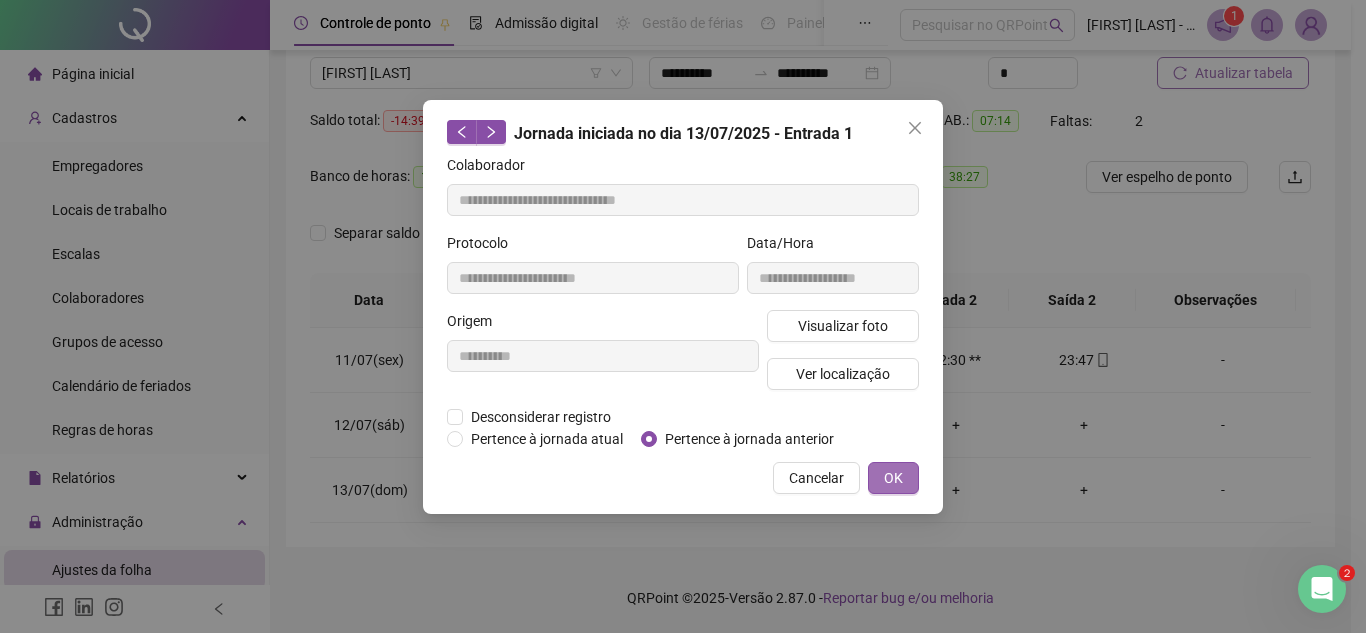 click on "OK" at bounding box center (893, 478) 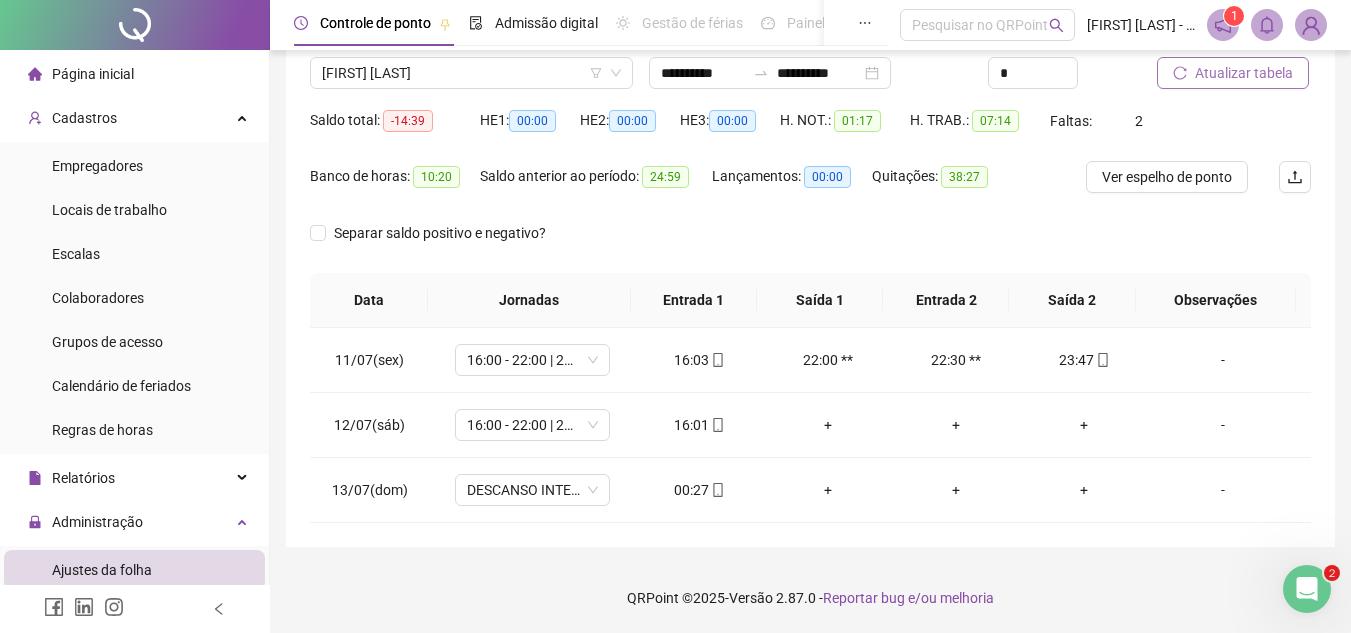 click on "Atualizar tabela" at bounding box center (1244, 73) 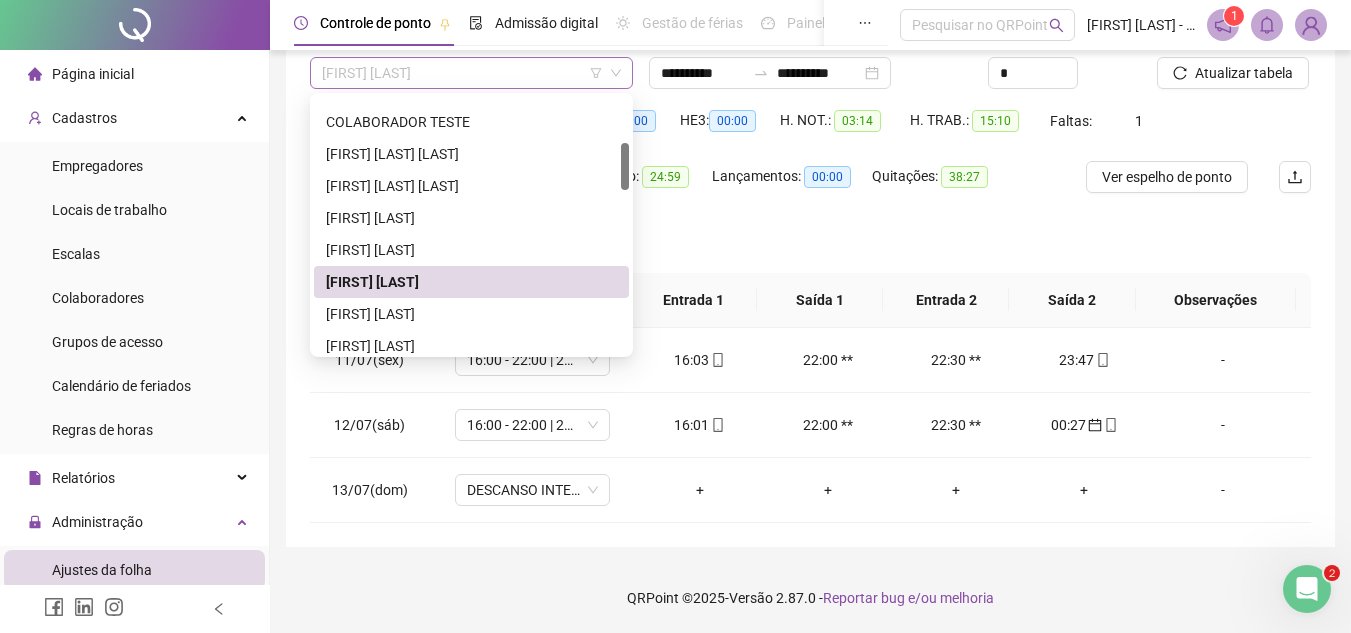 click on "[FIRST] [LAST]" at bounding box center (471, 73) 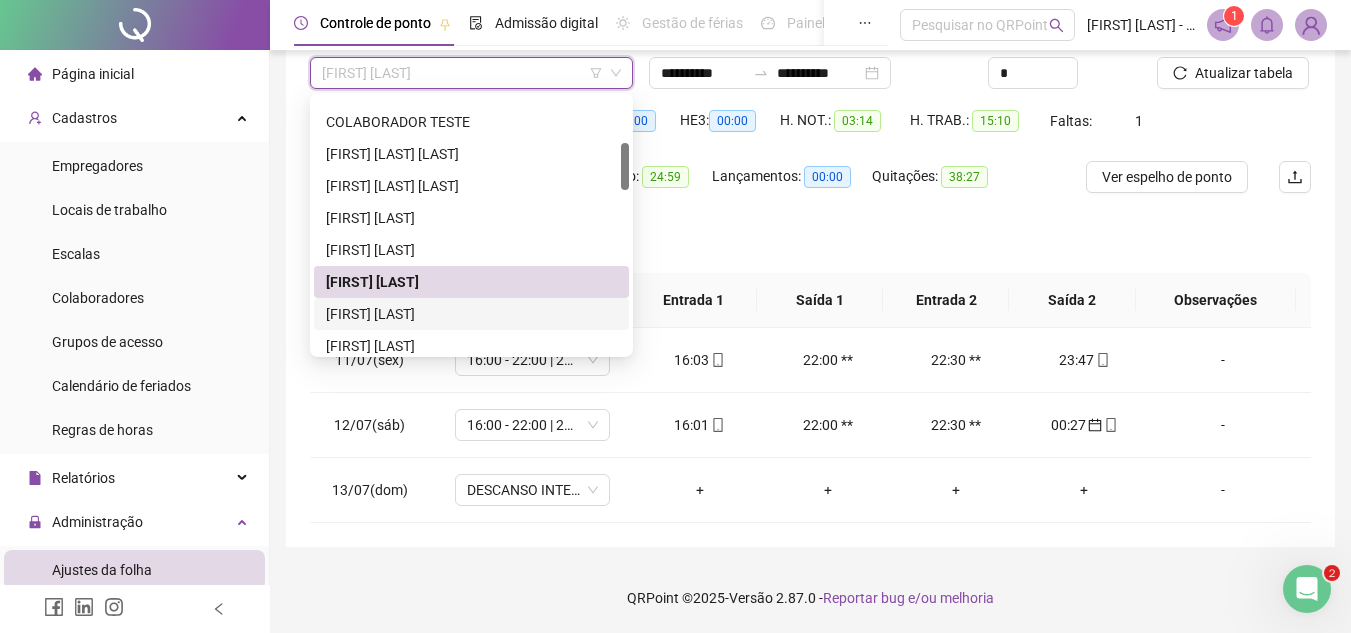 click on "[FIRST] [LAST]" at bounding box center [471, 314] 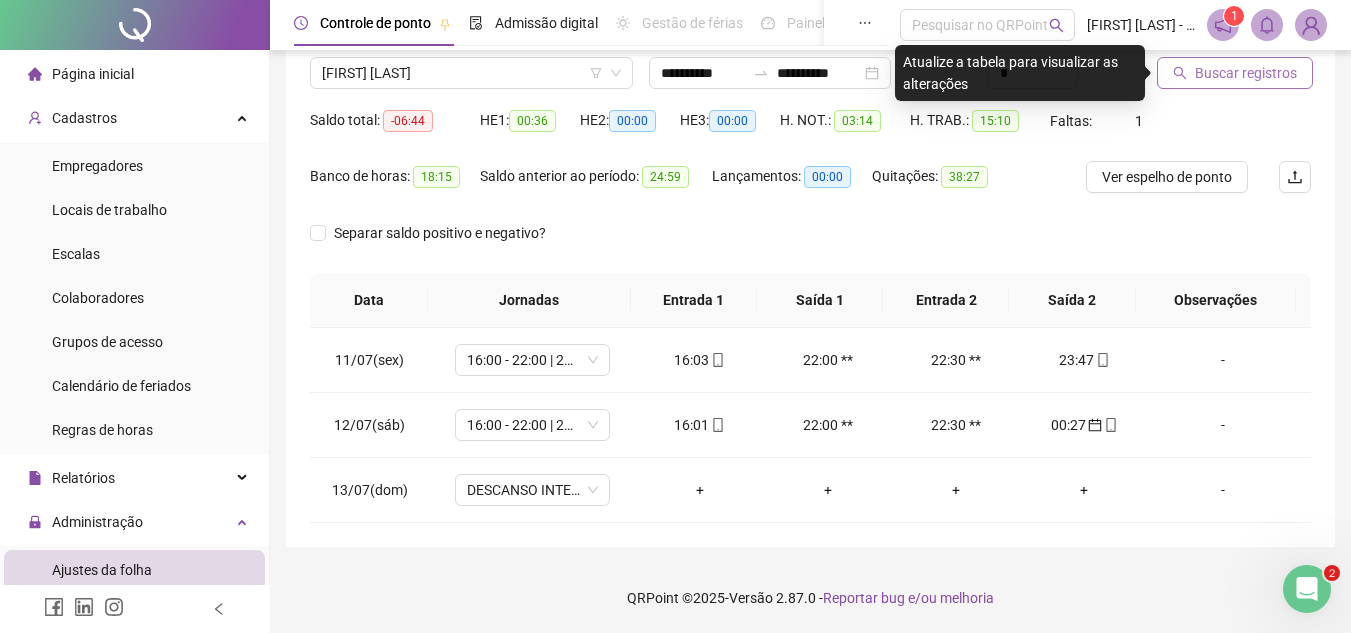 click on "Buscar registros" at bounding box center [1246, 73] 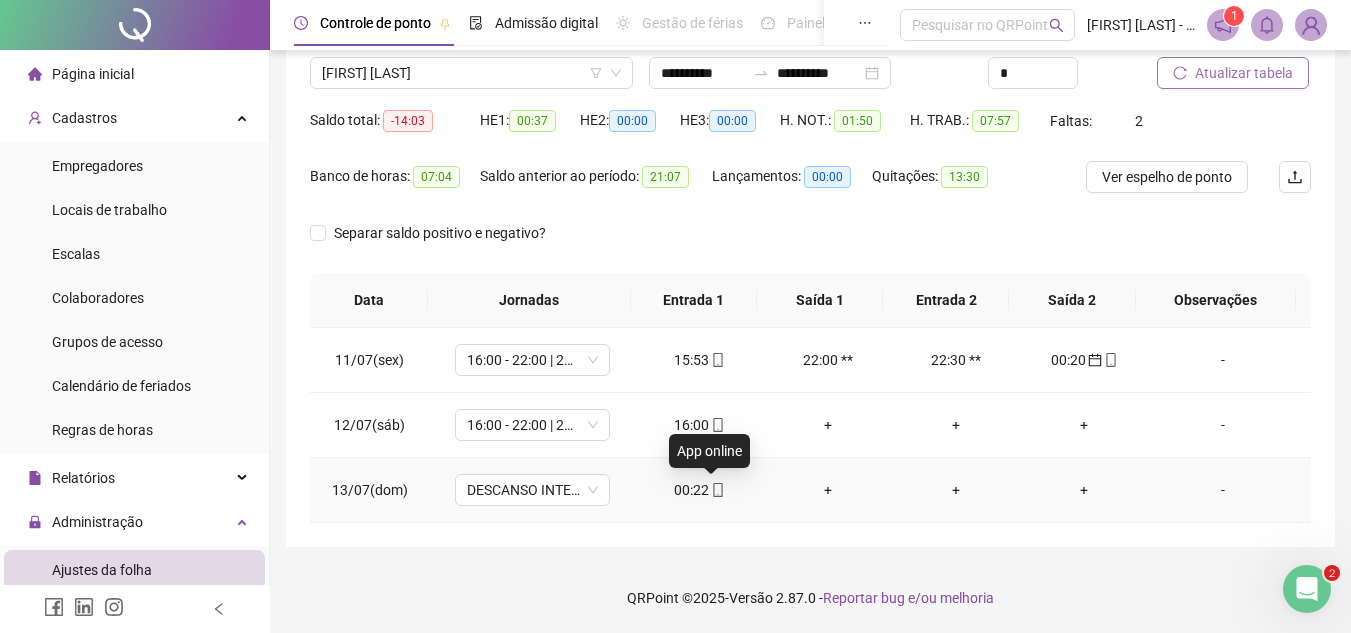 click 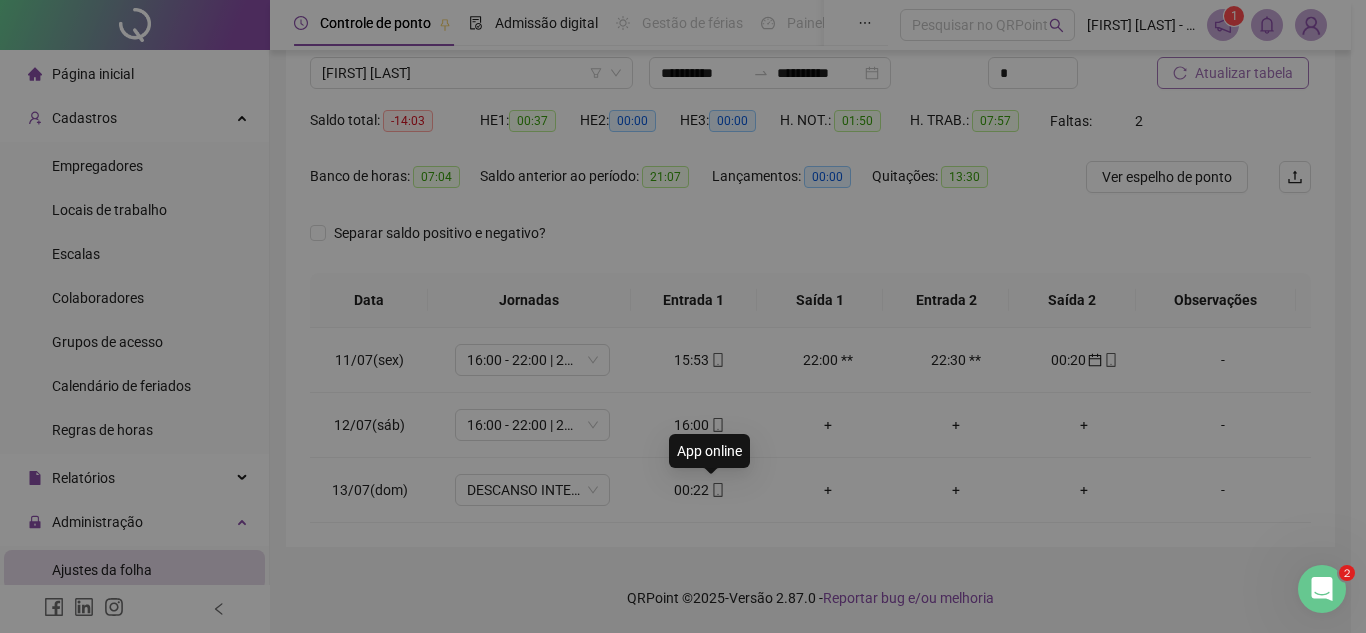type on "**********" 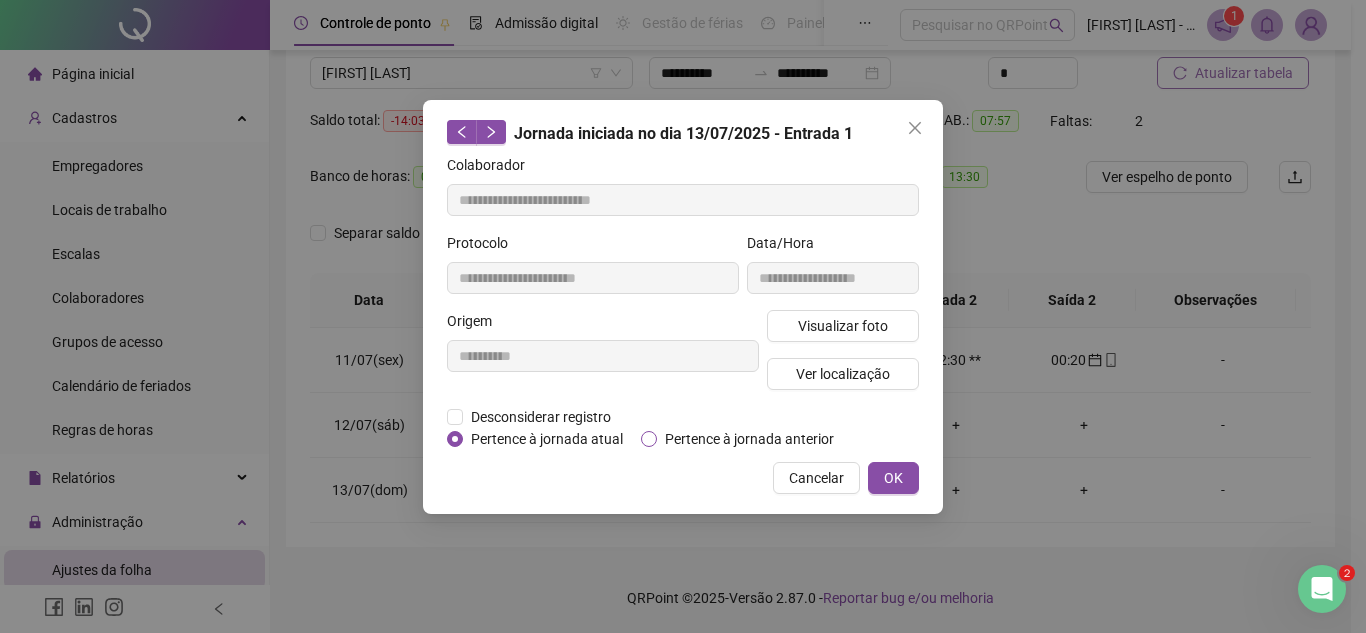 click on "Pertence à jornada anterior" at bounding box center [741, 439] 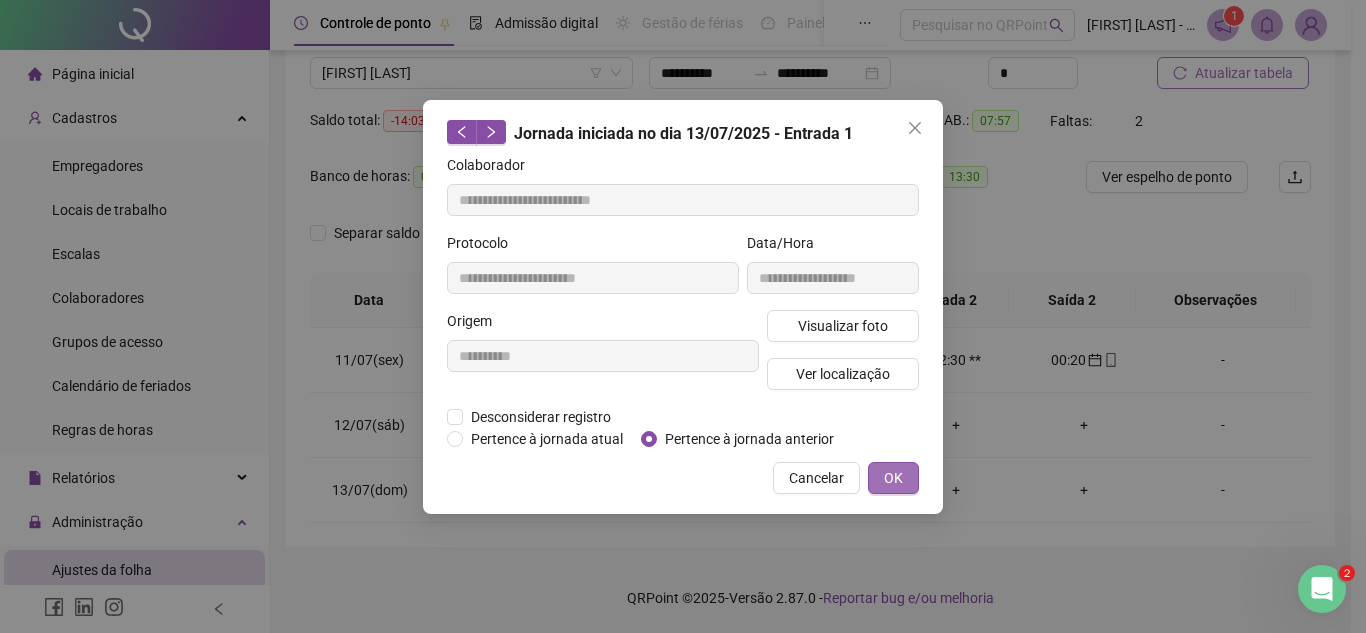 click on "OK" at bounding box center [893, 478] 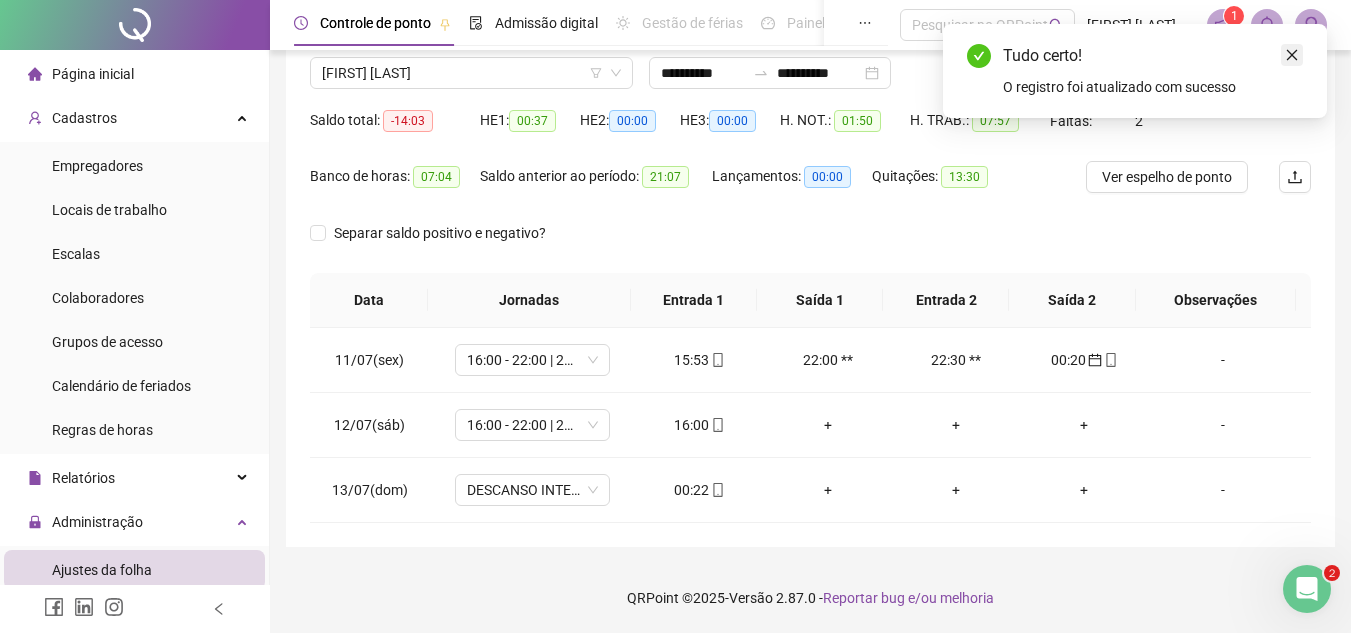 click 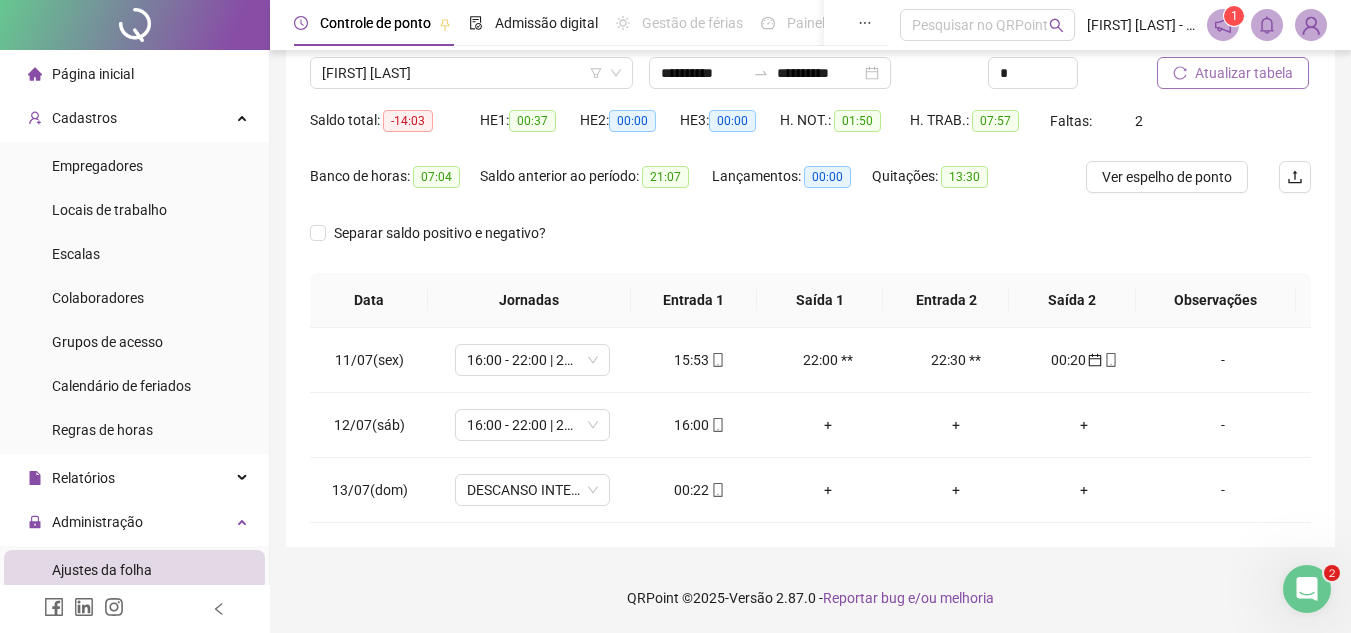 click on "Atualizar tabela" at bounding box center (1244, 73) 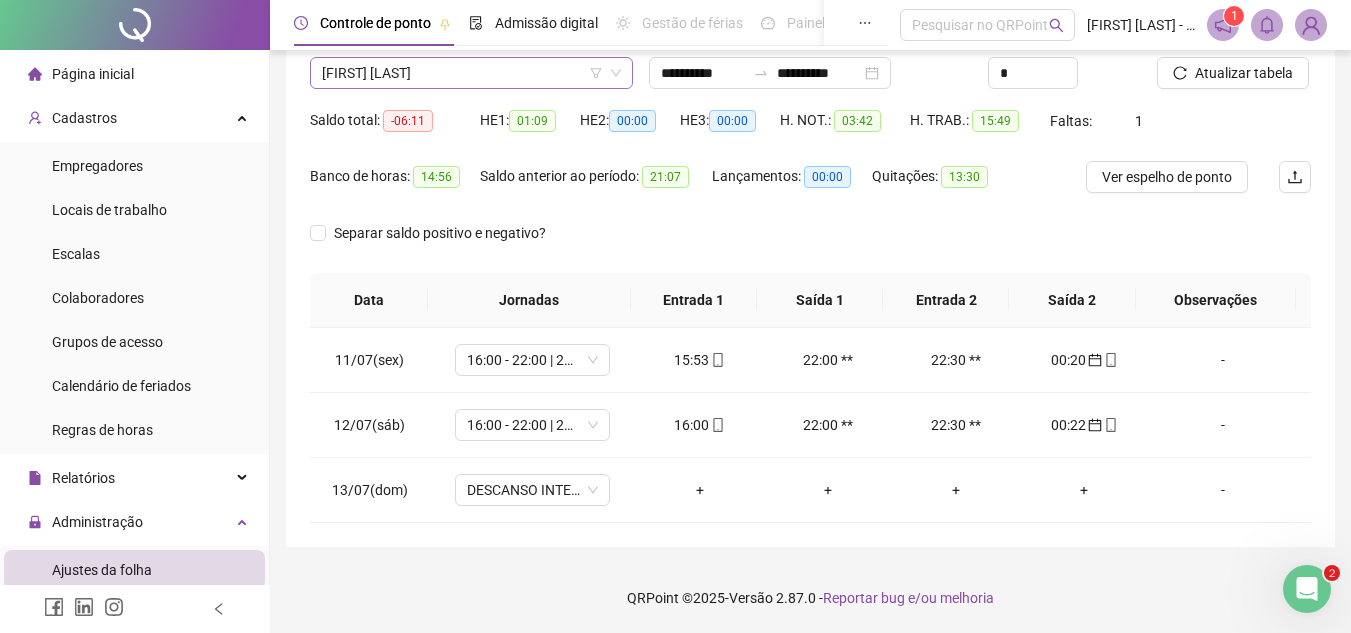 click on "[FIRST] [LAST]" at bounding box center (471, 73) 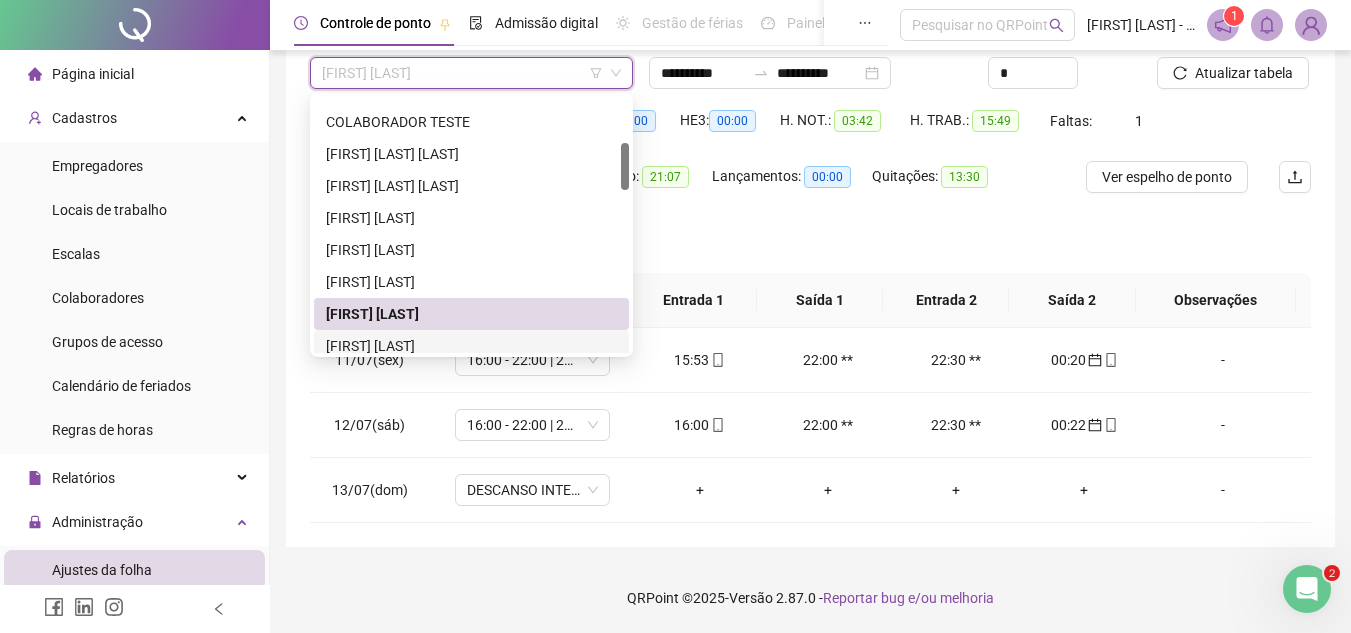 click on "285302 281730 285535 [FIRST] [LAST] COLABORADOR TESTE [FIRST] [LAST] [FIRST] [LAST] [FIRST] [LAST]   [FIRST] [LAST] [FIRST] [LAST] [FIRST] [LAST] [FIRST] [LAST]" at bounding box center [471, 225] 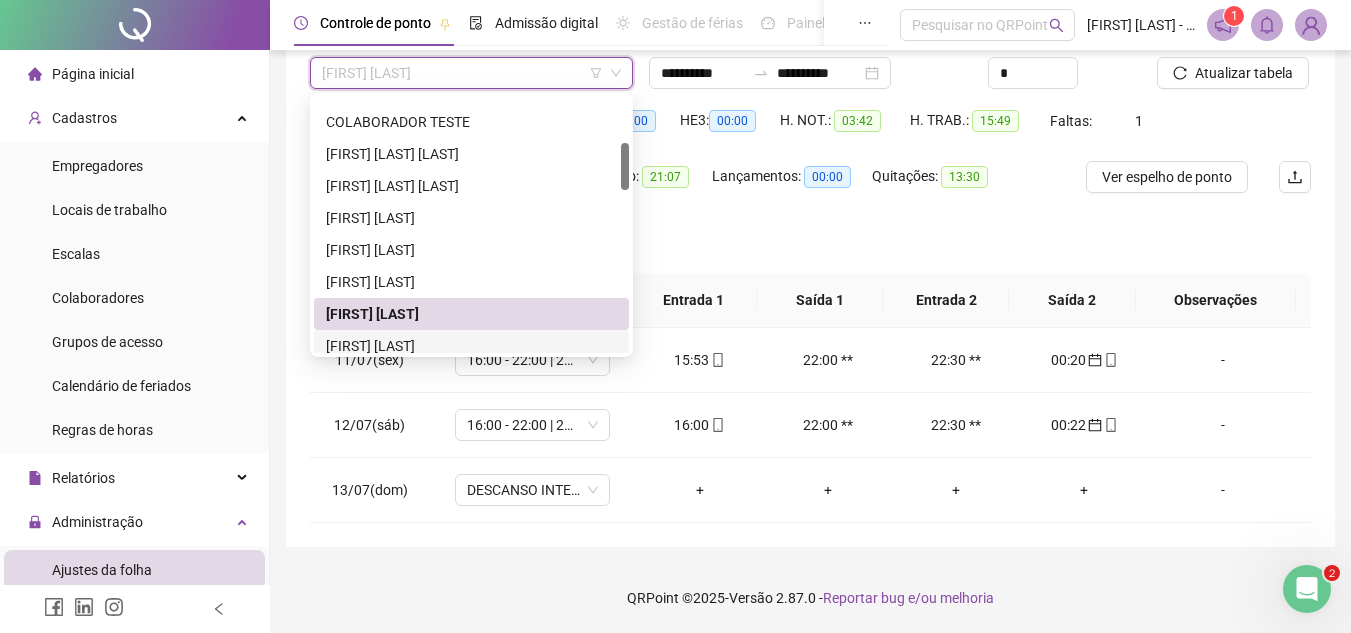 click on "[FIRST] [LAST]" at bounding box center [471, 346] 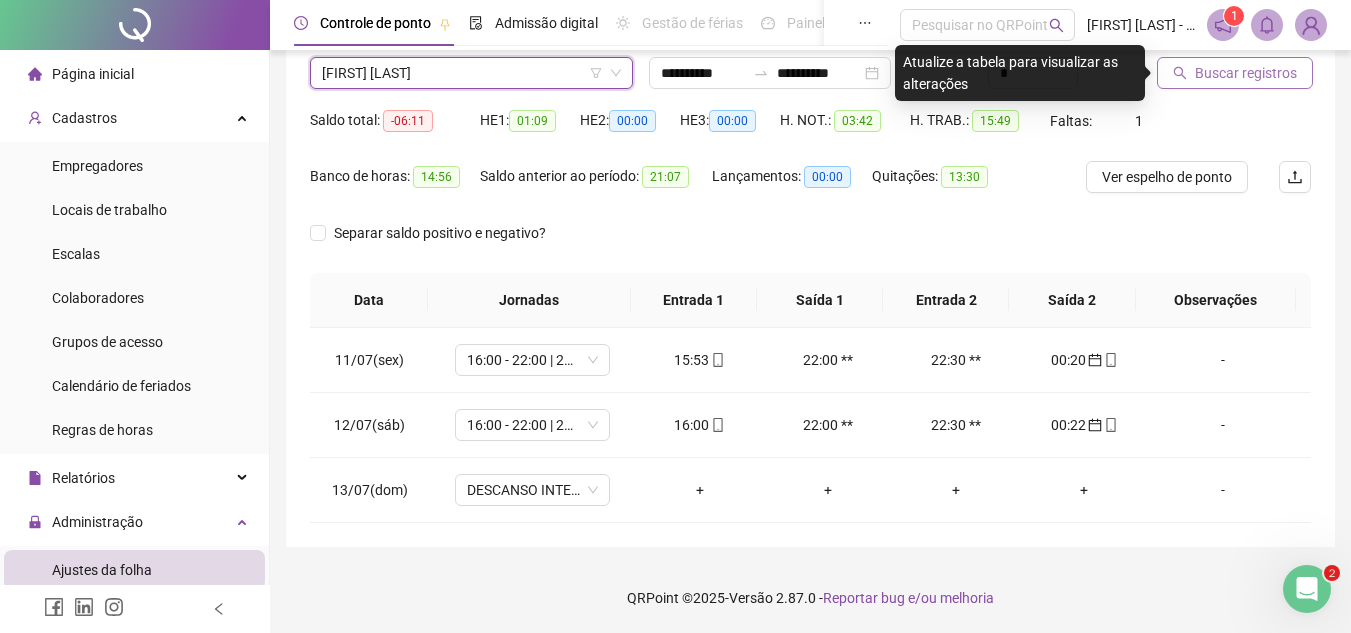 click on "Buscar registros" at bounding box center [1246, 73] 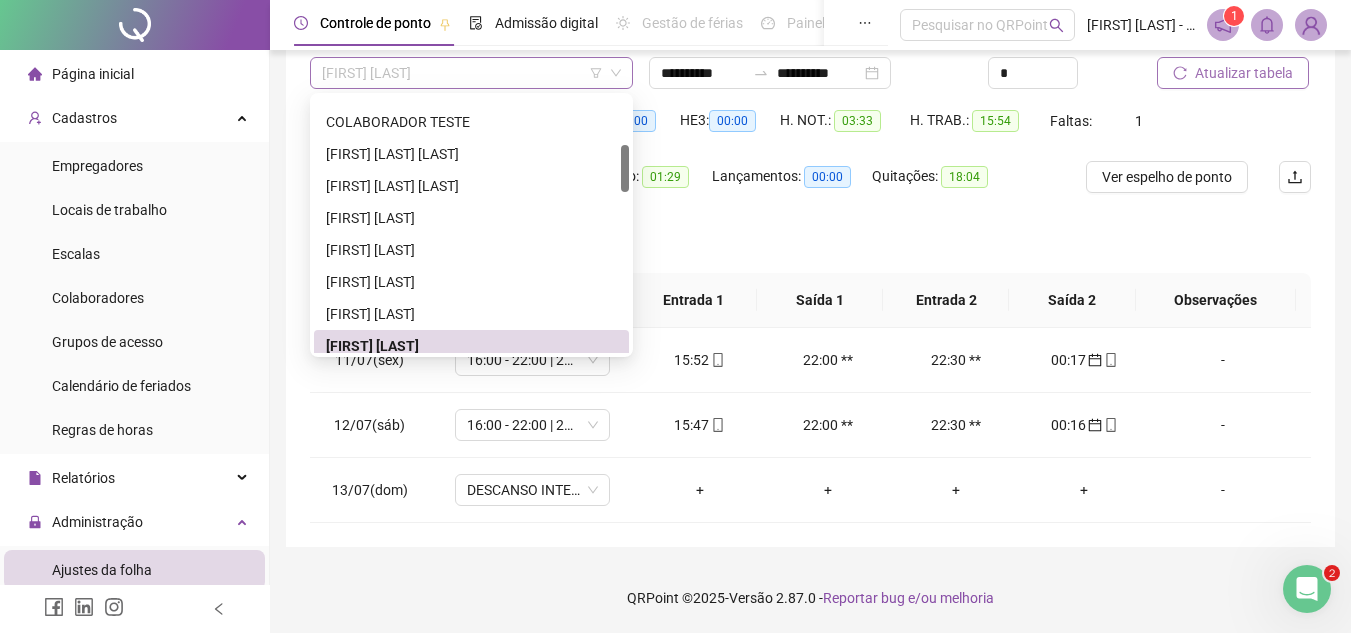 scroll, scrollTop: 256, scrollLeft: 0, axis: vertical 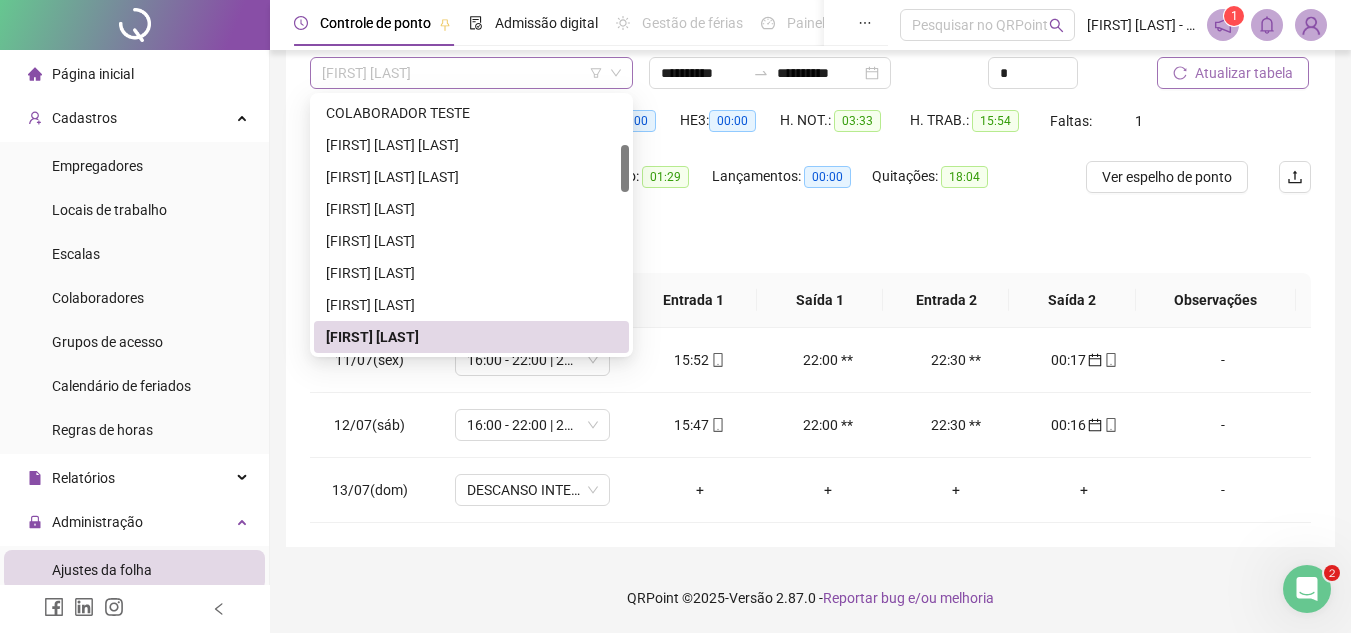 click on "[FIRST] [LAST]" at bounding box center [471, 73] 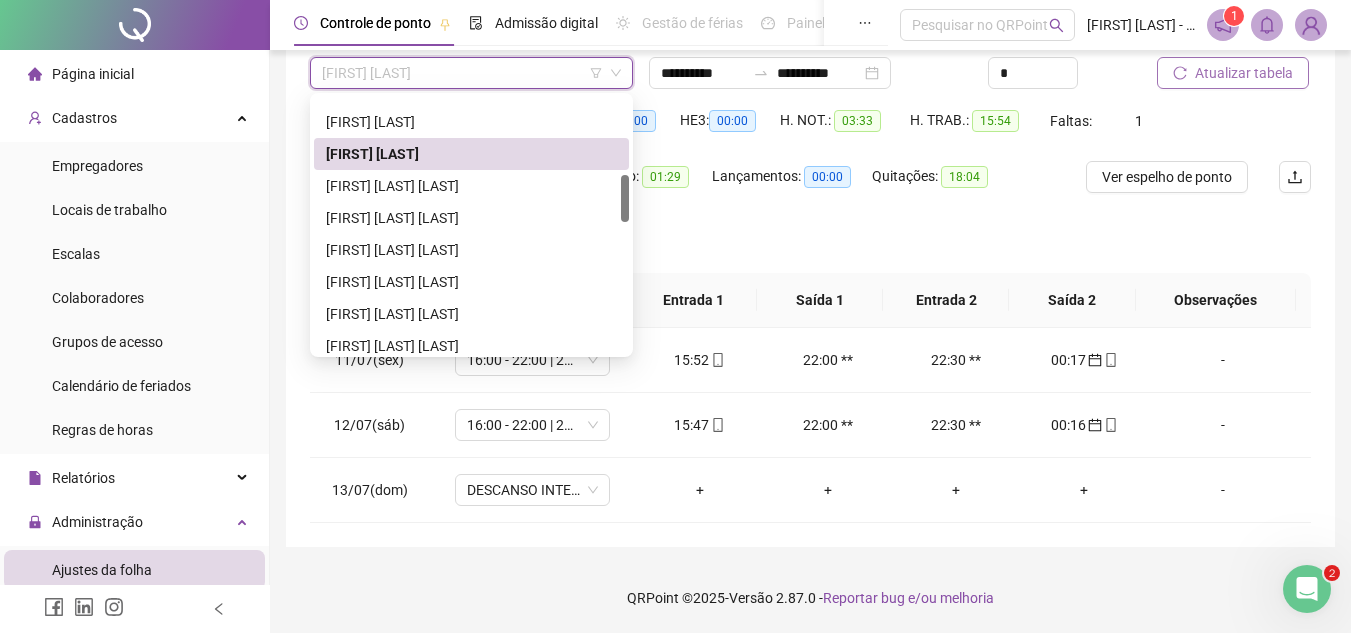 scroll, scrollTop: 460, scrollLeft: 0, axis: vertical 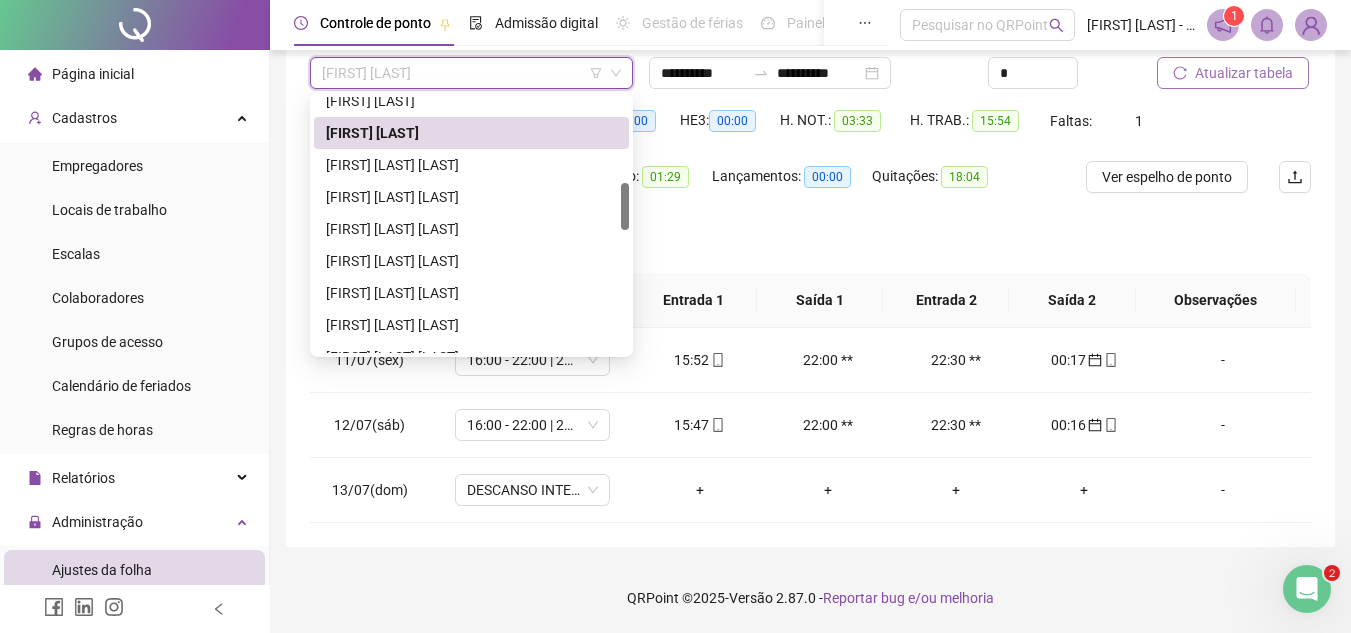 drag, startPoint x: 625, startPoint y: 168, endPoint x: 625, endPoint y: 206, distance: 38 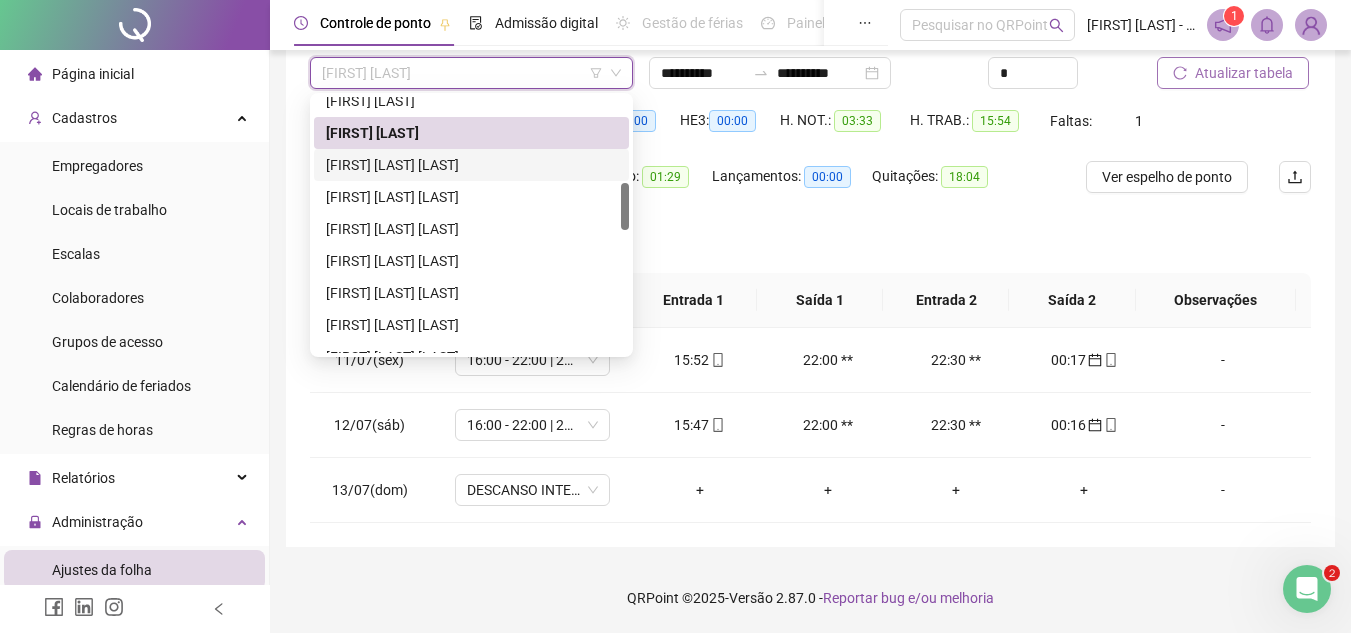 click on "[FIRST] [LAST] [LAST]" at bounding box center [471, 165] 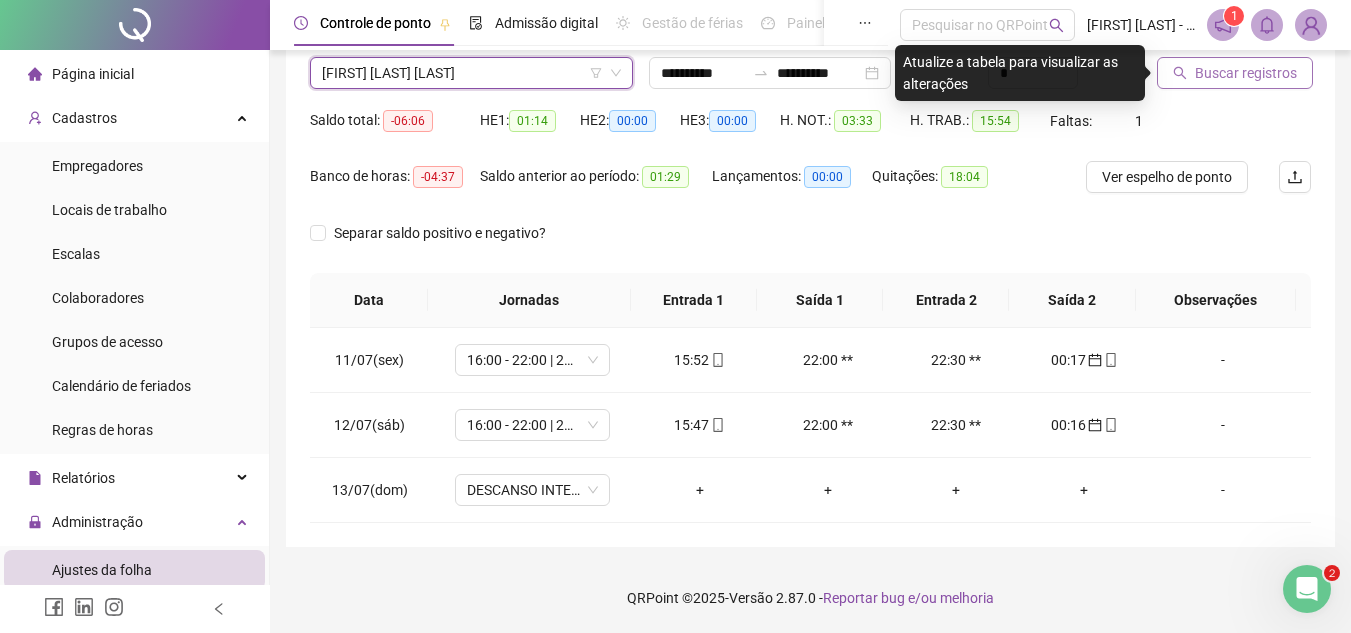 click on "Buscar registros" at bounding box center (1246, 73) 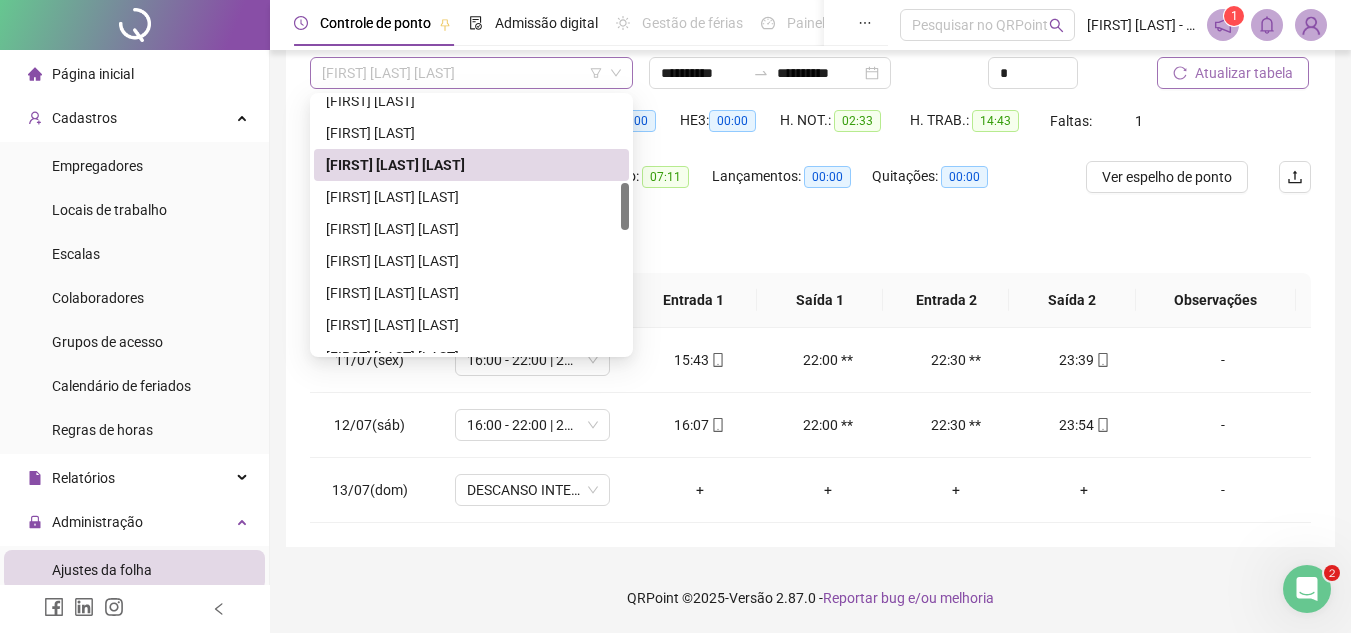 click on "[FIRST] [LAST] [LAST]" at bounding box center [471, 73] 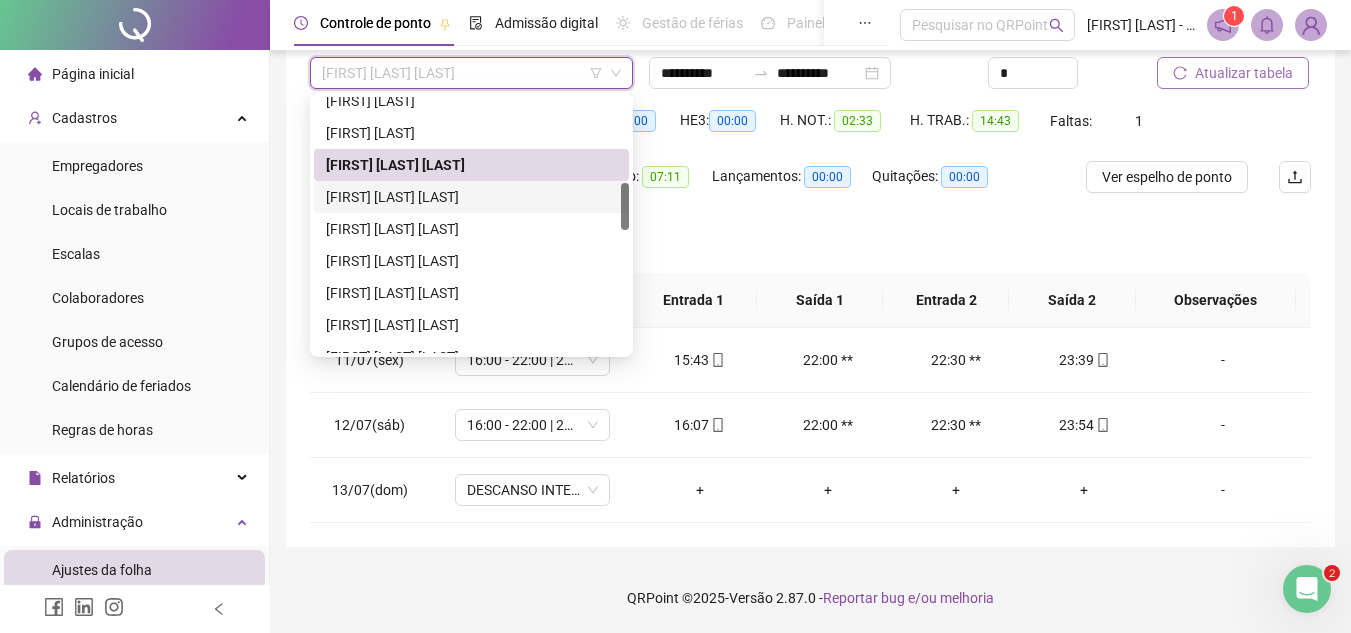 click on "[FIRST] [LAST] [LAST]" at bounding box center (471, 197) 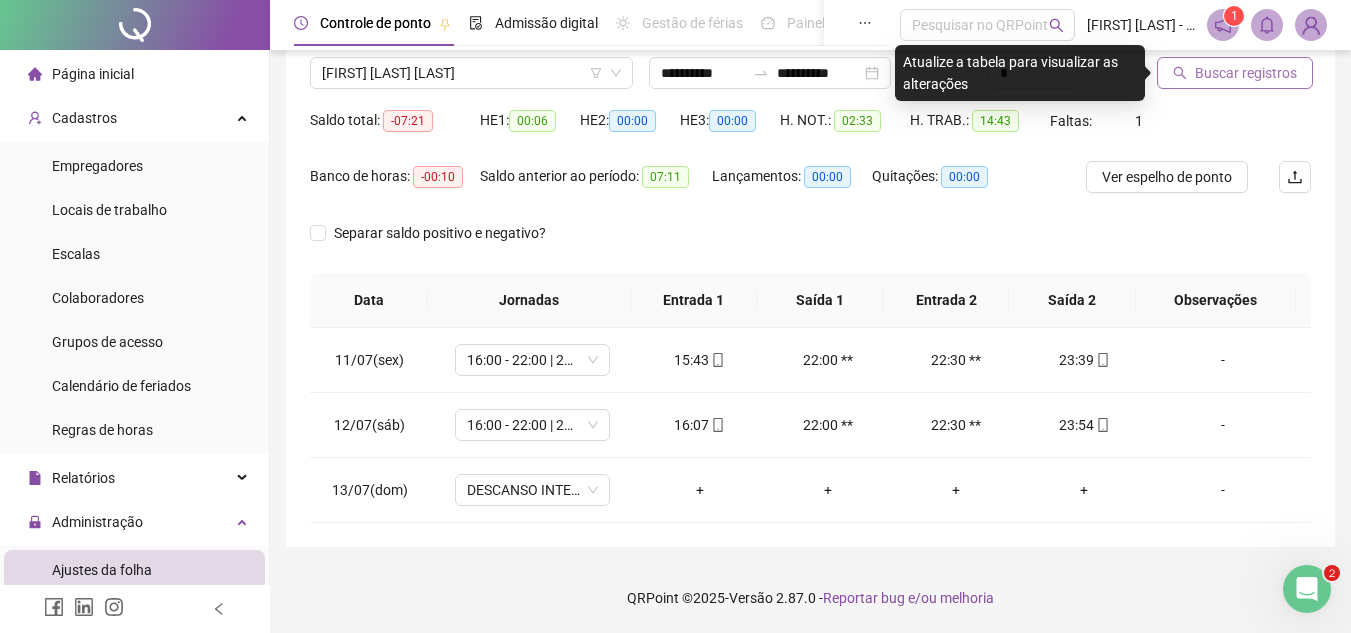 click on "Buscar registros" at bounding box center [1246, 73] 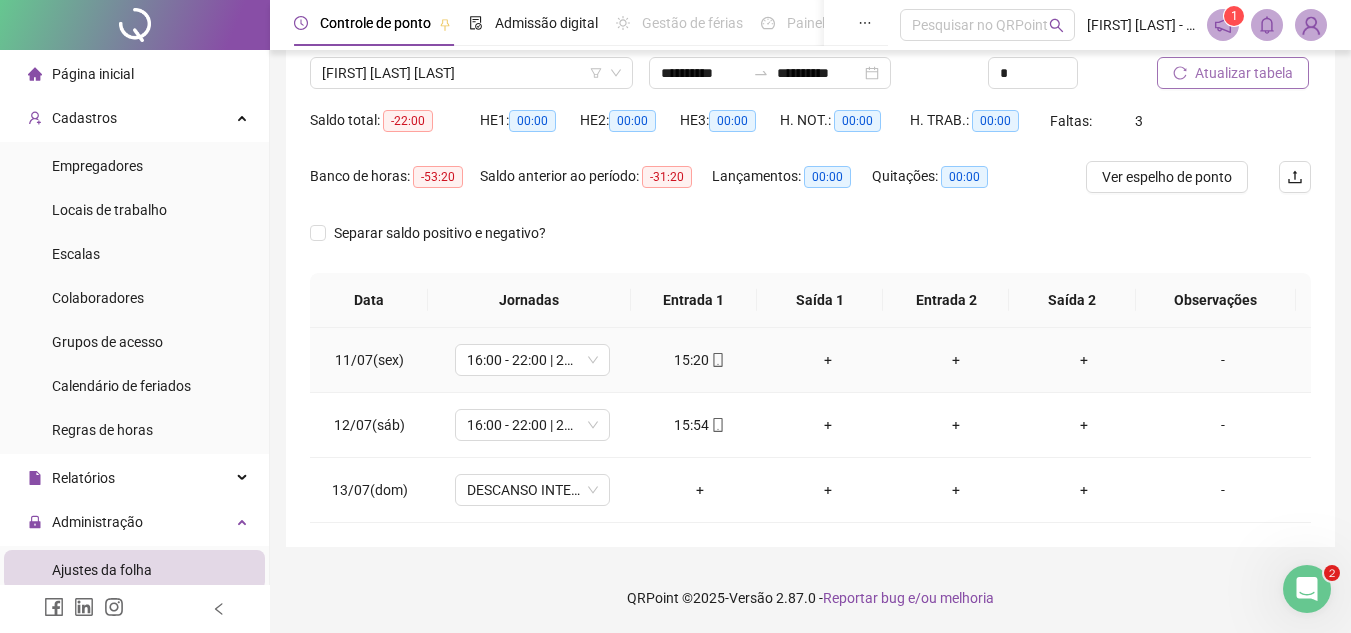 click on "-" at bounding box center [1229, 360] 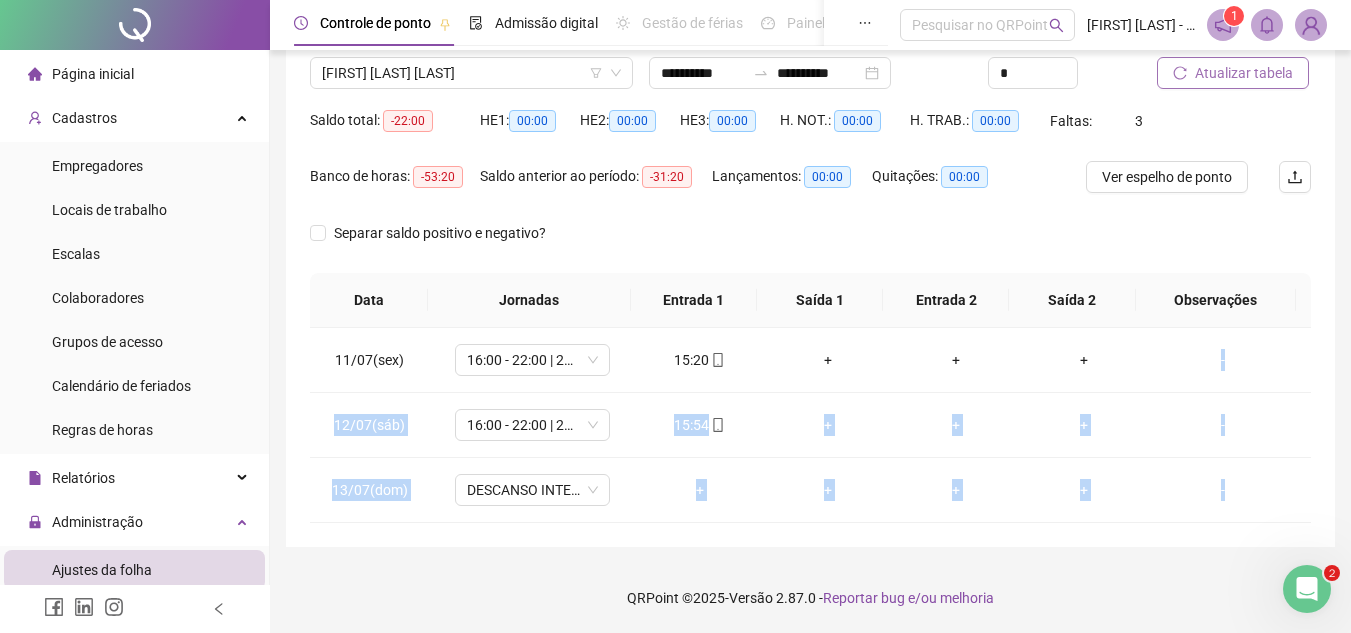 click on "11/07(sex) 16:00 - 22:00 | 22:30 - 23:50 15:20 + + + - 12/07(sáb) 16:00 - 22:00 | 22:30 - 23:50 15:54 + + + - 13/07(dom) DESCANSO INTER-JORNADA + + + + -" at bounding box center (810, 425) 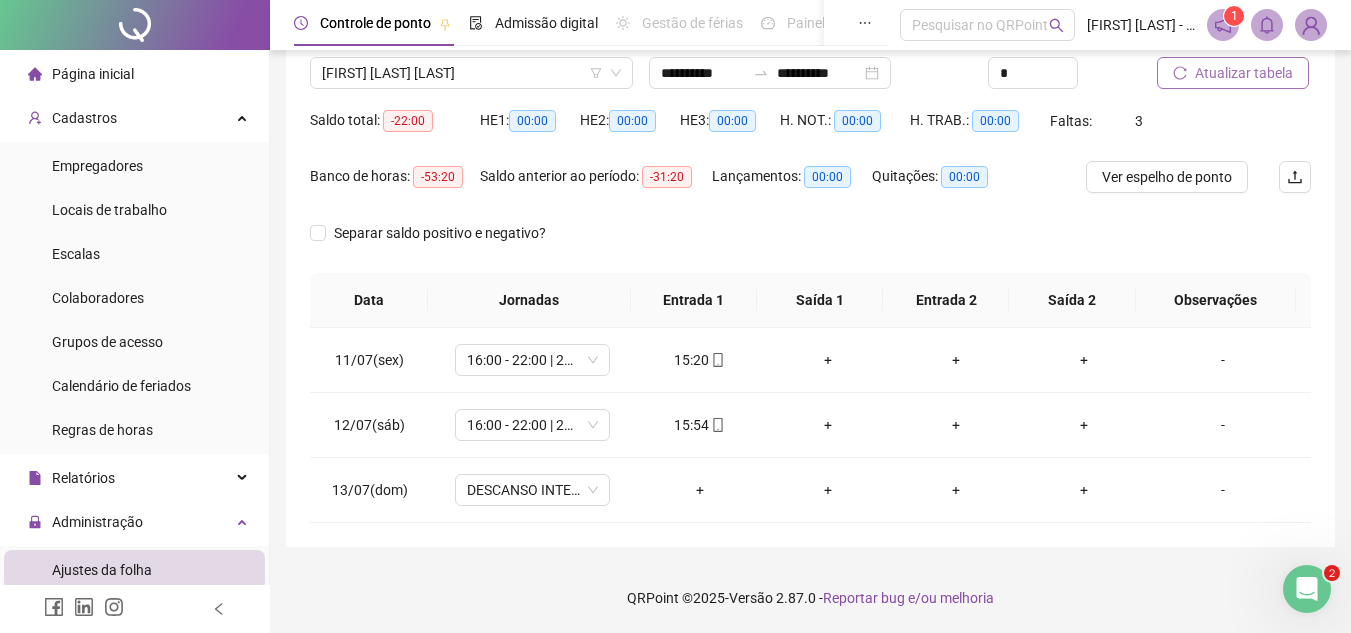 click on "Separar saldo positivo e negativo?" at bounding box center [810, 245] 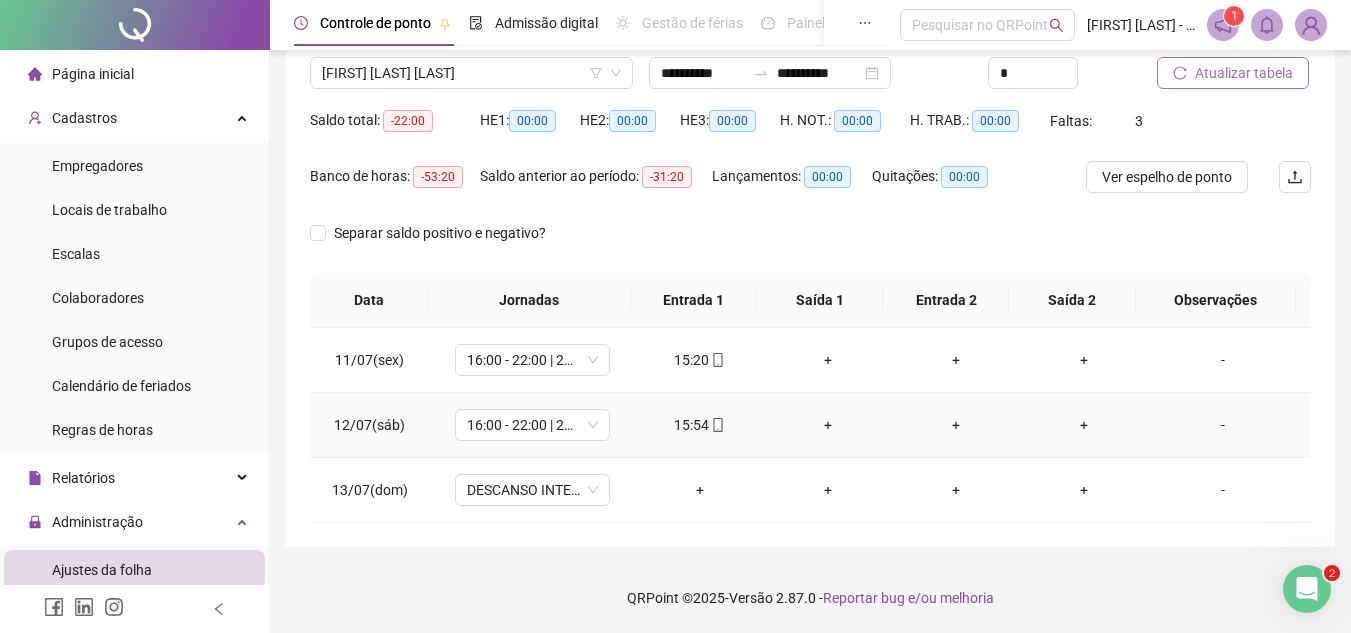 click on "+" at bounding box center [1084, 425] 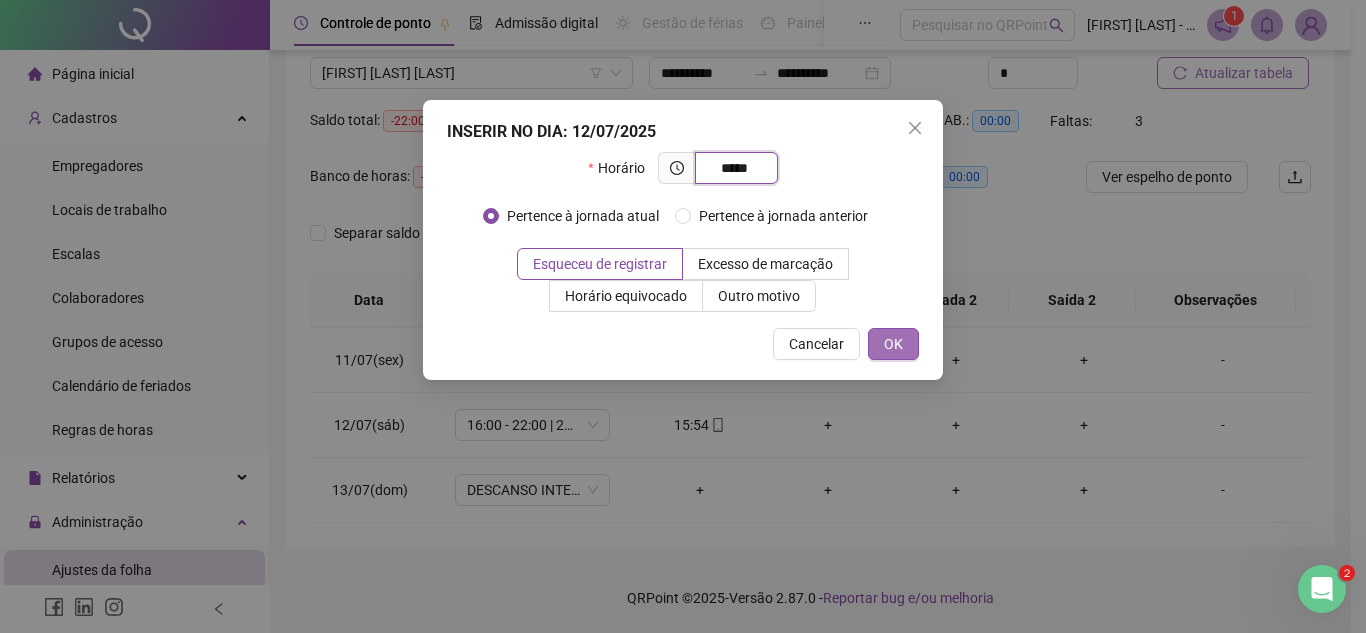 type on "*****" 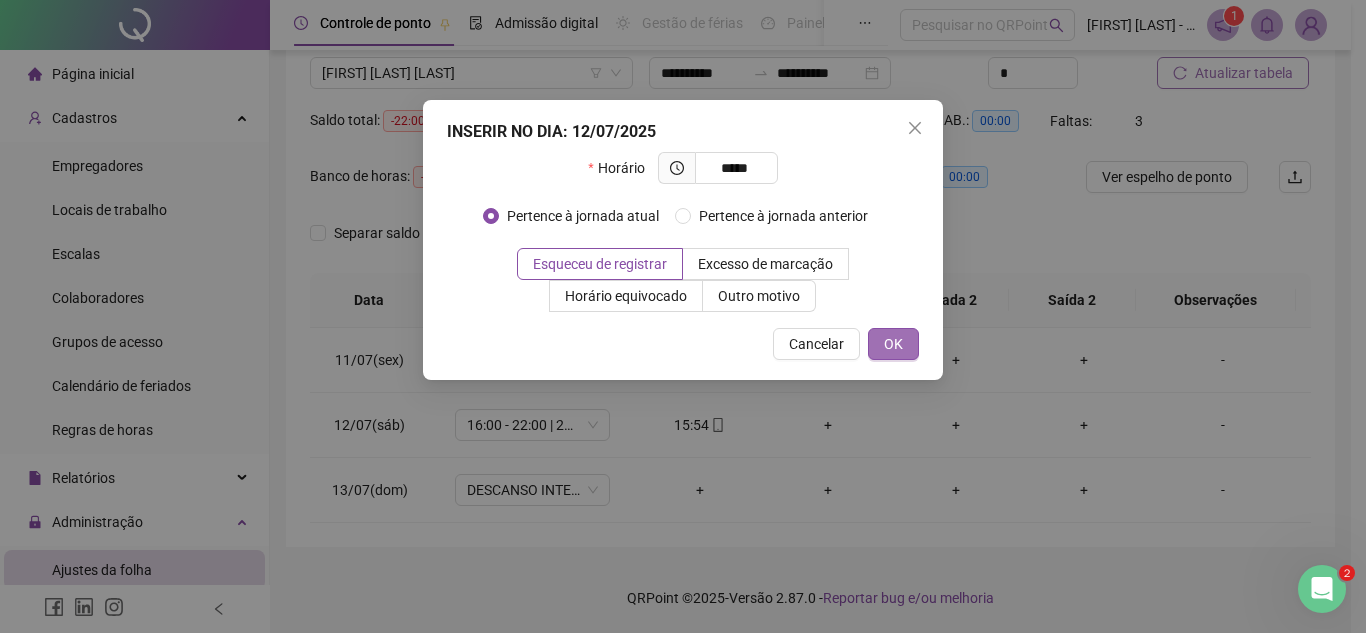 click on "OK" at bounding box center (893, 344) 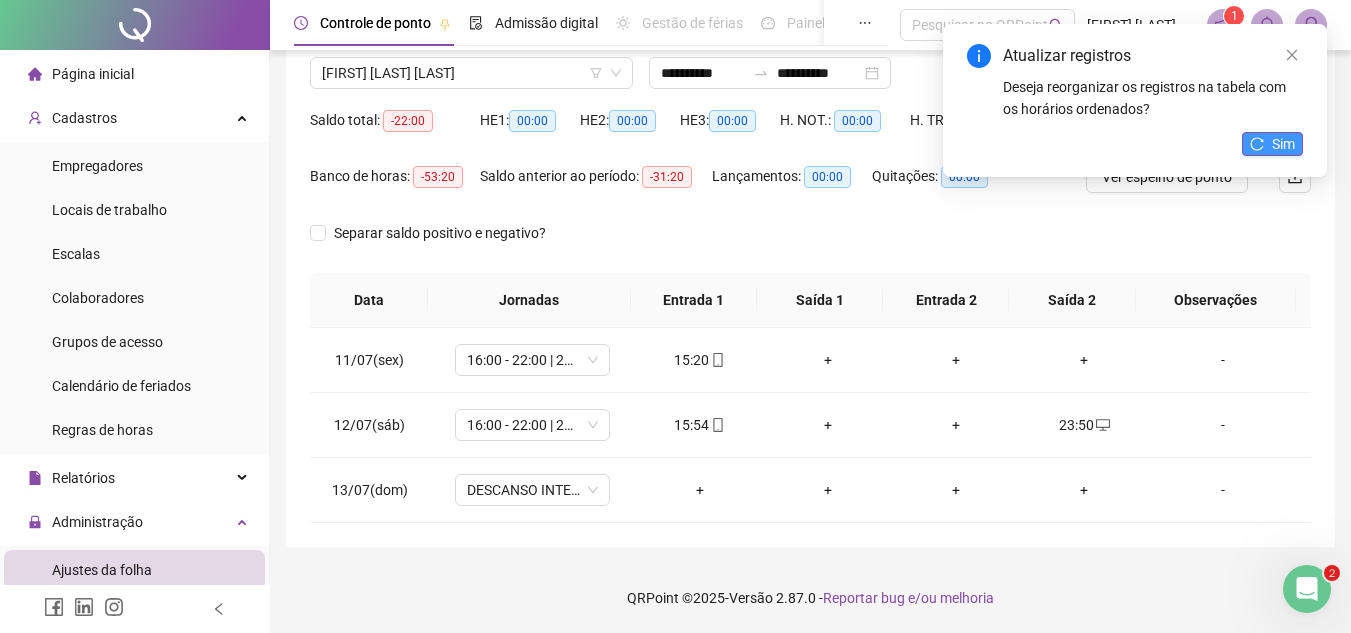 click on "Sim" at bounding box center [1283, 144] 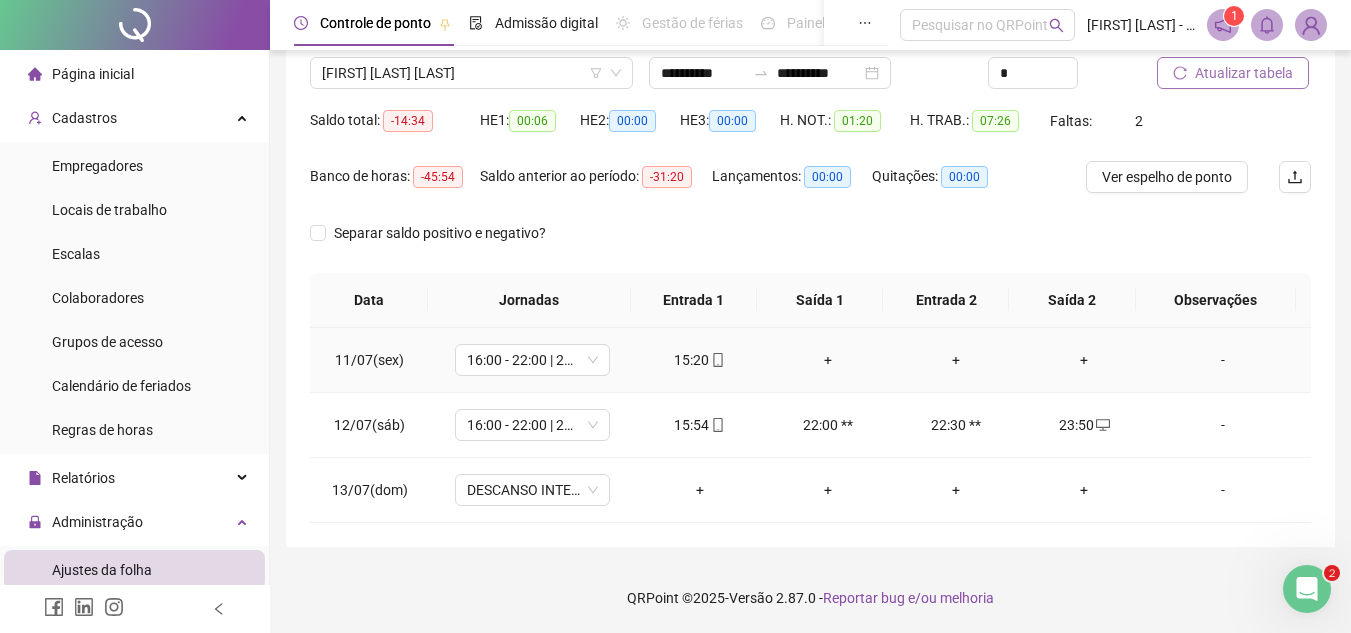 click on "+" at bounding box center (1084, 360) 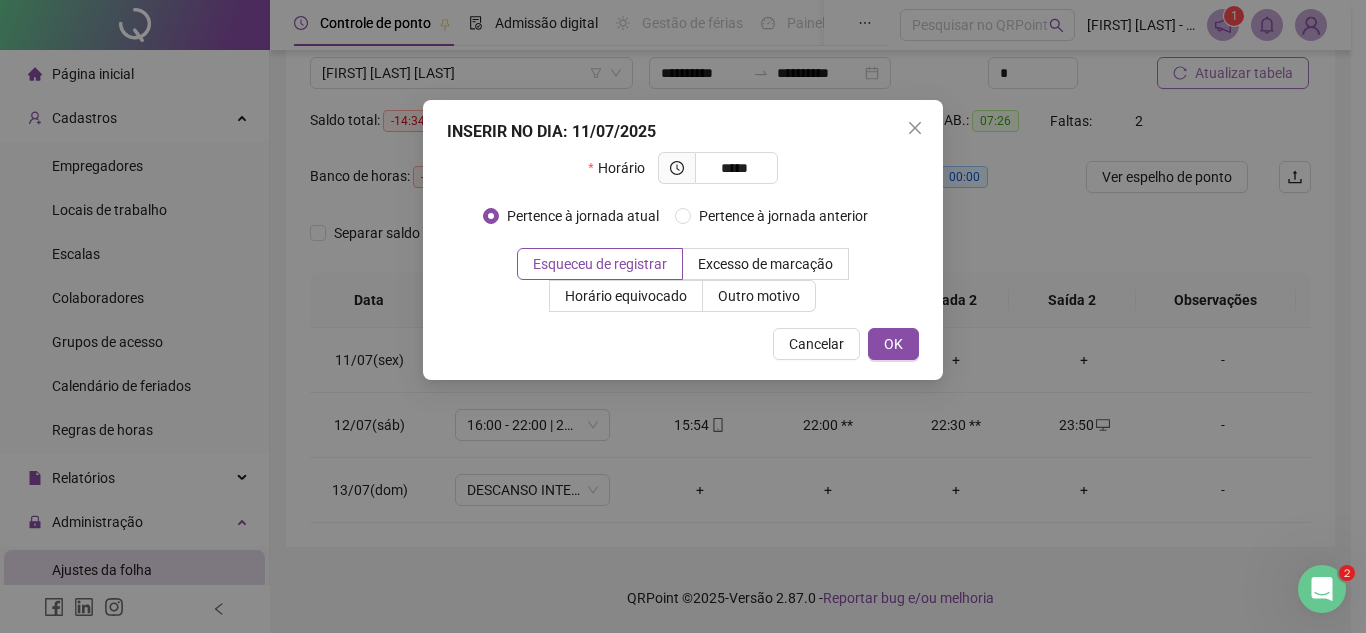 type on "*****" 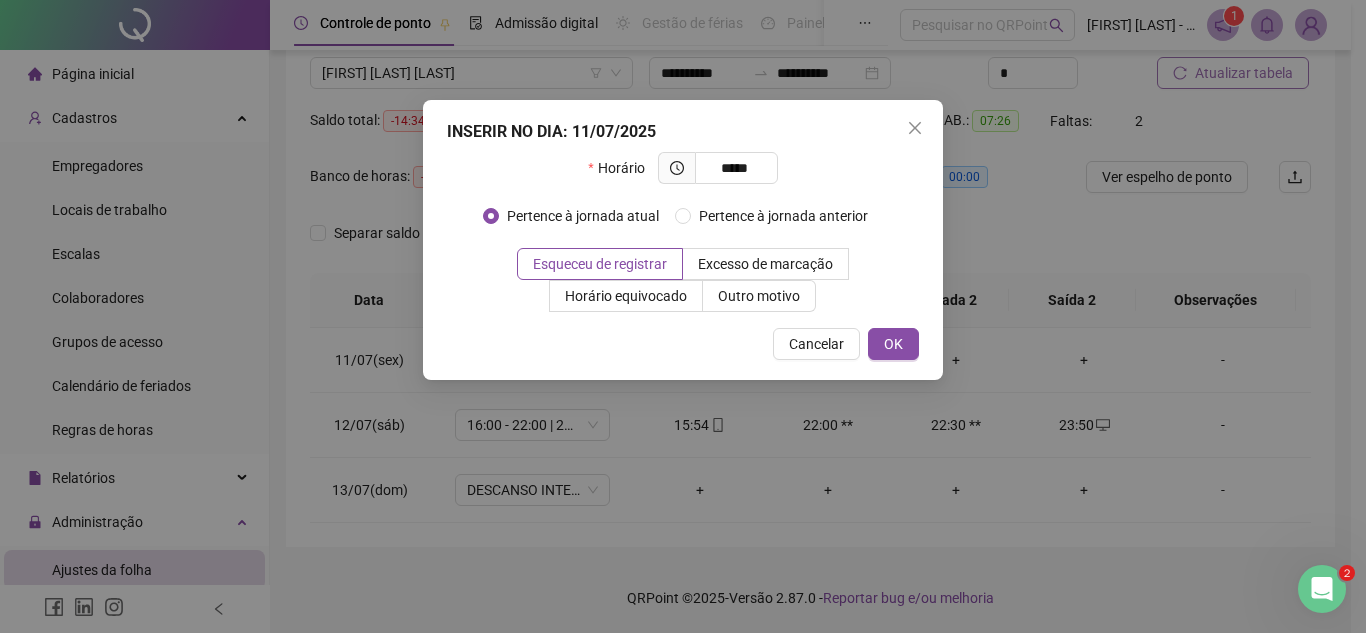 drag, startPoint x: 1070, startPoint y: 359, endPoint x: 886, endPoint y: 350, distance: 184.21997 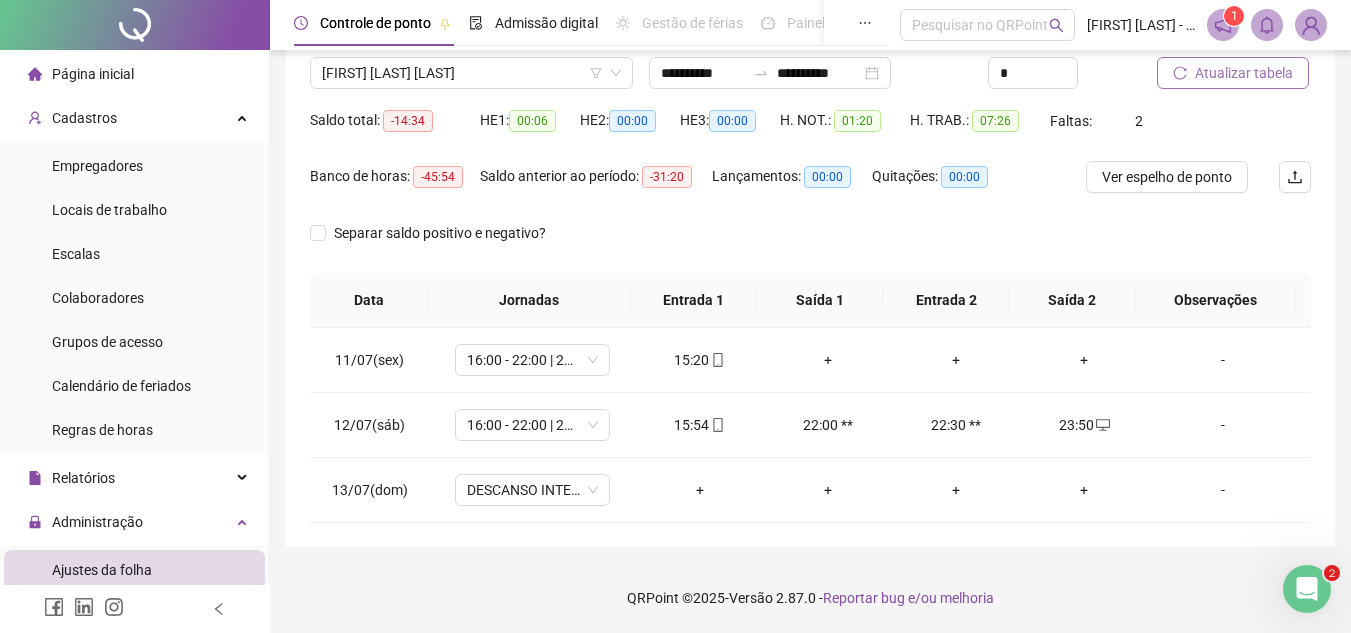 click on "Atualizar tabela" at bounding box center [1244, 73] 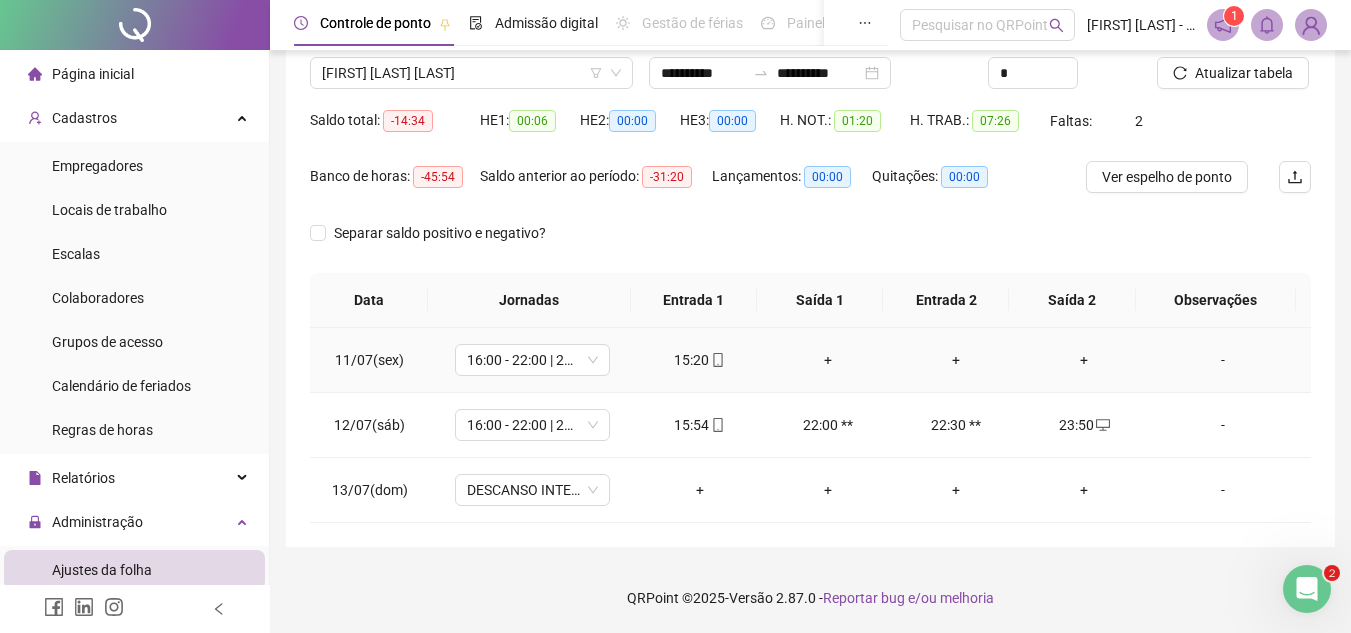 click on "+" at bounding box center (1084, 360) 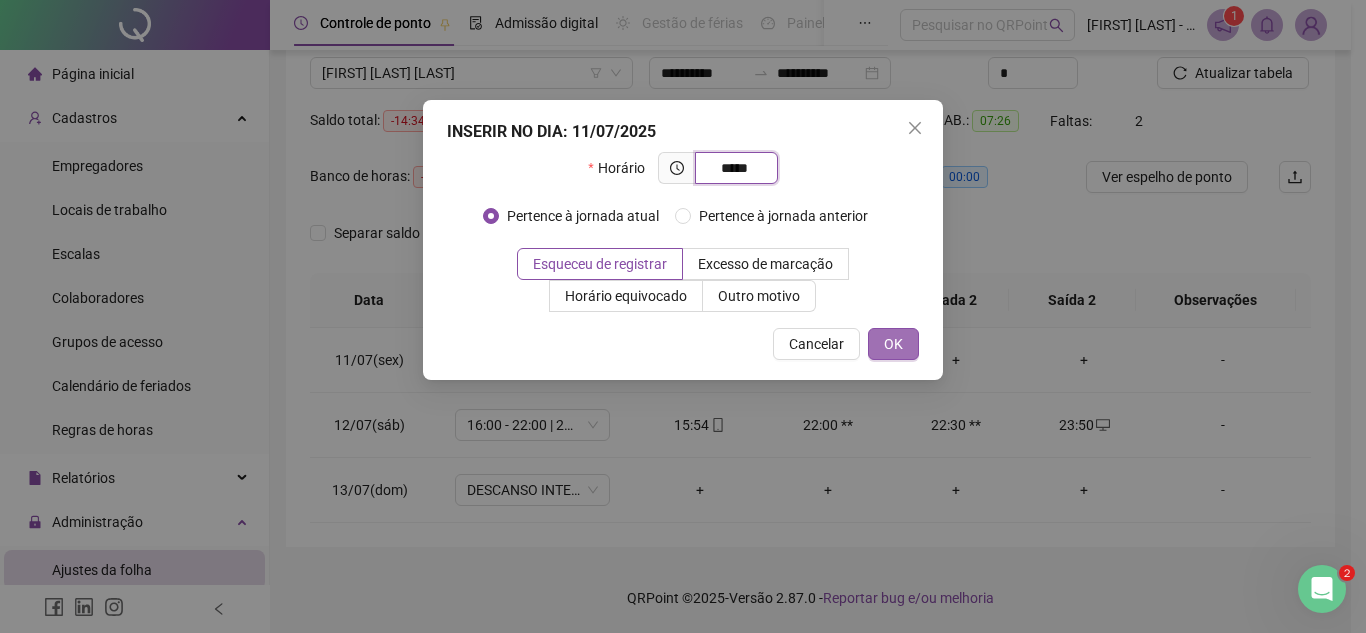 type on "*****" 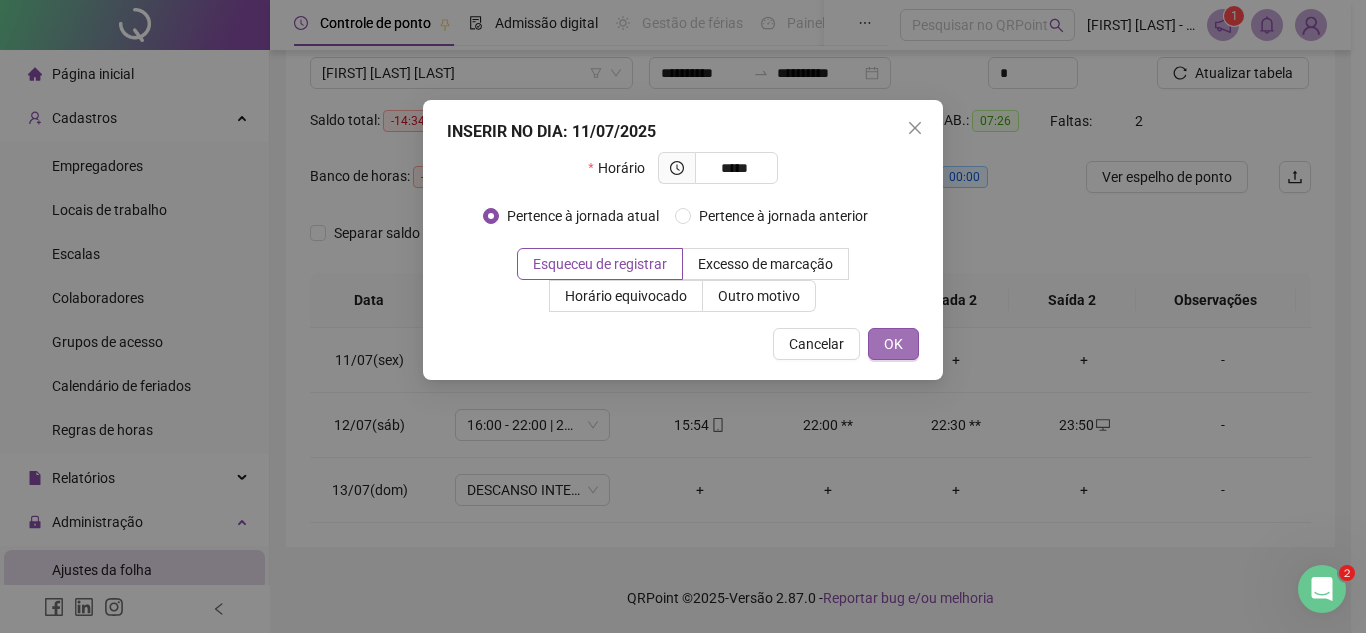 click on "OK" at bounding box center (893, 344) 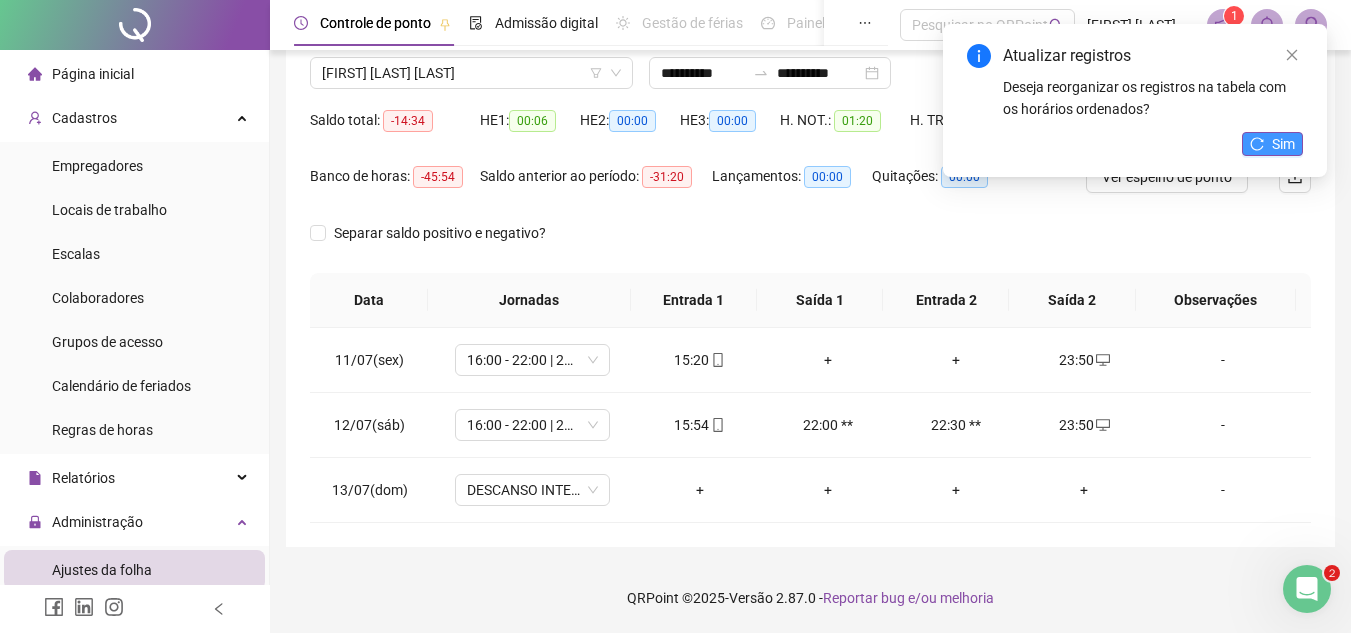 click on "Sim" at bounding box center [1272, 144] 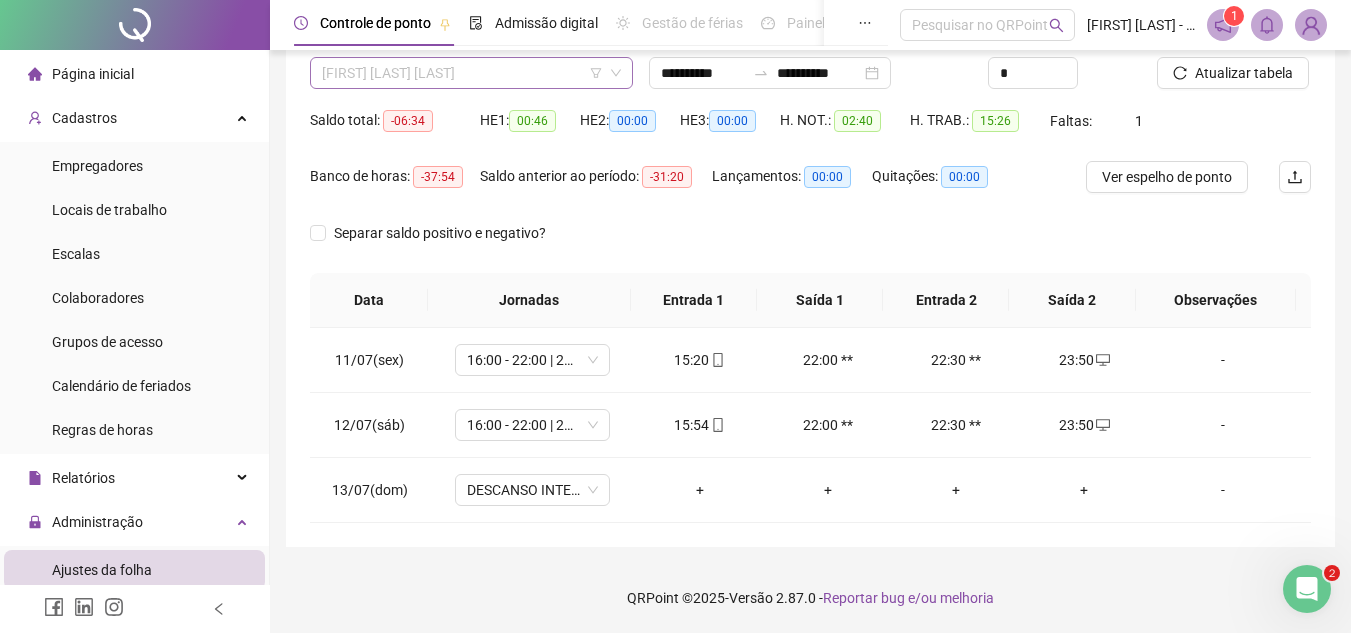 click on "[FIRST] [LAST] [LAST]" at bounding box center (471, 73) 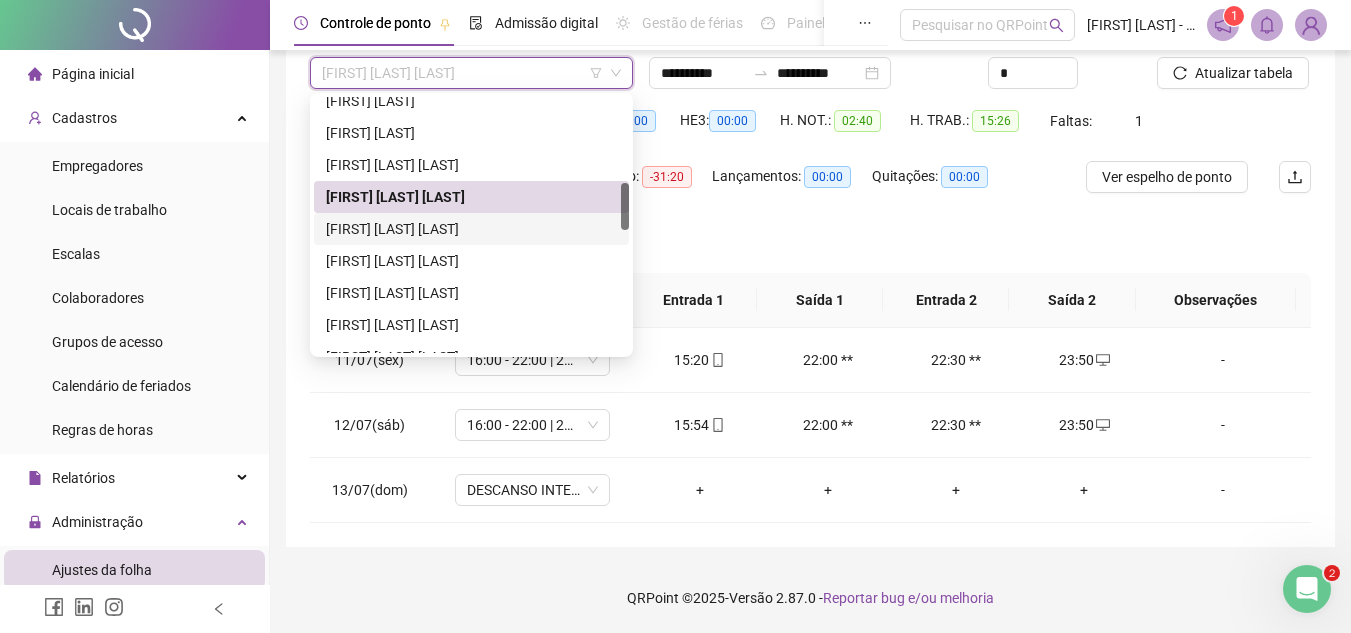 click on "[FIRST] [LAST] [LAST]" at bounding box center (471, 229) 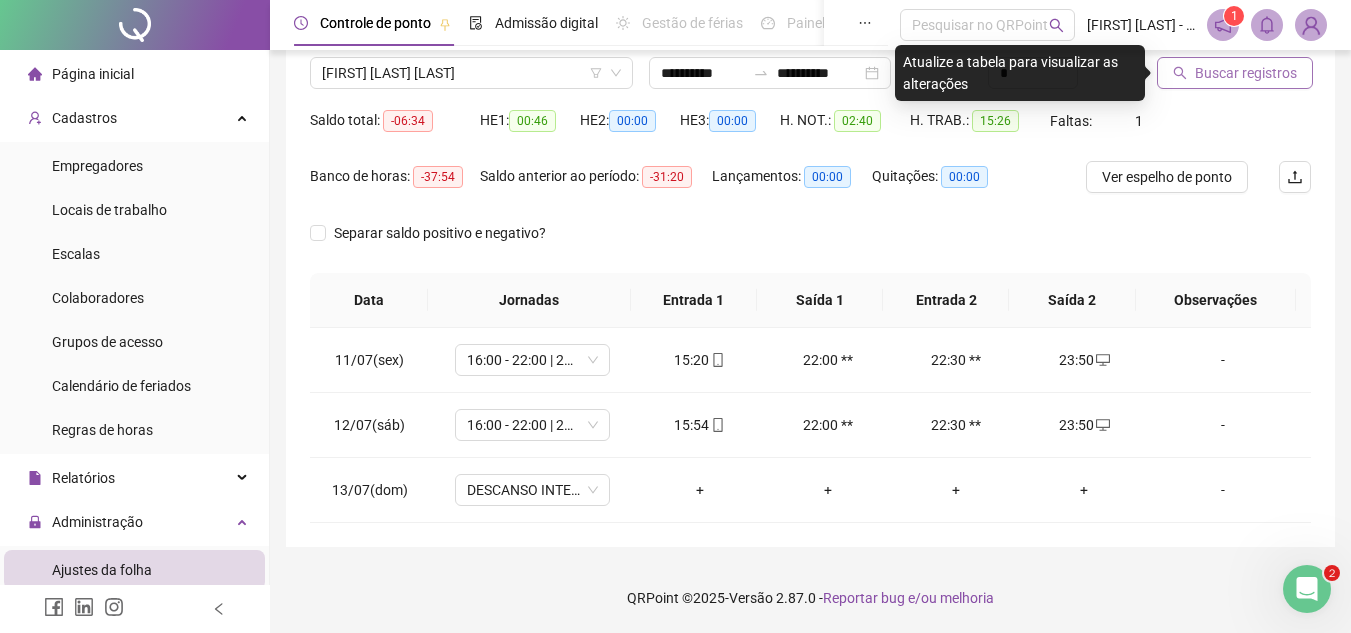 click on "Buscar registros" at bounding box center (1246, 73) 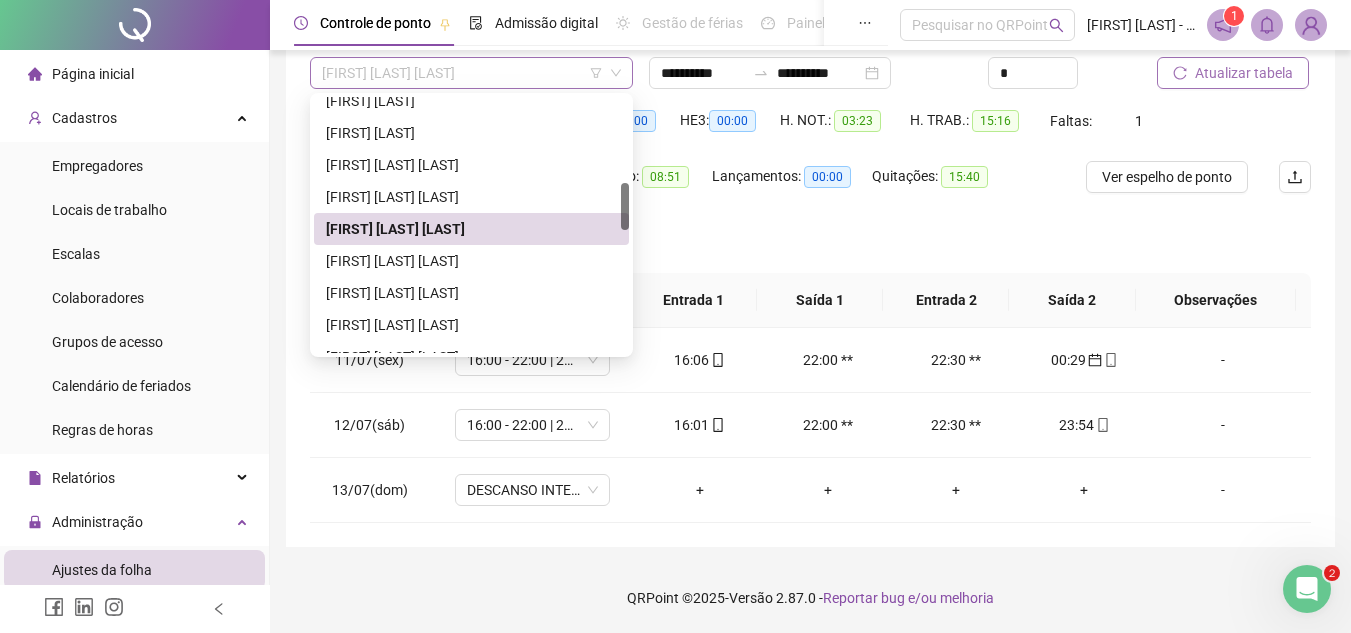 click on "[FIRST] [LAST] [LAST]" at bounding box center (471, 73) 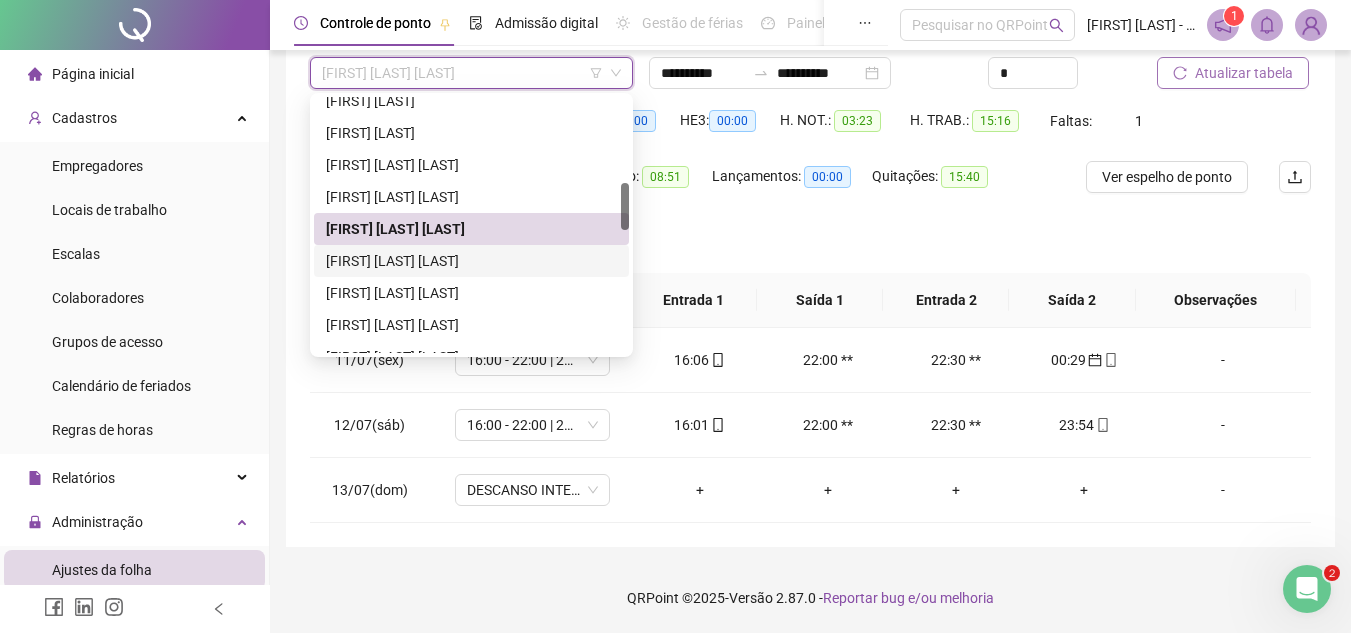 click on "[FIRST] [LAST] [LAST]" at bounding box center [471, 261] 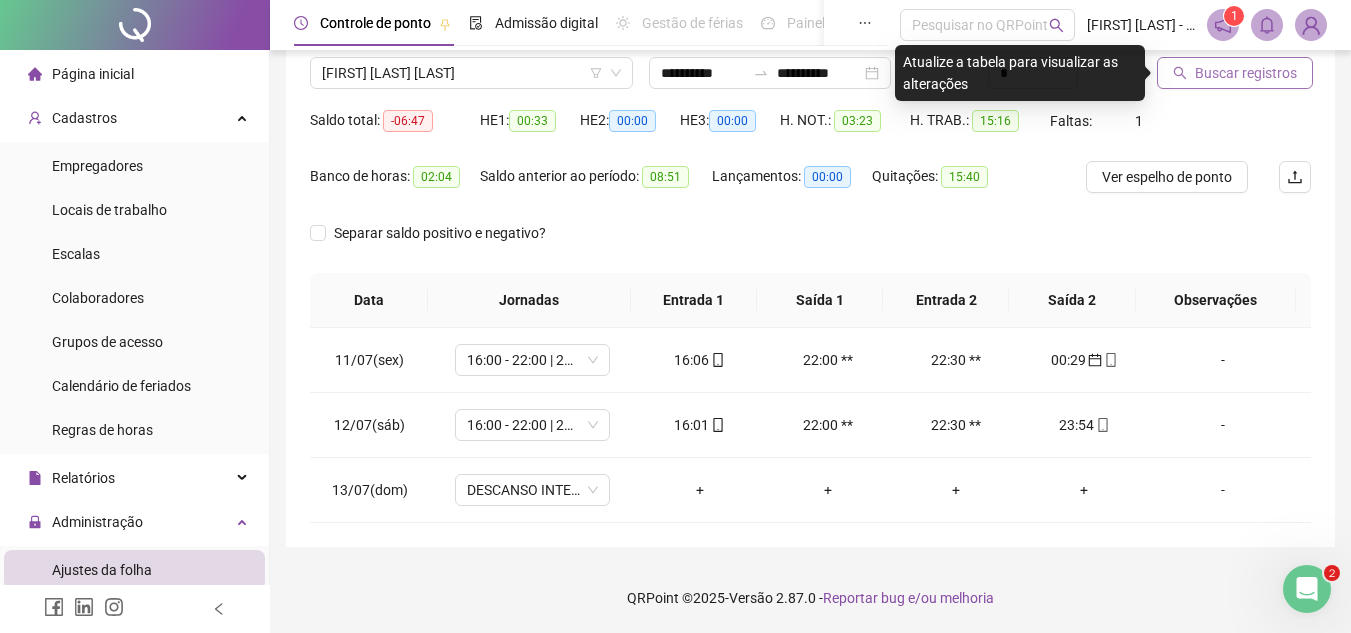 click on "Buscar registros" at bounding box center [1246, 73] 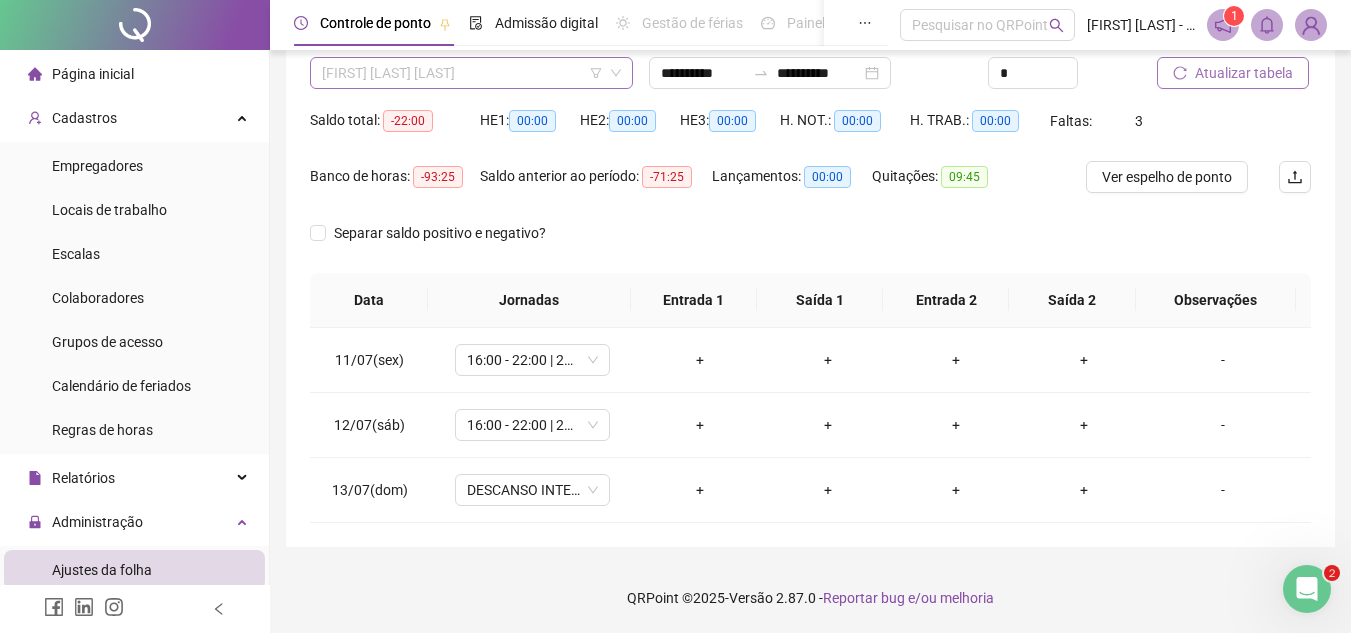 click on "[FIRST] [LAST] [LAST]" at bounding box center [471, 73] 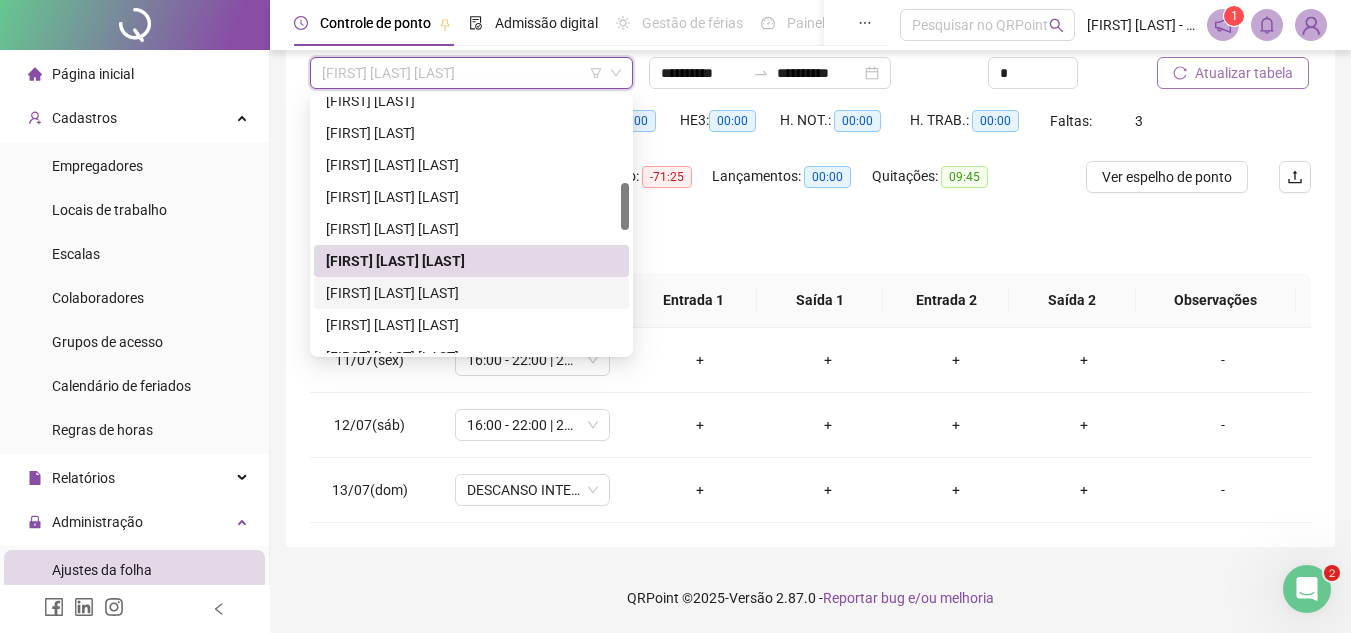 click on "[FIRST] [LAST] [LAST]" at bounding box center [471, 293] 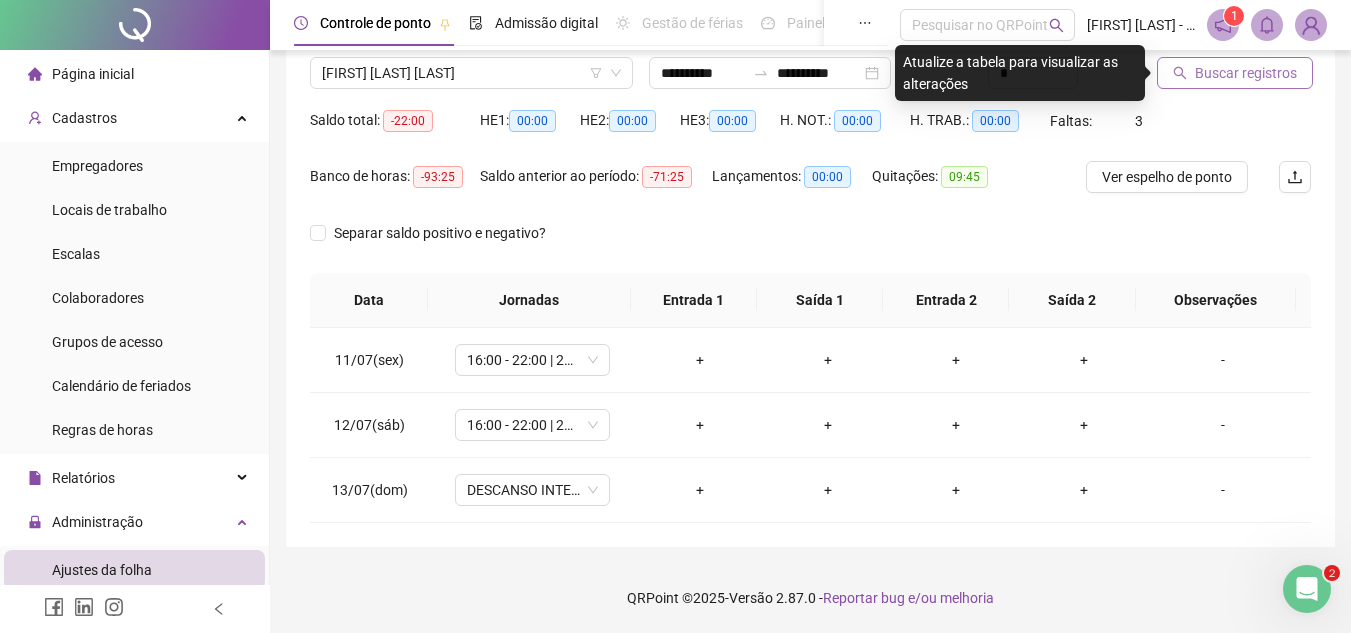 click on "Buscar registros" at bounding box center [1246, 73] 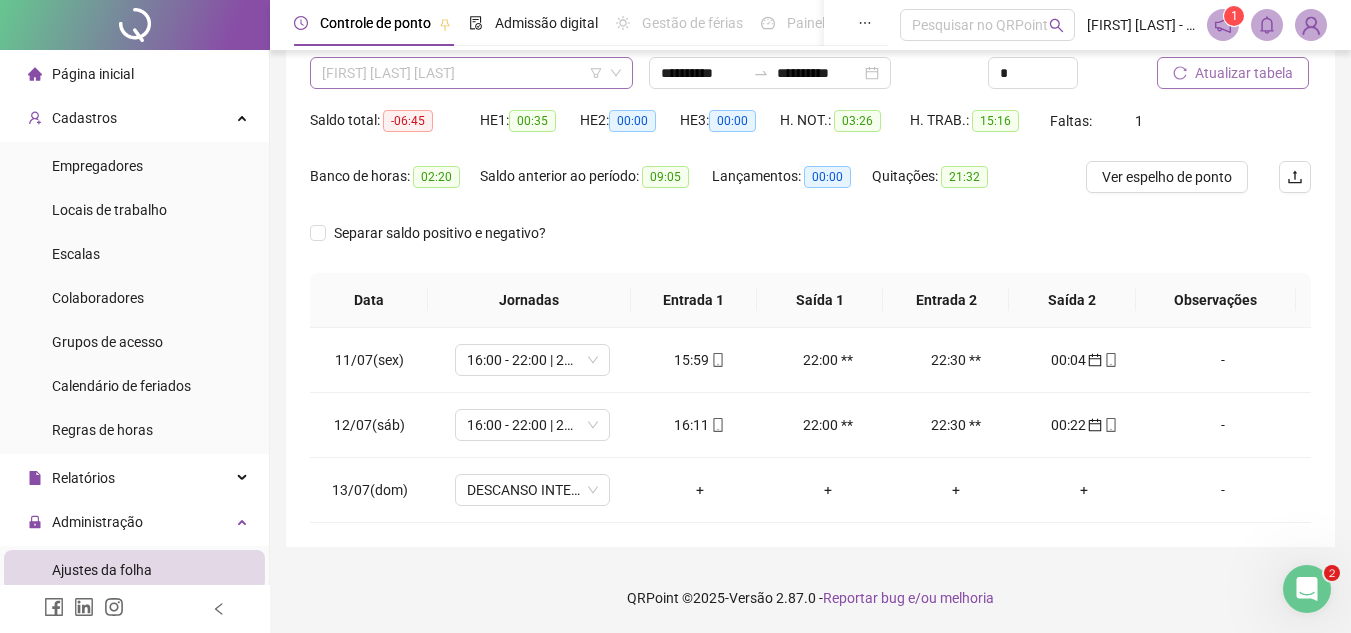 click on "[FIRST] [LAST] [LAST]" at bounding box center (471, 73) 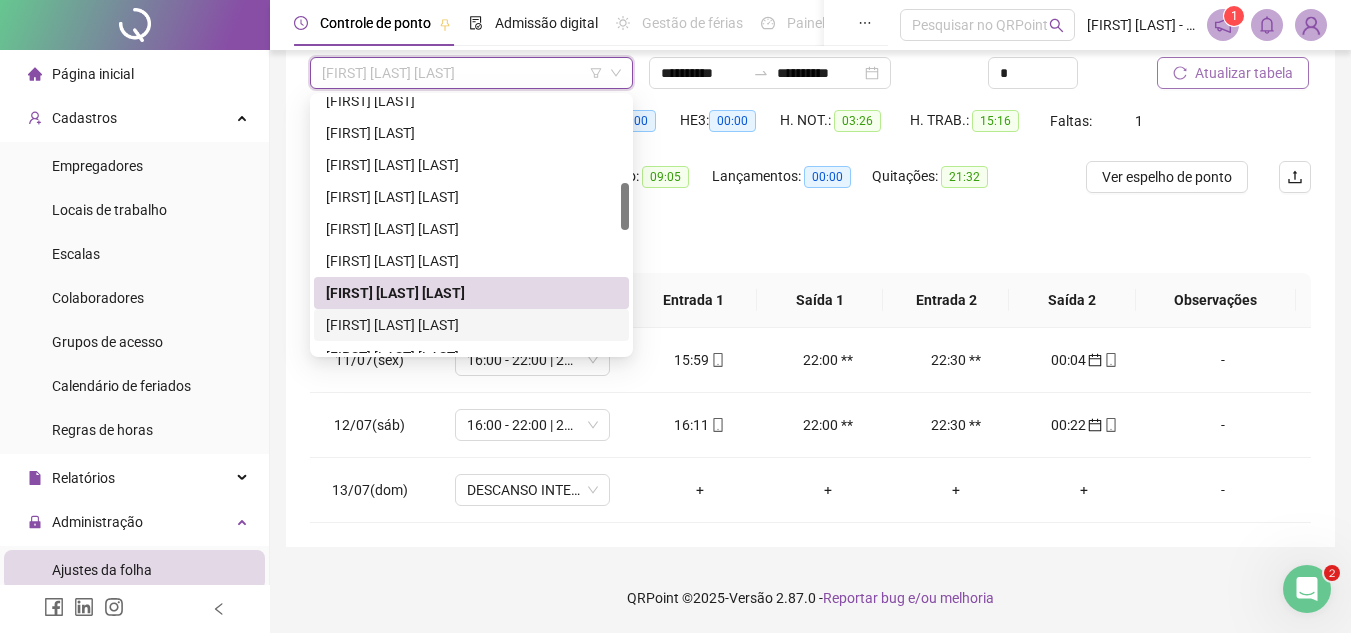 click on "[FIRST] [LAST] [LAST]" at bounding box center (471, 325) 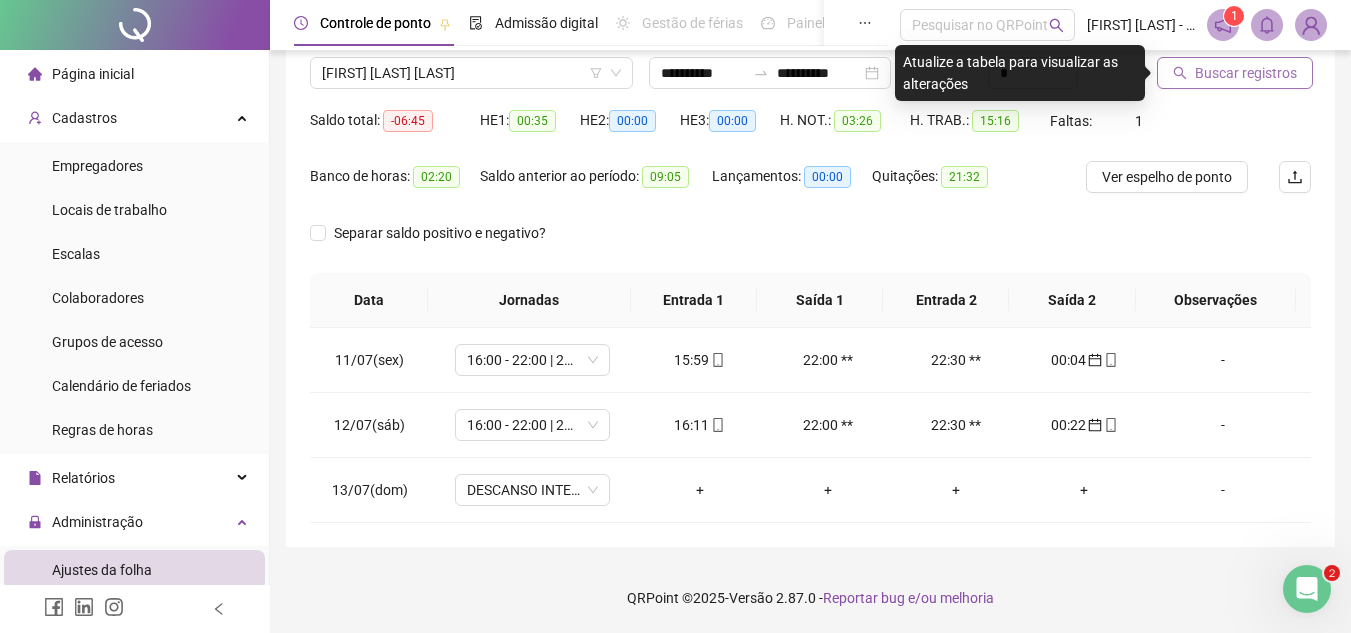 click on "Buscar registros" at bounding box center [1246, 73] 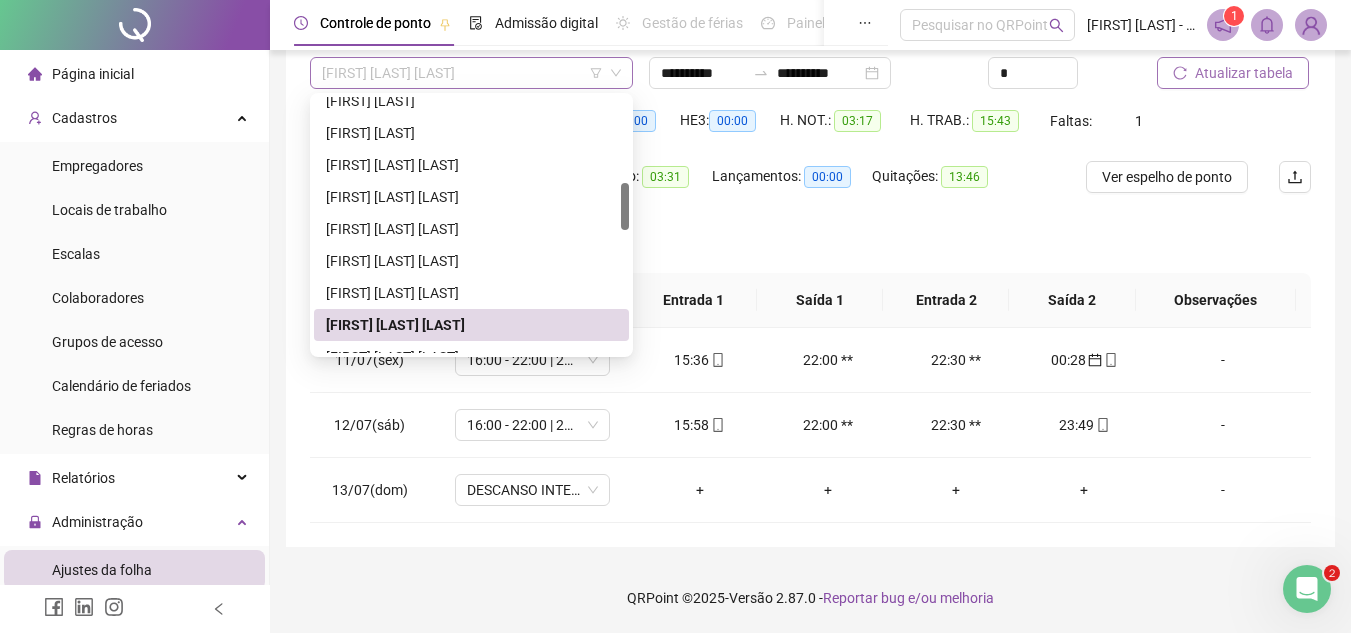 click on "[FIRST] [LAST] [LAST]" at bounding box center (471, 73) 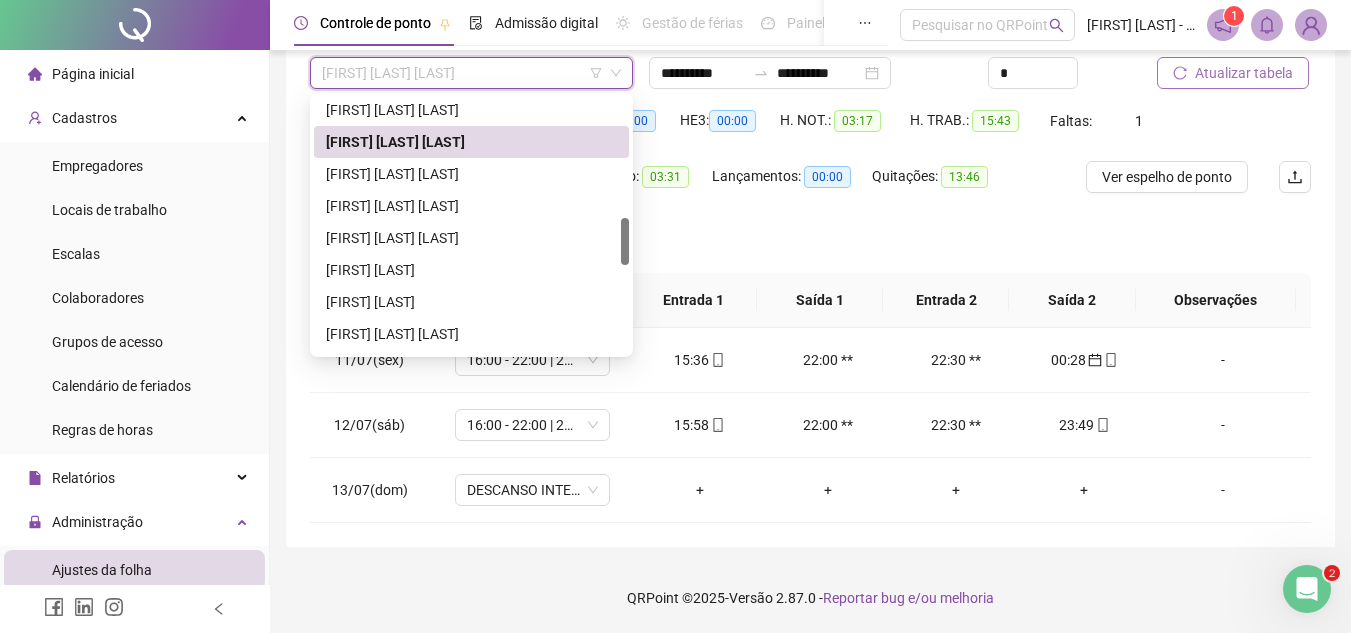 scroll, scrollTop: 659, scrollLeft: 0, axis: vertical 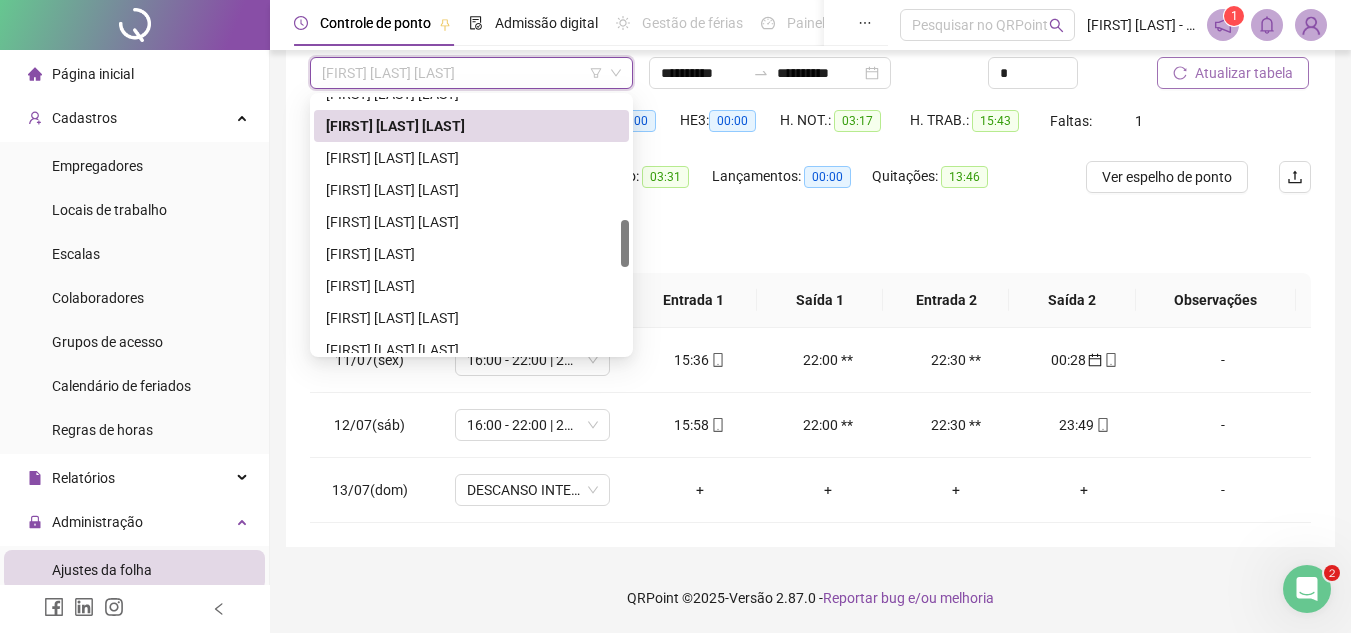 drag, startPoint x: 626, startPoint y: 197, endPoint x: 627, endPoint y: 234, distance: 37.01351 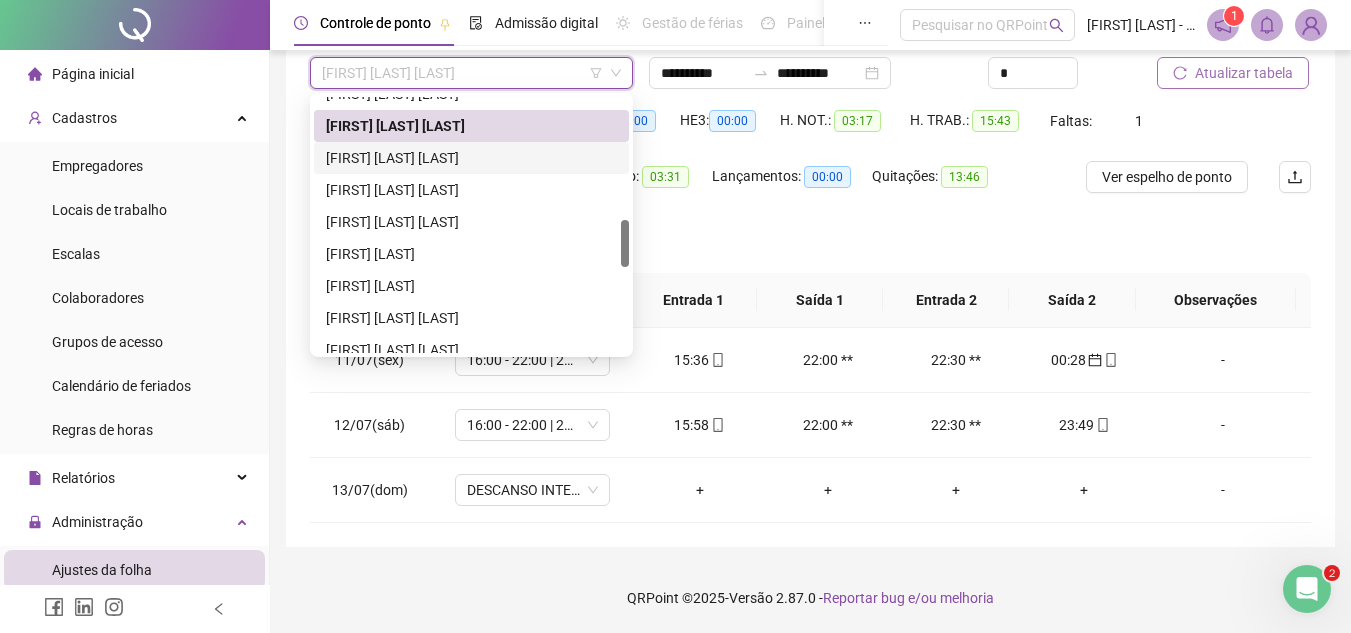 click on "[FIRST] [LAST] [LAST]" at bounding box center (471, 158) 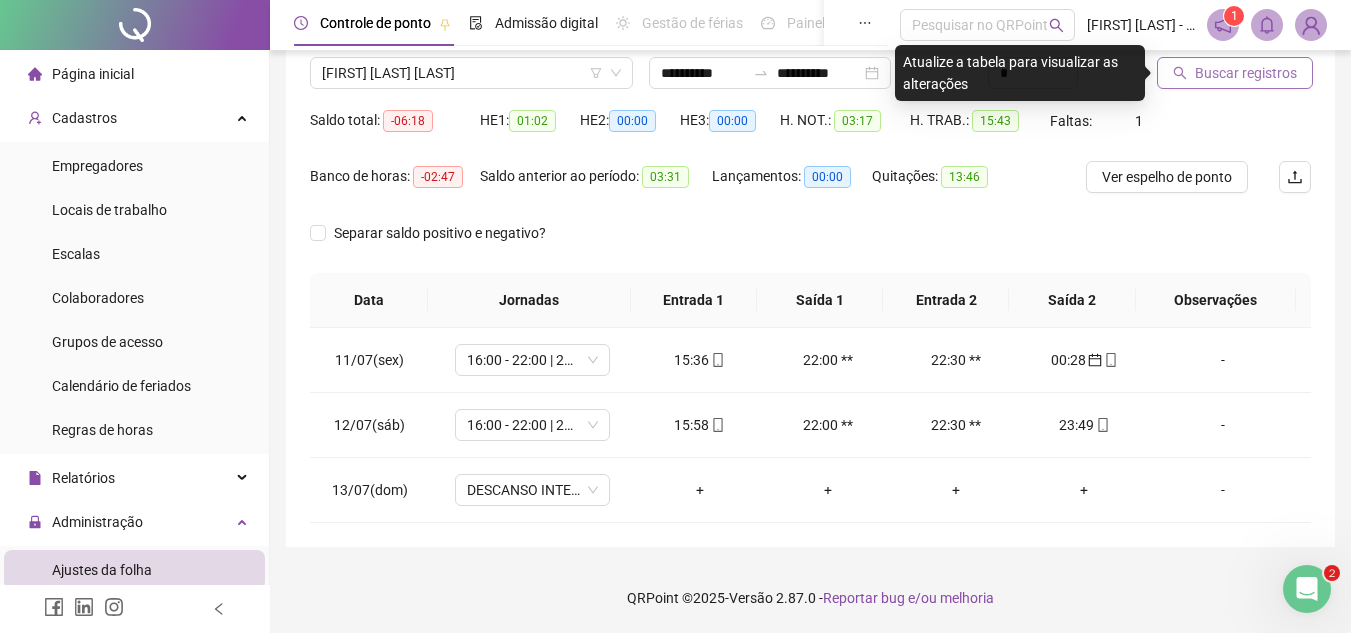click on "Buscar registros" at bounding box center [1246, 73] 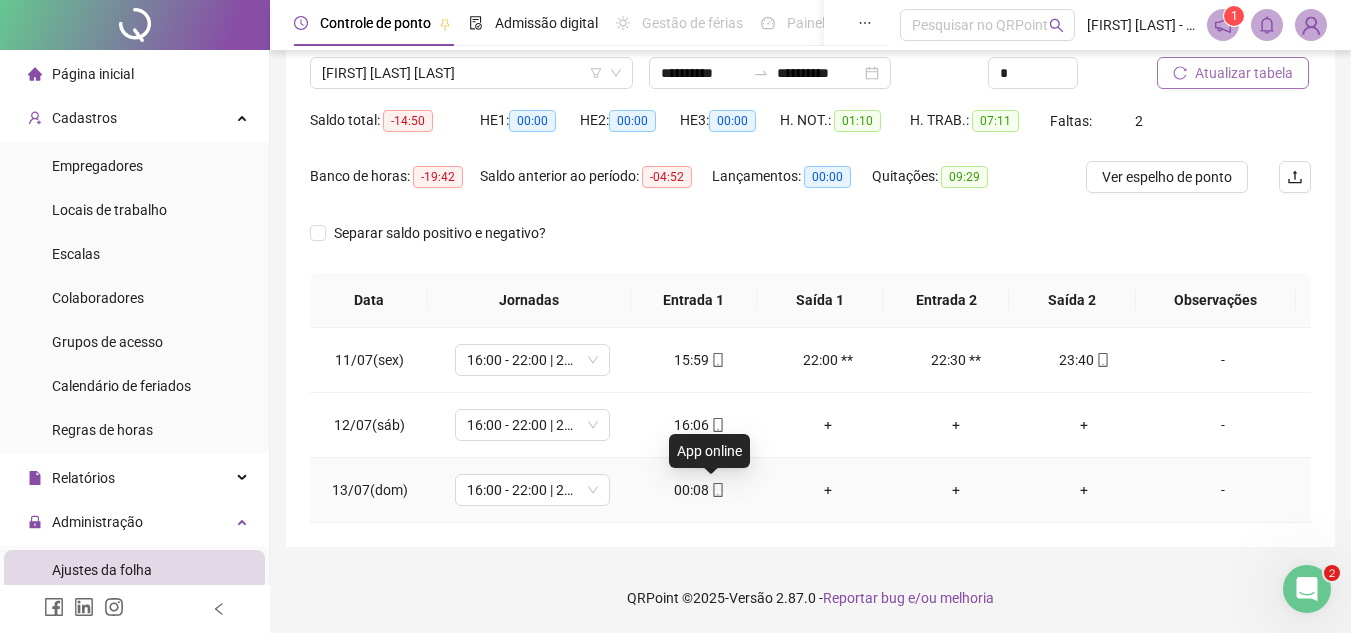 click 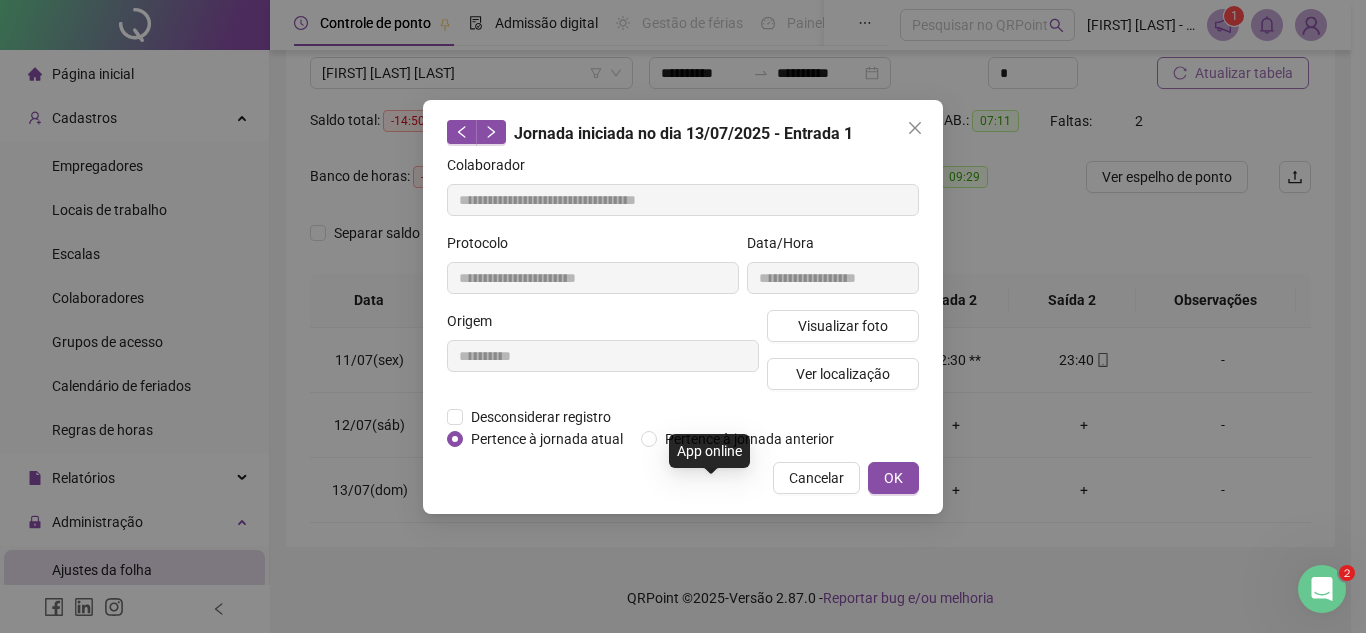 type on "**********" 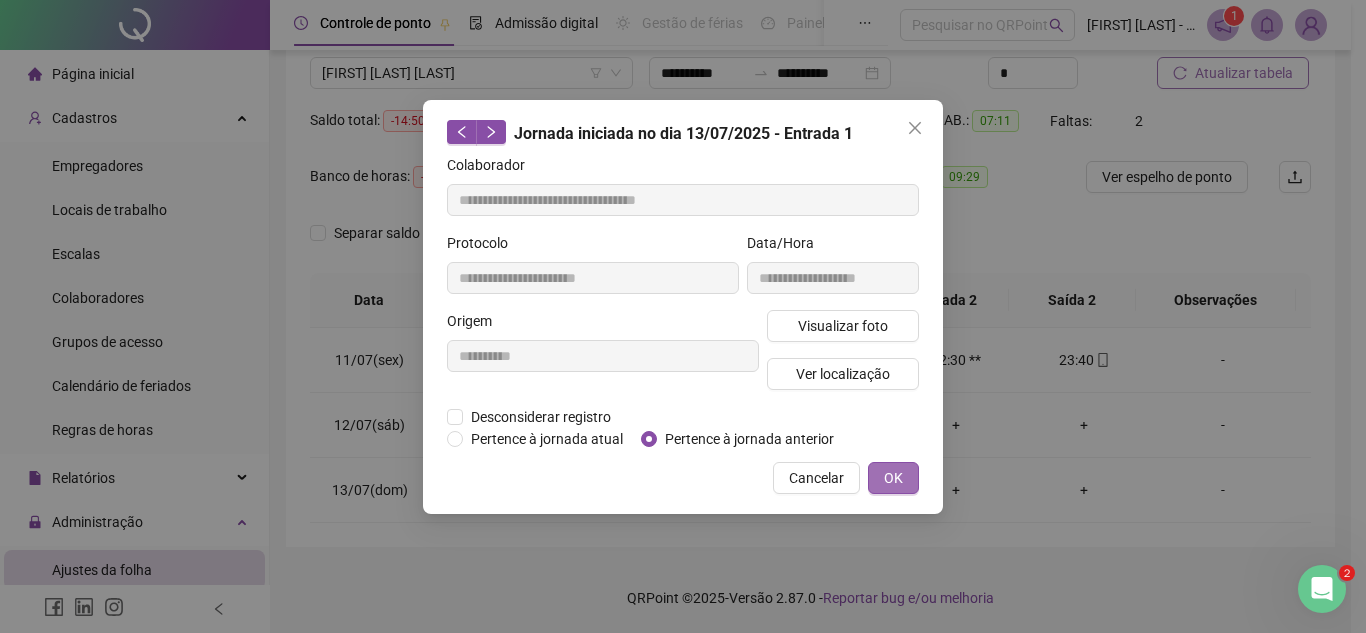 click on "OK" at bounding box center (893, 478) 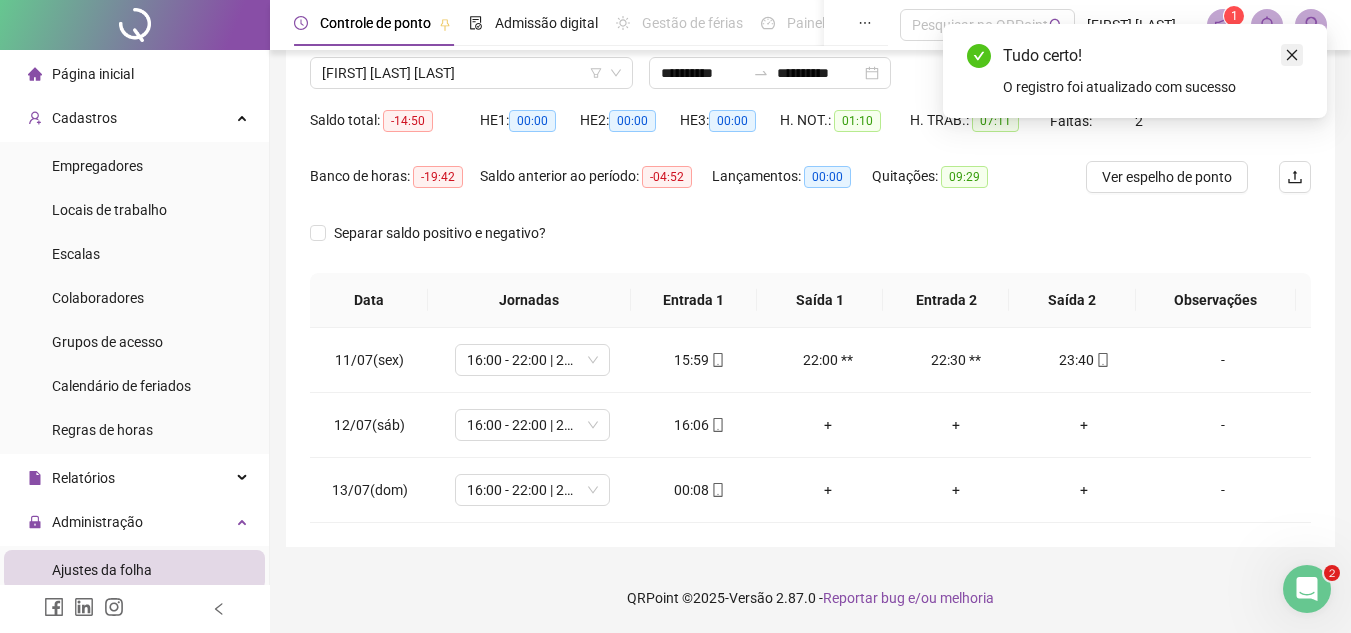 click at bounding box center [1292, 55] 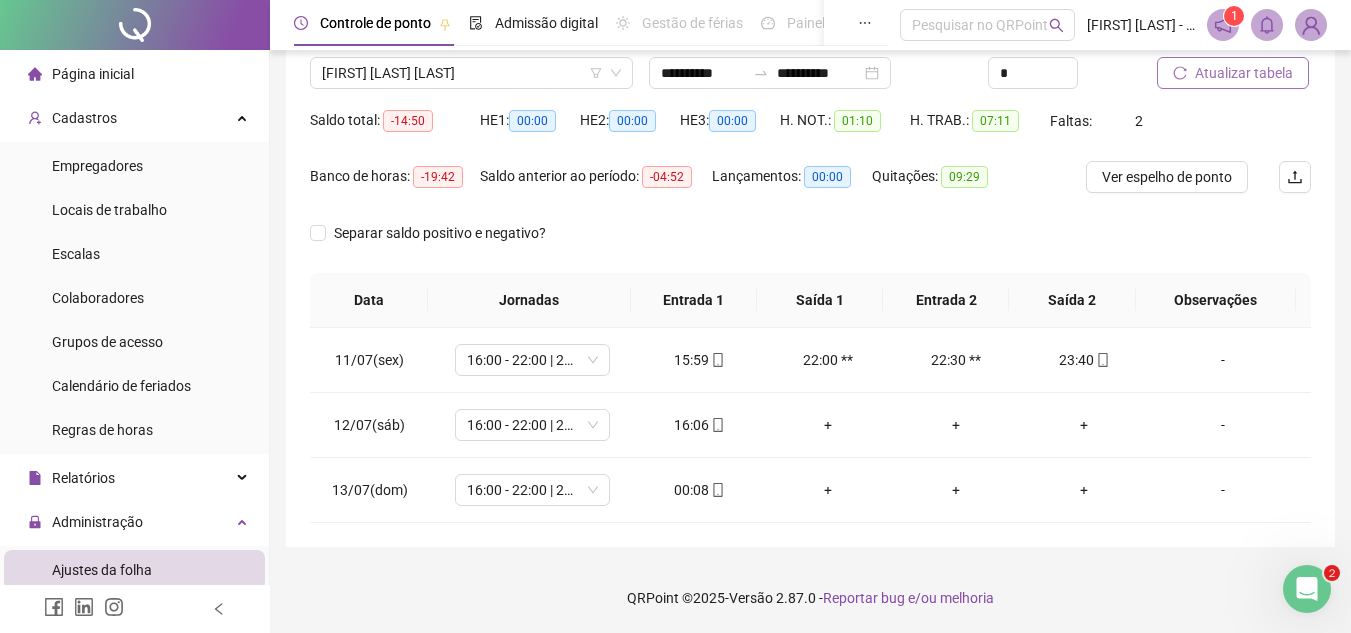 click on "Atualizar tabela" at bounding box center [1244, 73] 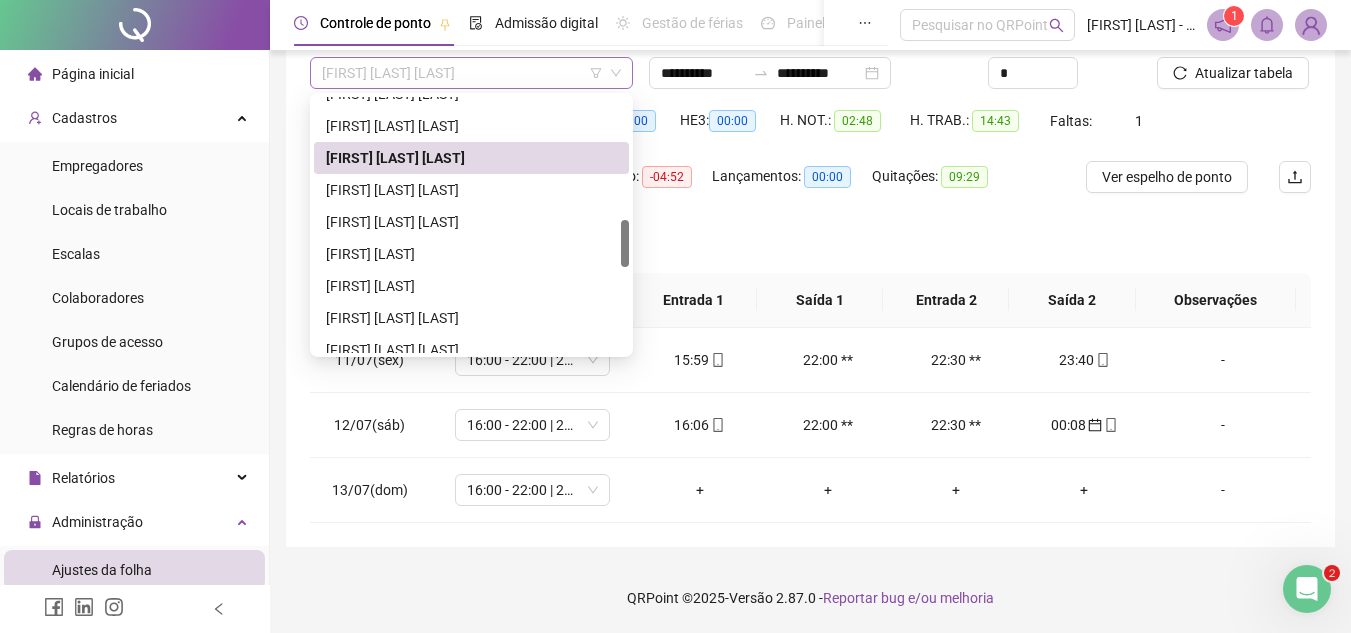 click on "[FIRST] [LAST] [LAST]" at bounding box center [471, 73] 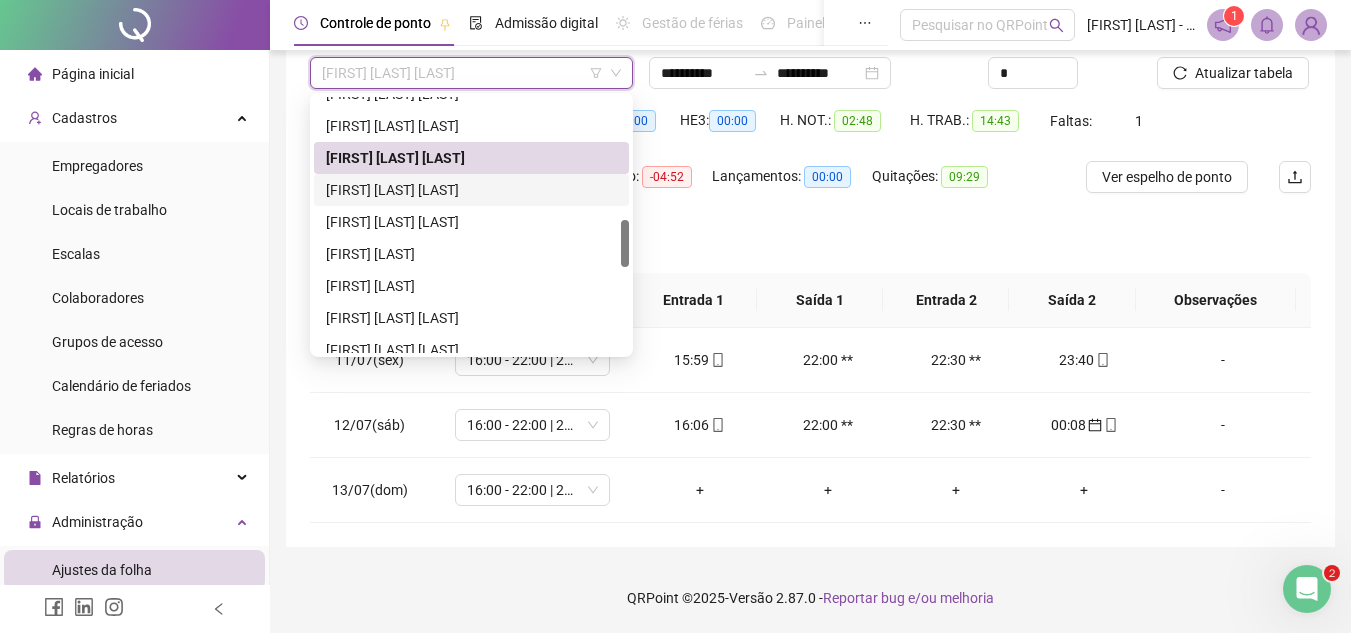 click on "[FIRST] [LAST] [LAST]" at bounding box center [471, 190] 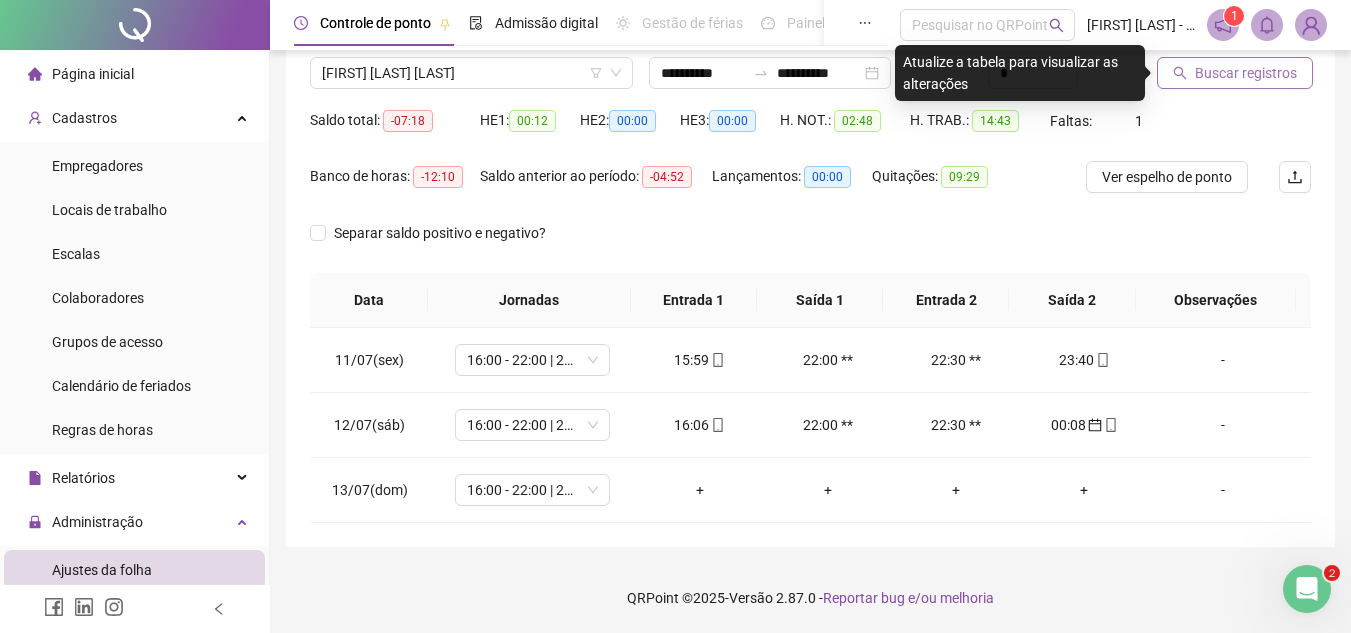 click on "Buscar registros" at bounding box center [1246, 73] 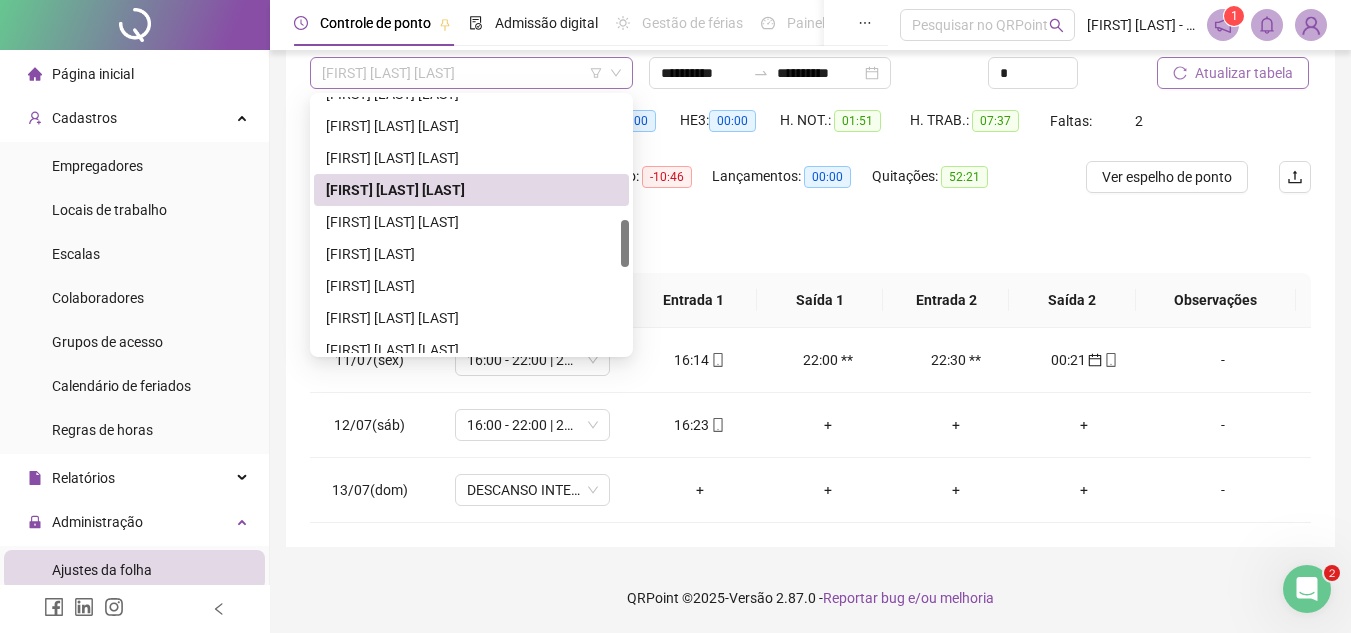 click on "[FIRST] [LAST] [LAST]" at bounding box center [471, 73] 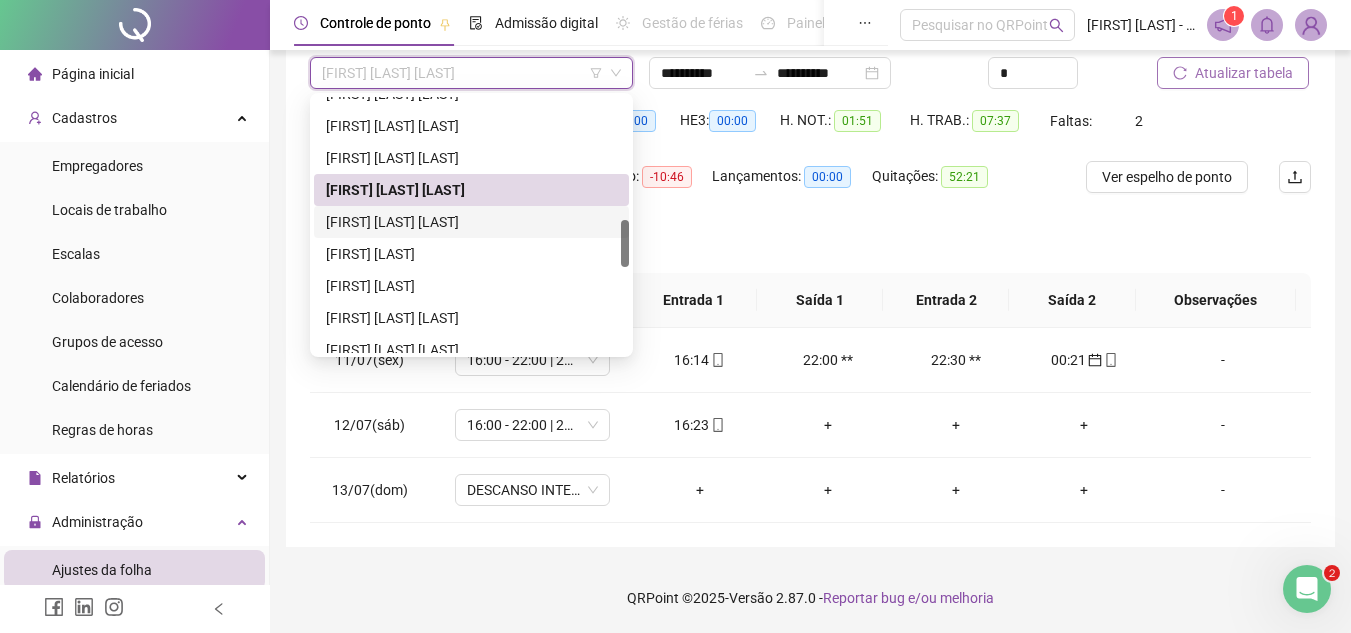 click on "[FIRST] [LAST] [LAST]" at bounding box center (471, 222) 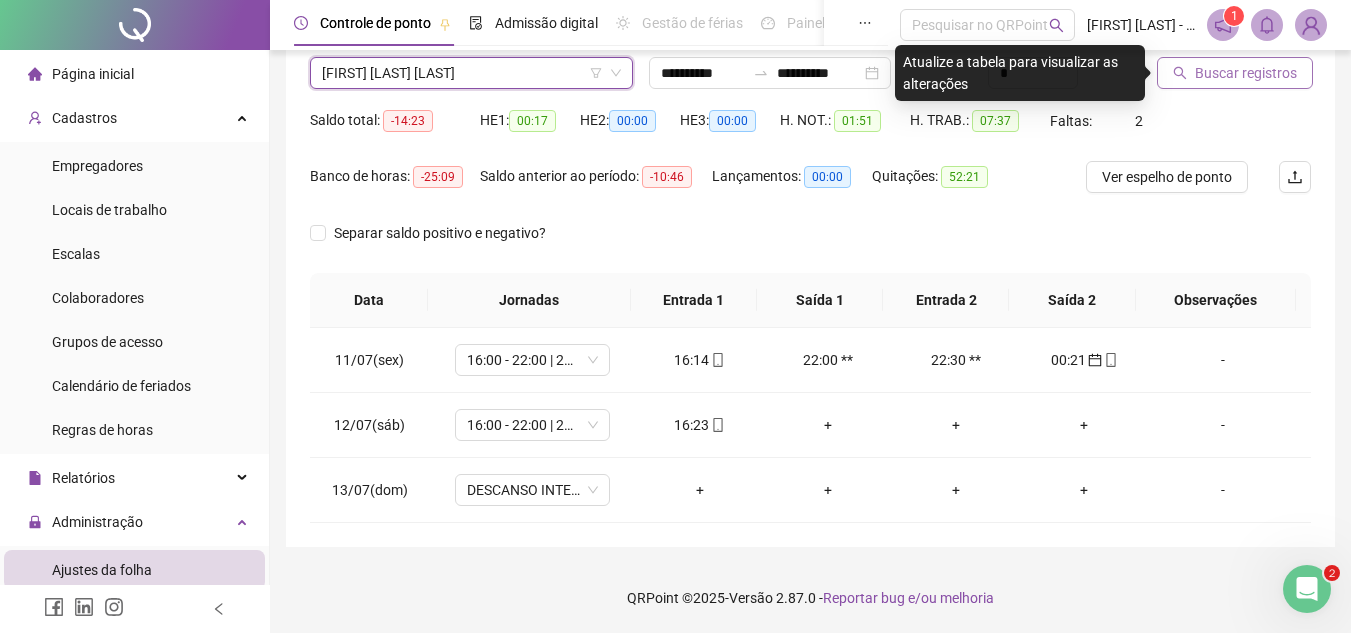 click on "Buscar registros" at bounding box center [1246, 73] 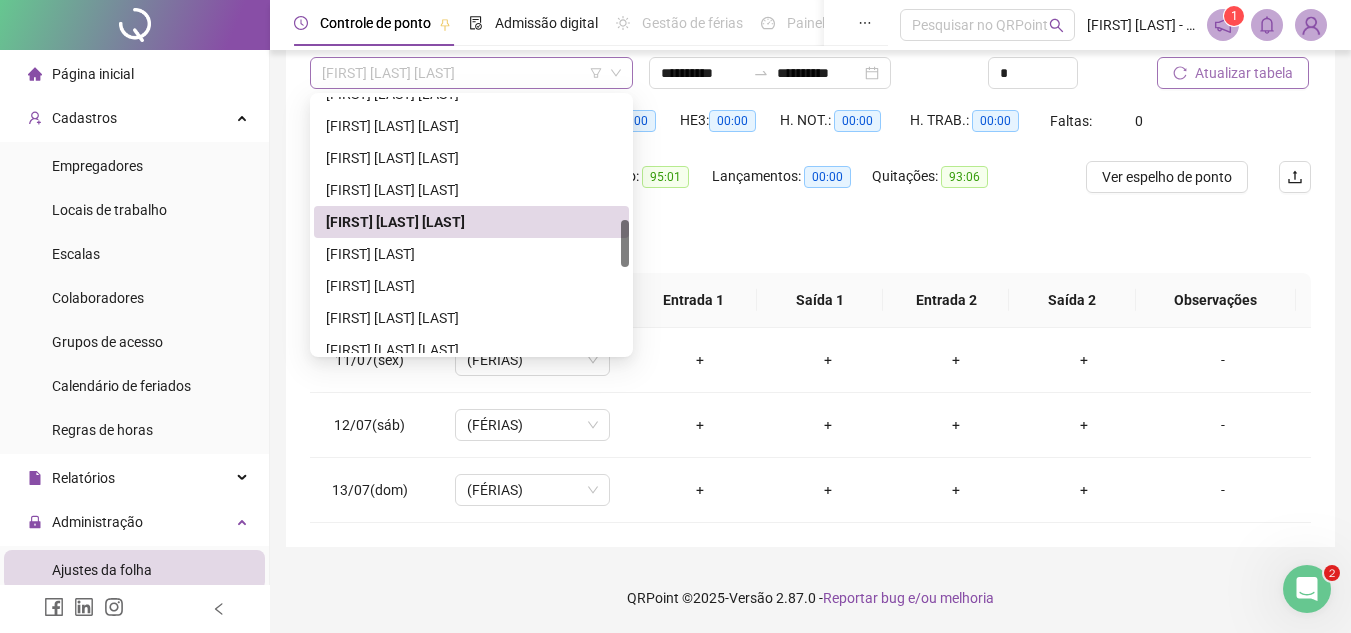 click on "[FIRST] [LAST] [LAST]" at bounding box center (471, 73) 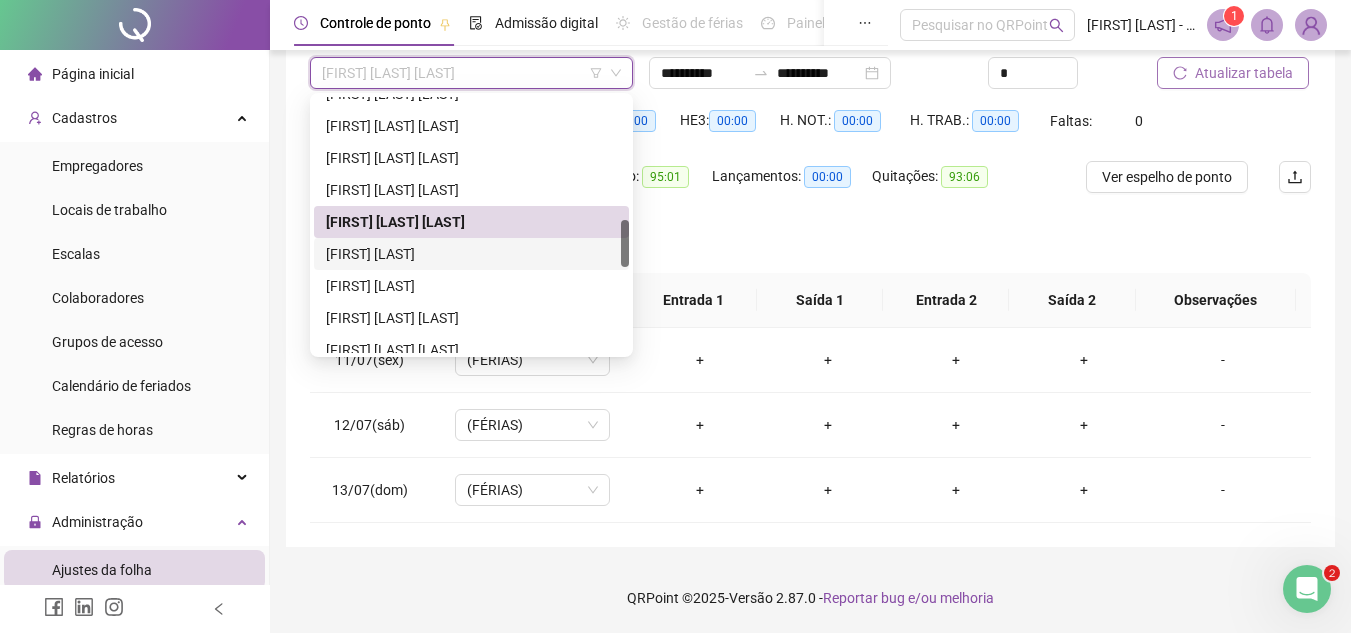 click on "[FIRST] [LAST]" at bounding box center (471, 254) 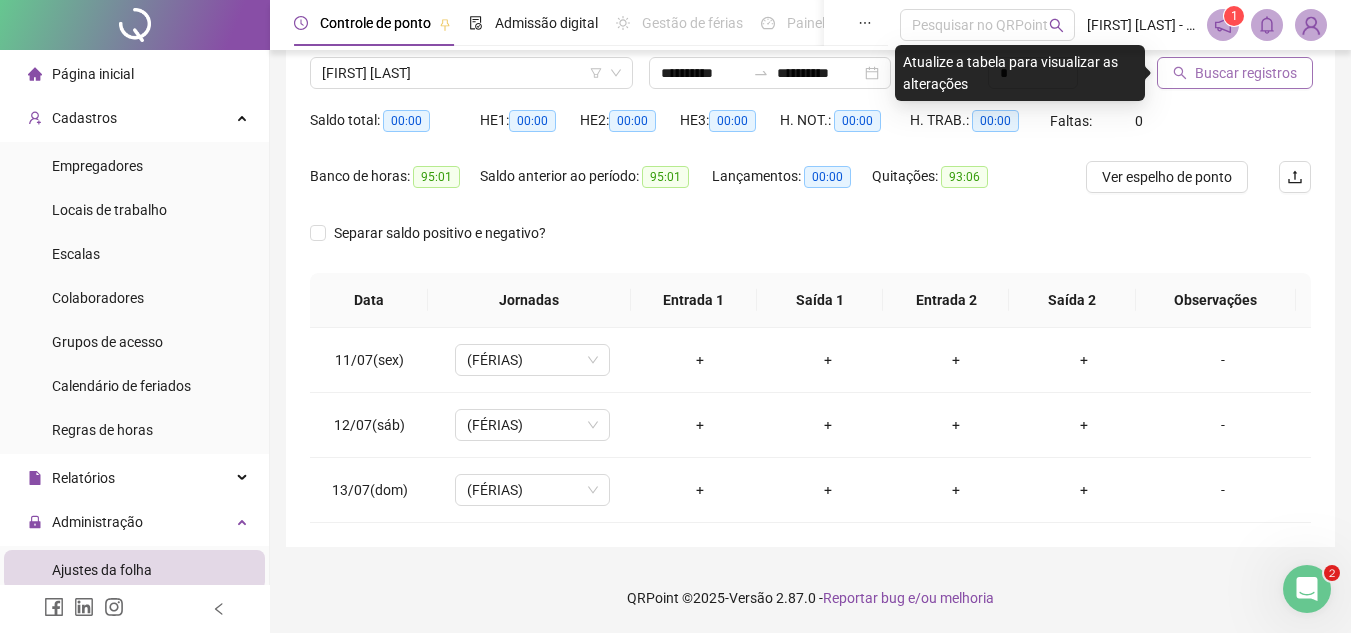 click on "Buscar registros" at bounding box center [1246, 73] 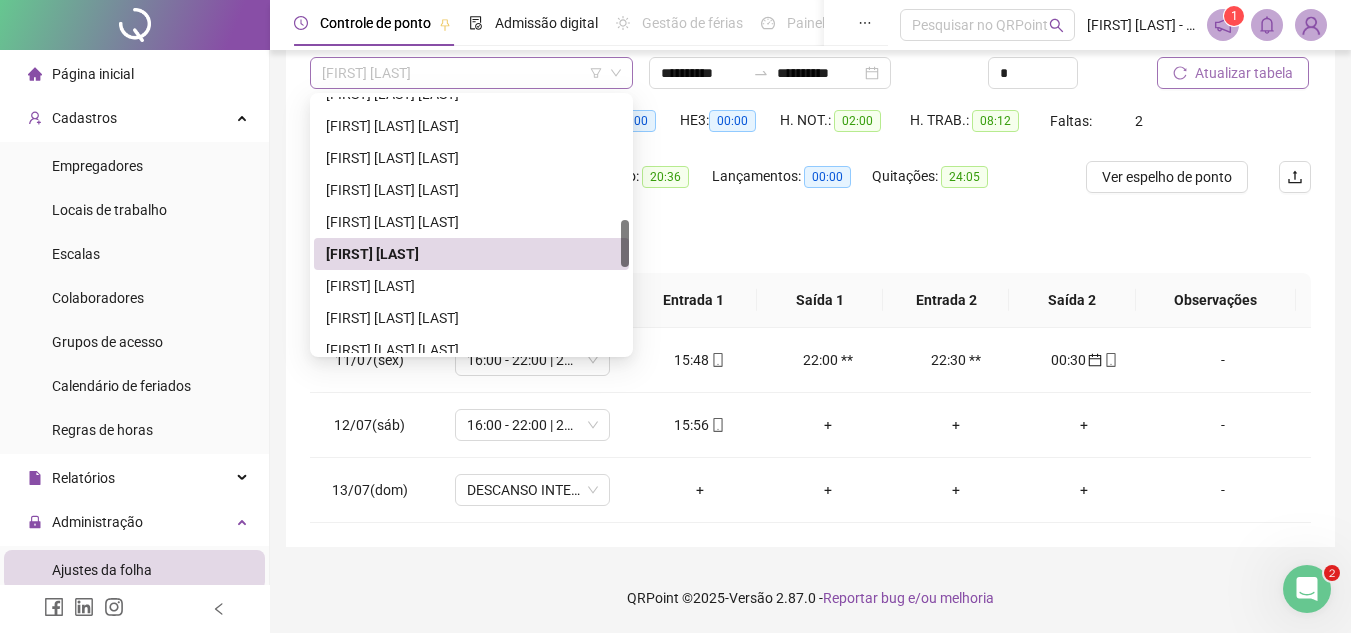 click on "[FIRST] [LAST]" at bounding box center [471, 73] 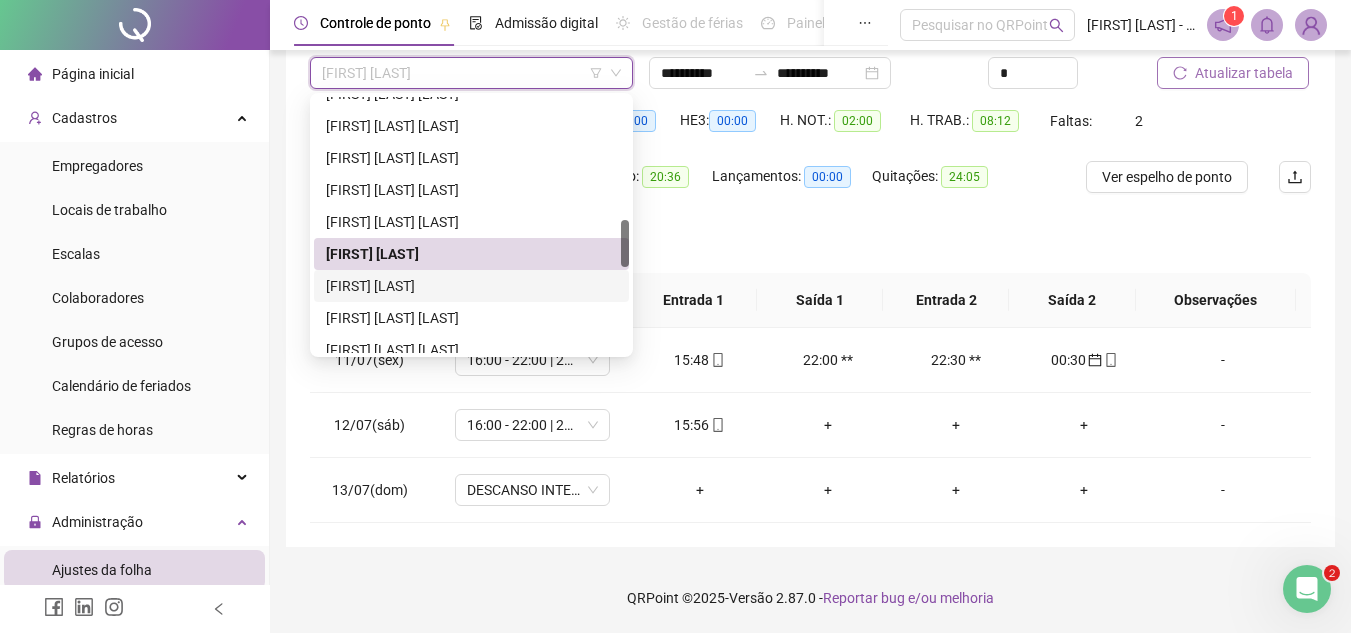 click on "[FIRST] [LAST]" at bounding box center [471, 286] 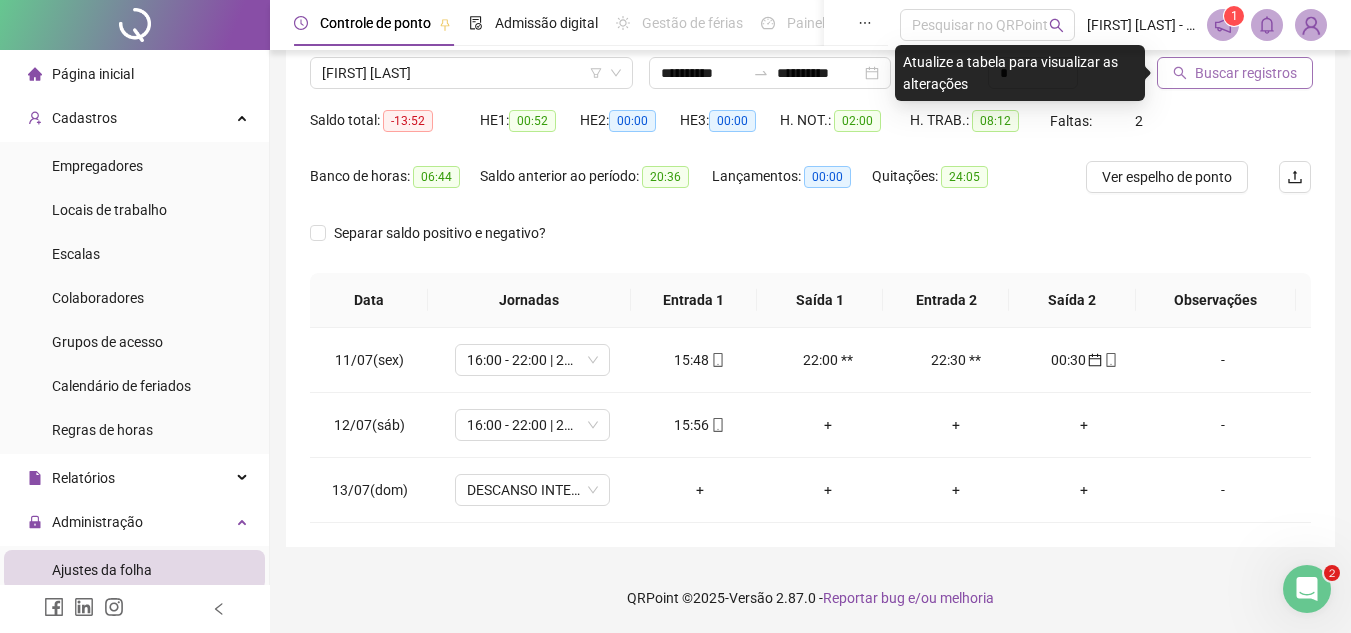 click on "Buscar registros" at bounding box center [1246, 73] 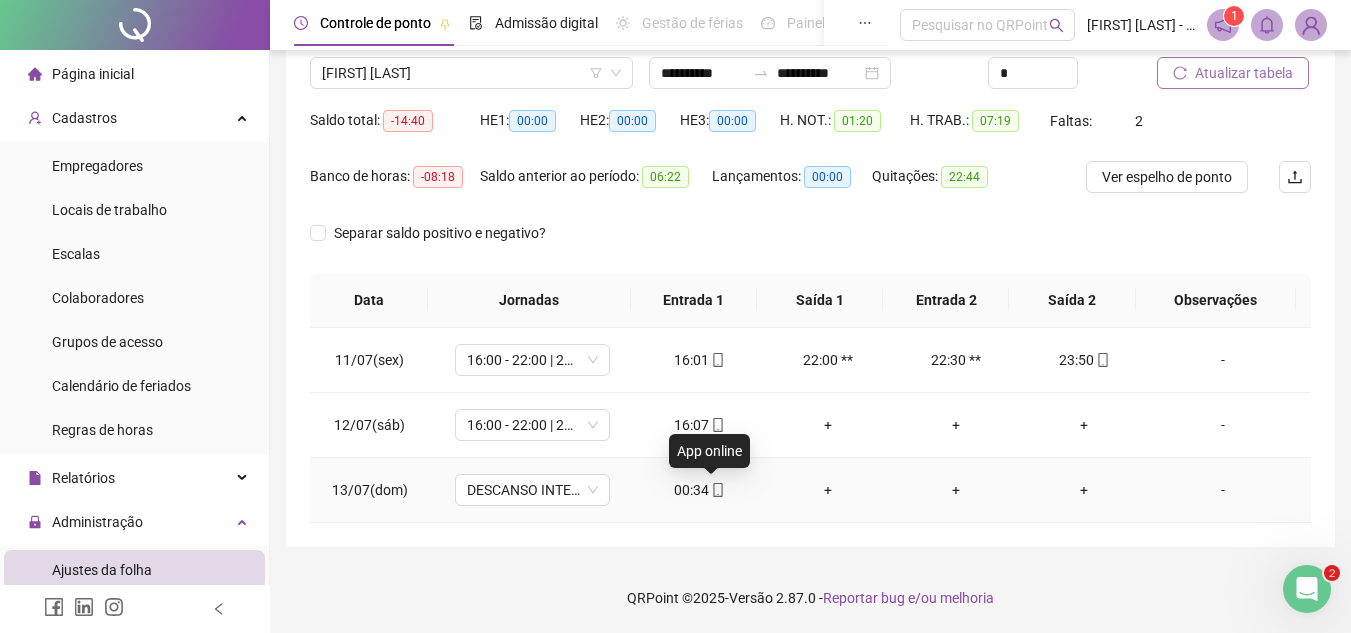 click 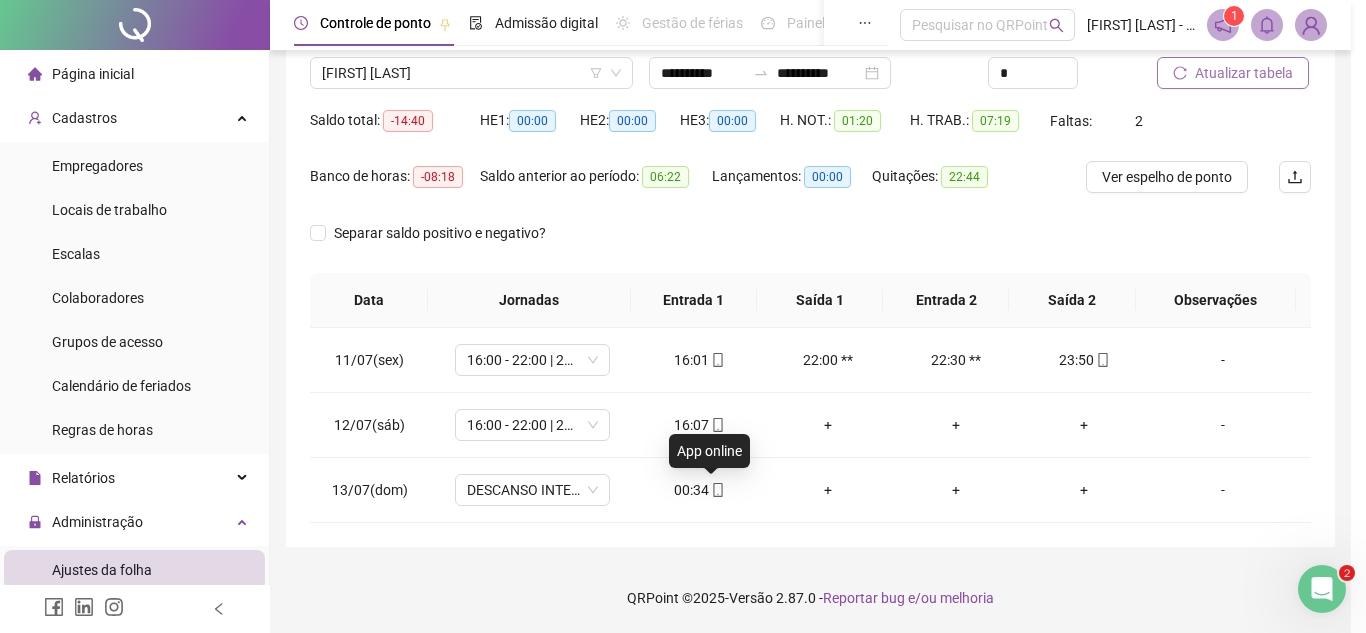 type on "**********" 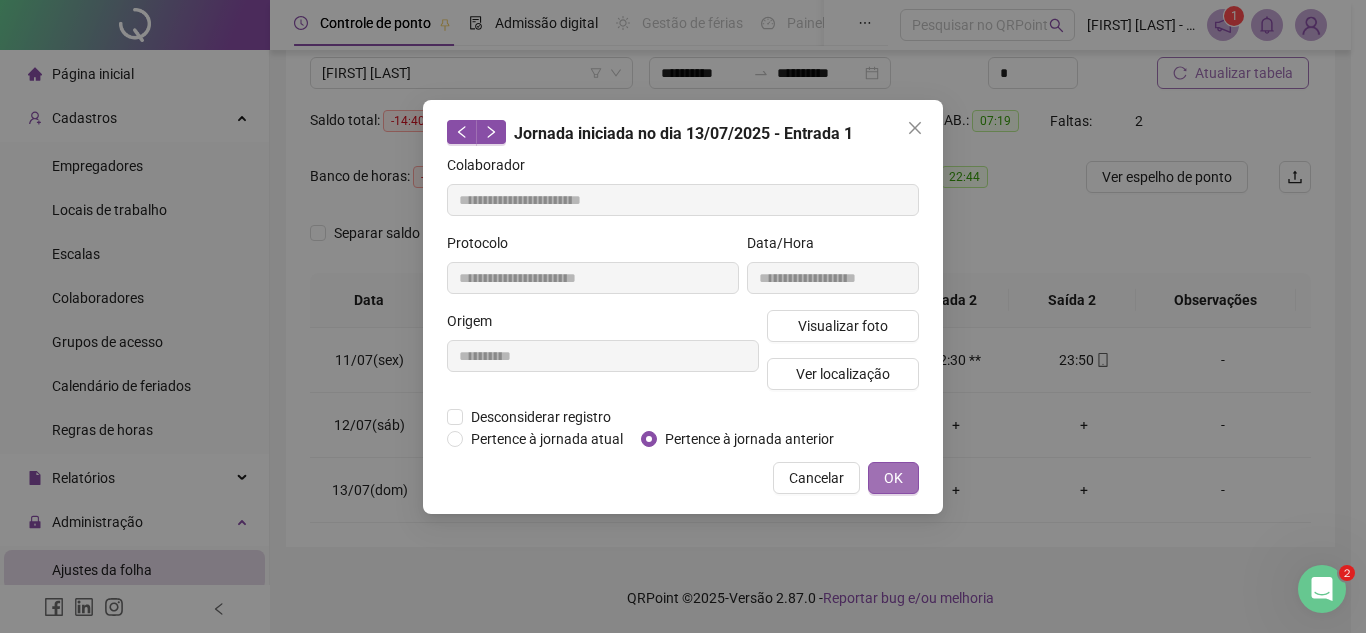 click on "OK" at bounding box center (893, 478) 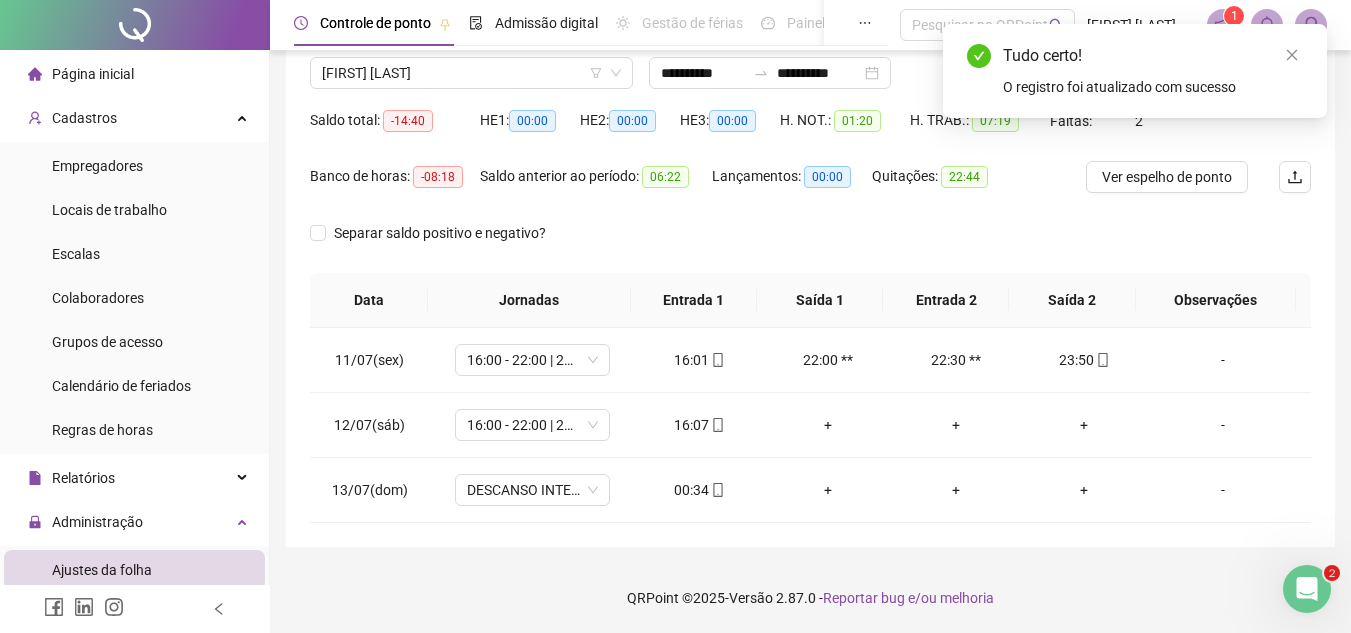 click on "Tudo certo!" at bounding box center [1153, 56] 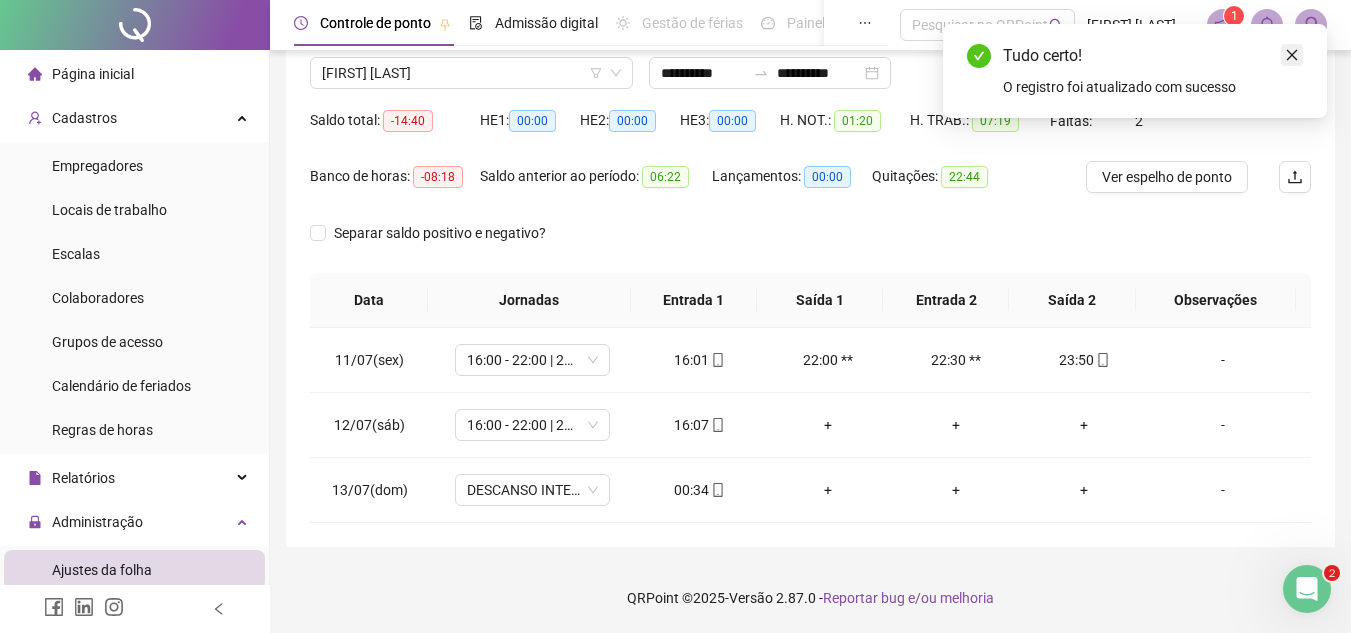 click 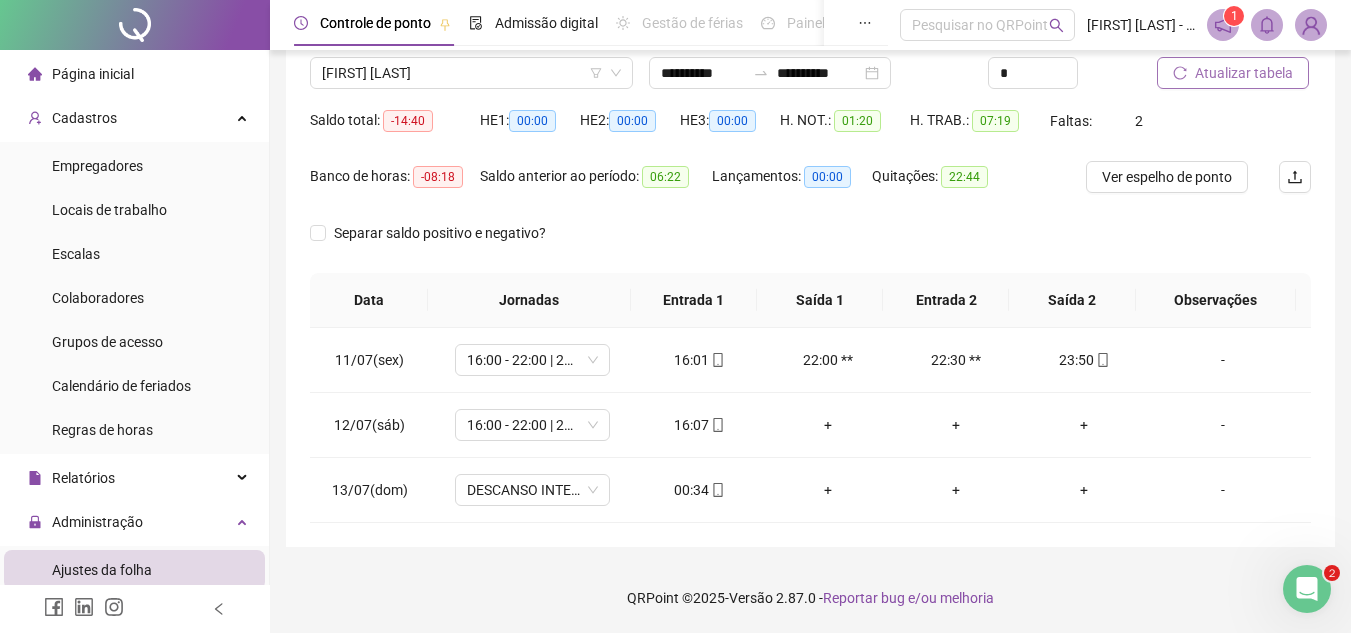 click on "Atualizar tabela" at bounding box center (1244, 73) 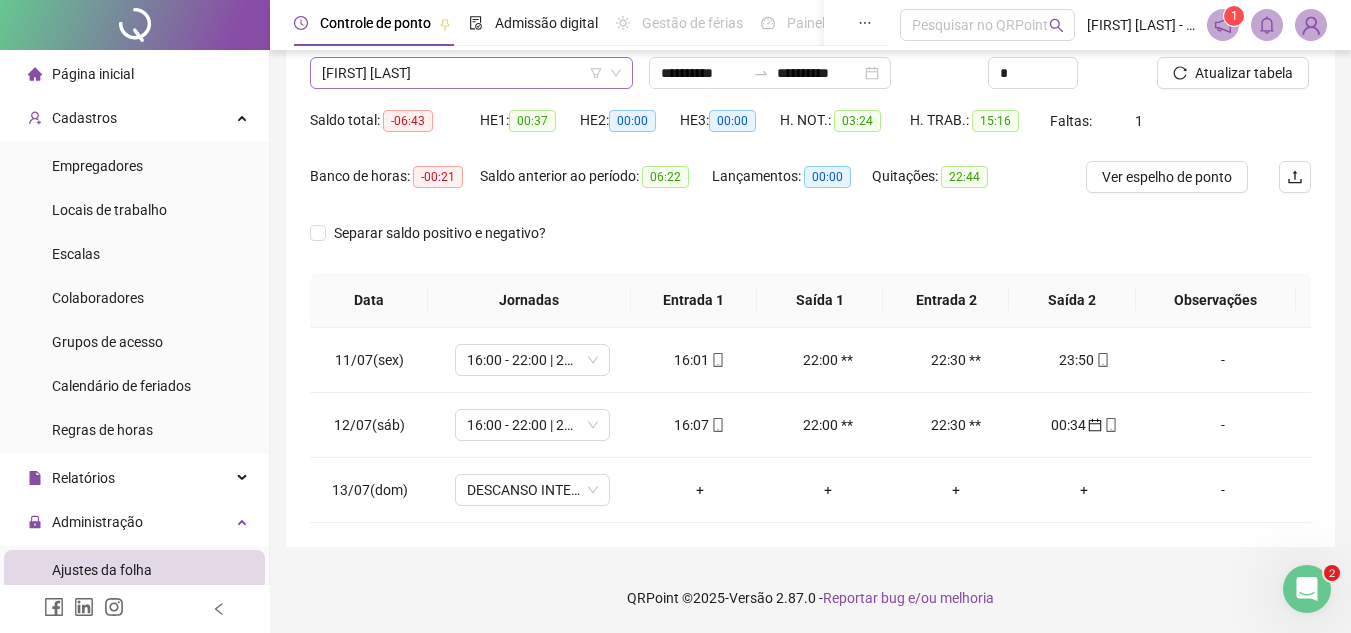 click on "[FIRST] [LAST]" at bounding box center (471, 73) 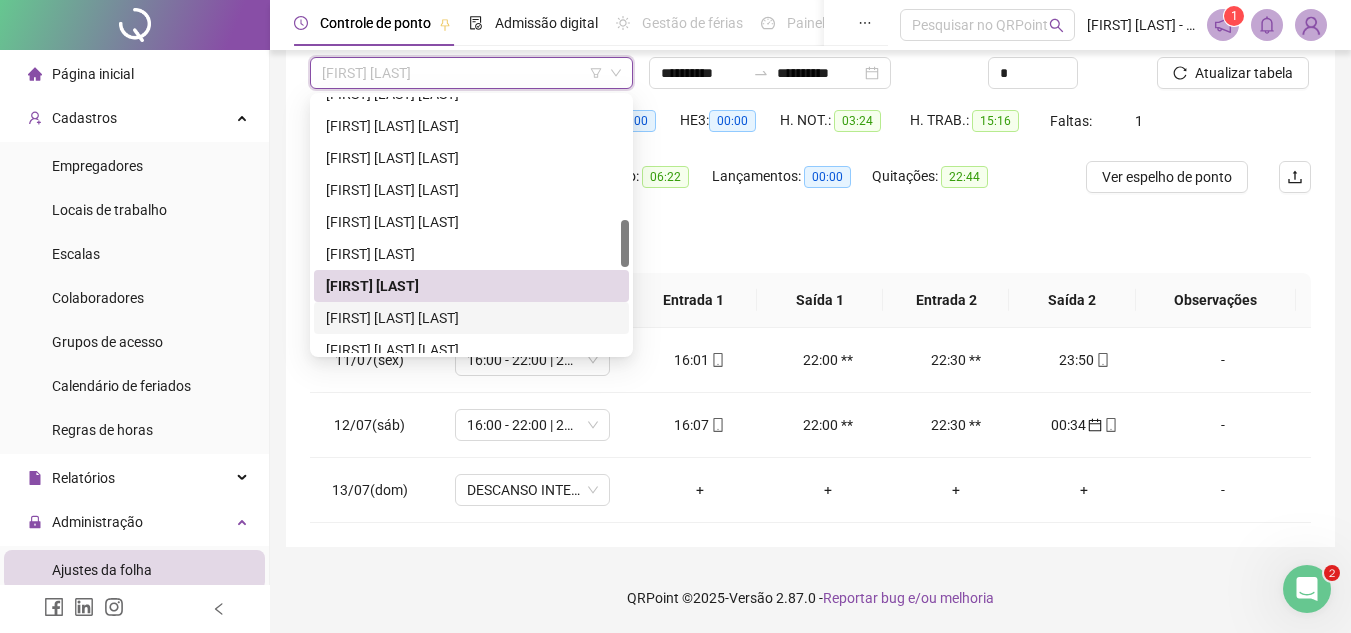 click on "[FIRST] [LAST] [LAST]" at bounding box center (471, 318) 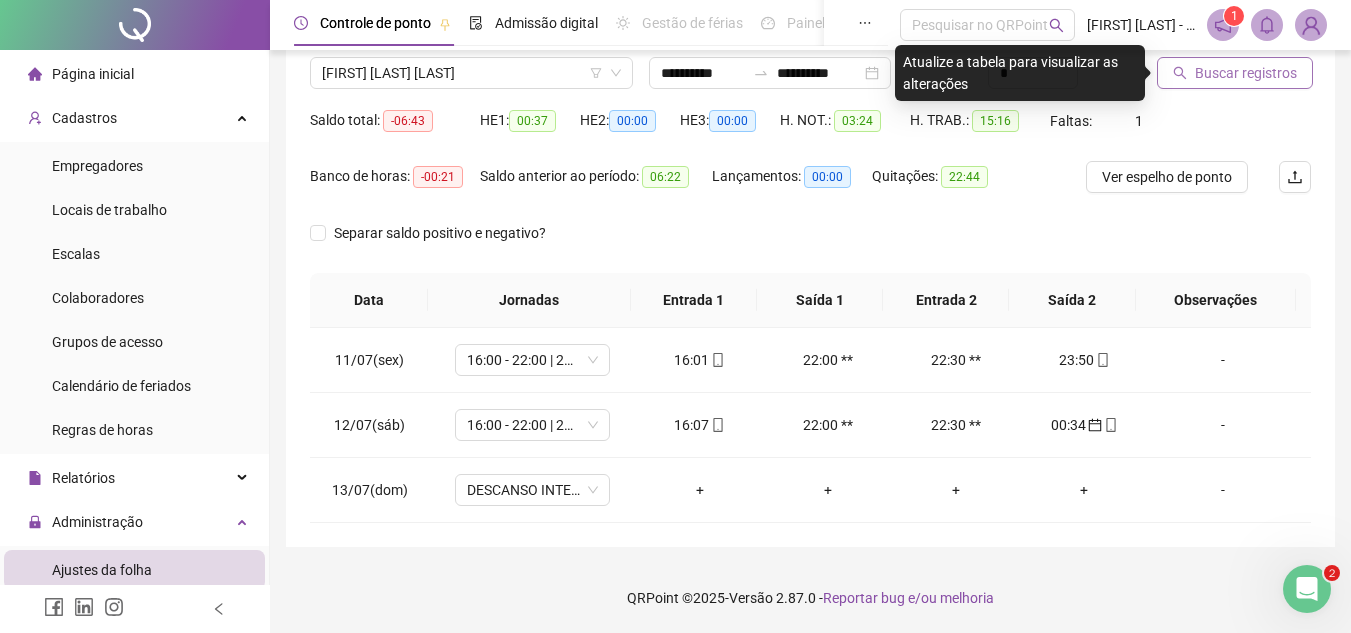 click on "Buscar registros" at bounding box center (1246, 73) 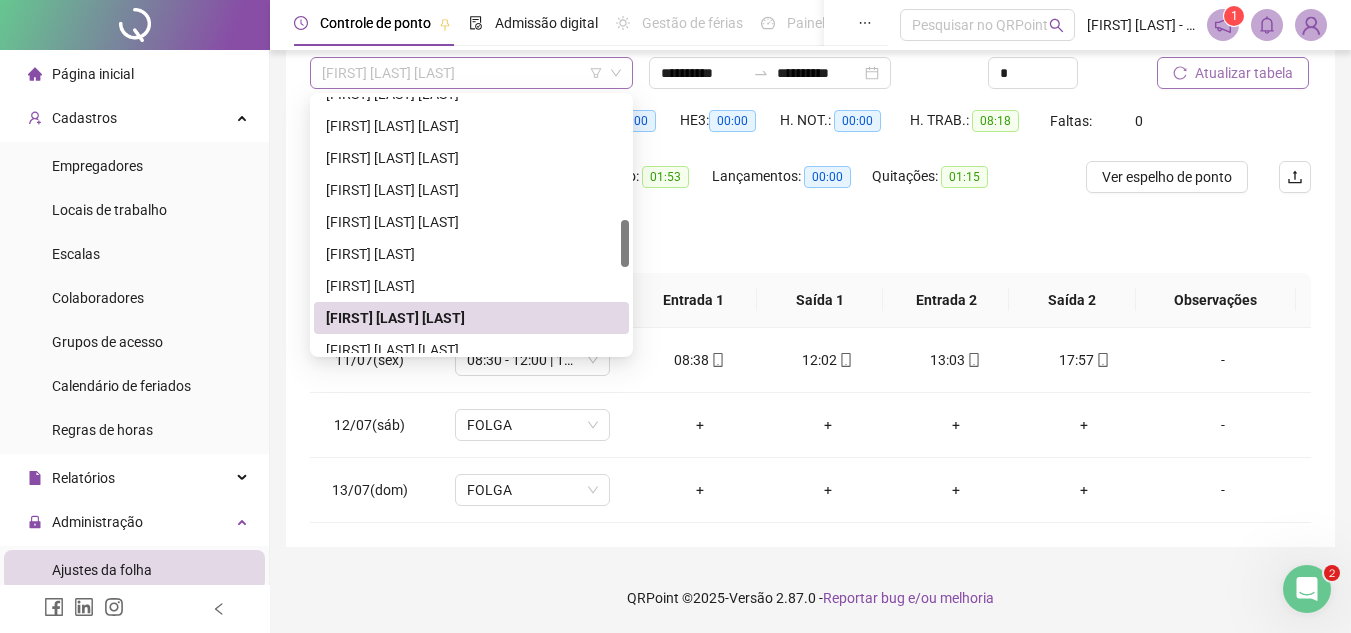 click on "[FIRST] [LAST] [LAST]" at bounding box center [471, 73] 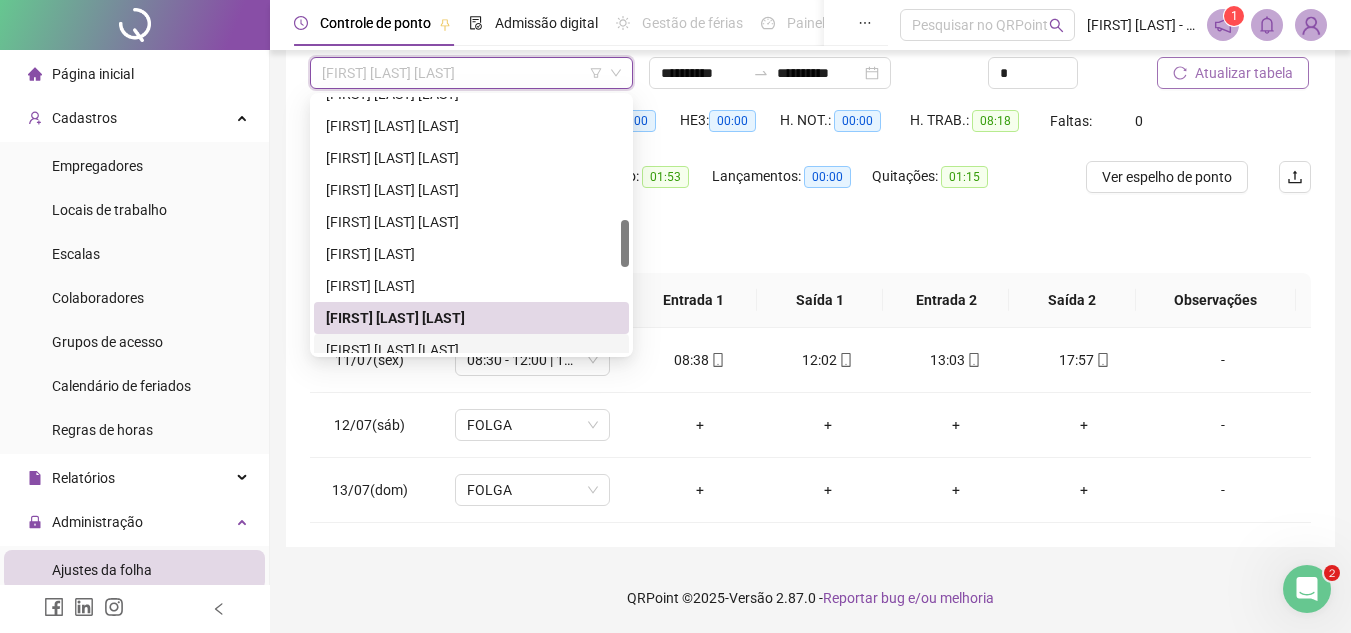click on "[FIRST] [LAST] [LAST]" at bounding box center (471, 350) 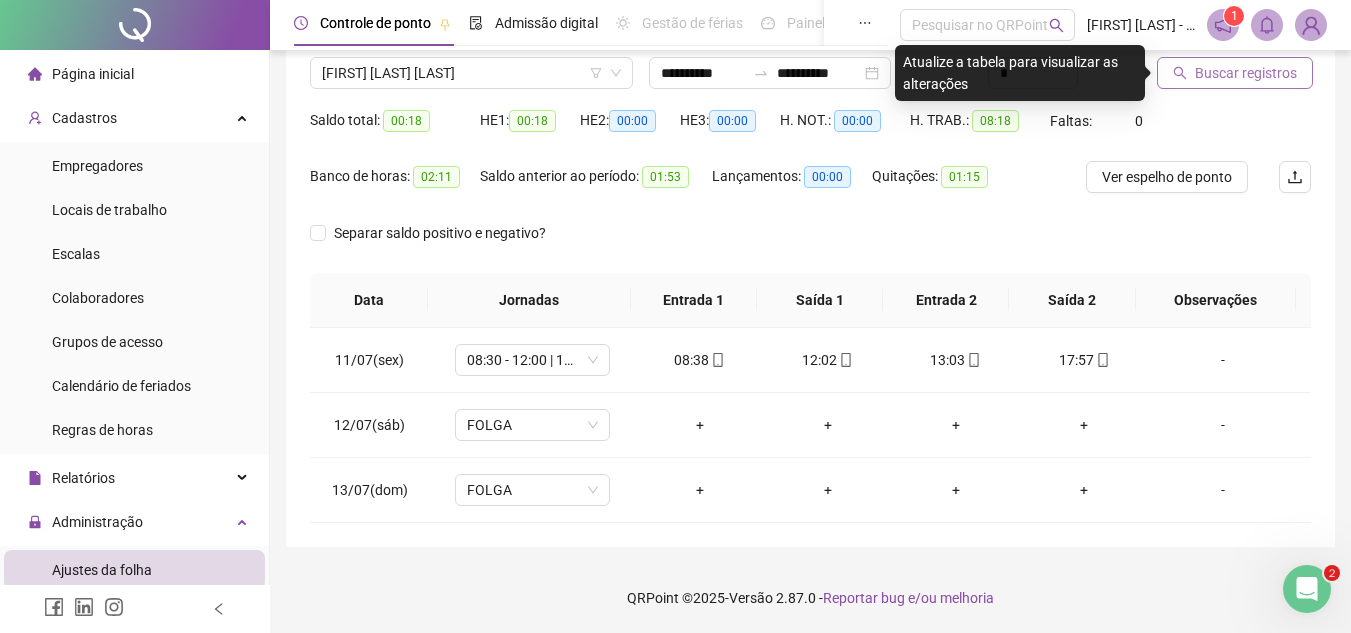 click on "Buscar registros" at bounding box center [1246, 73] 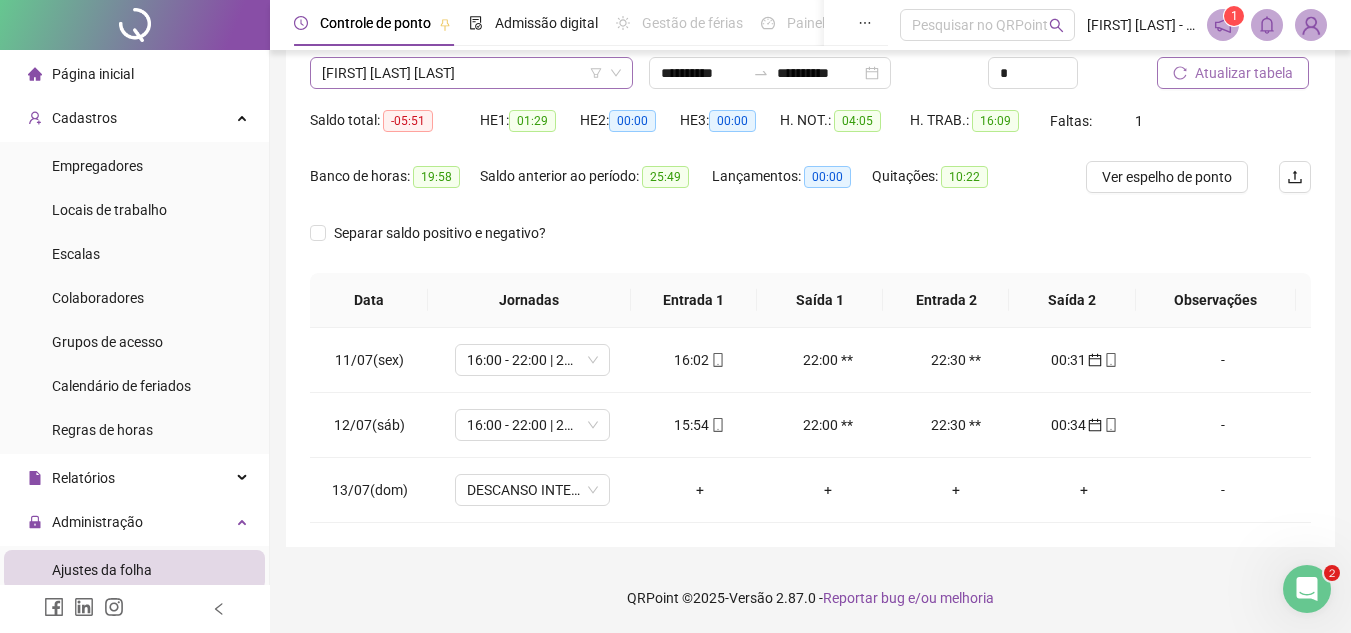 scroll, scrollTop: 672, scrollLeft: 0, axis: vertical 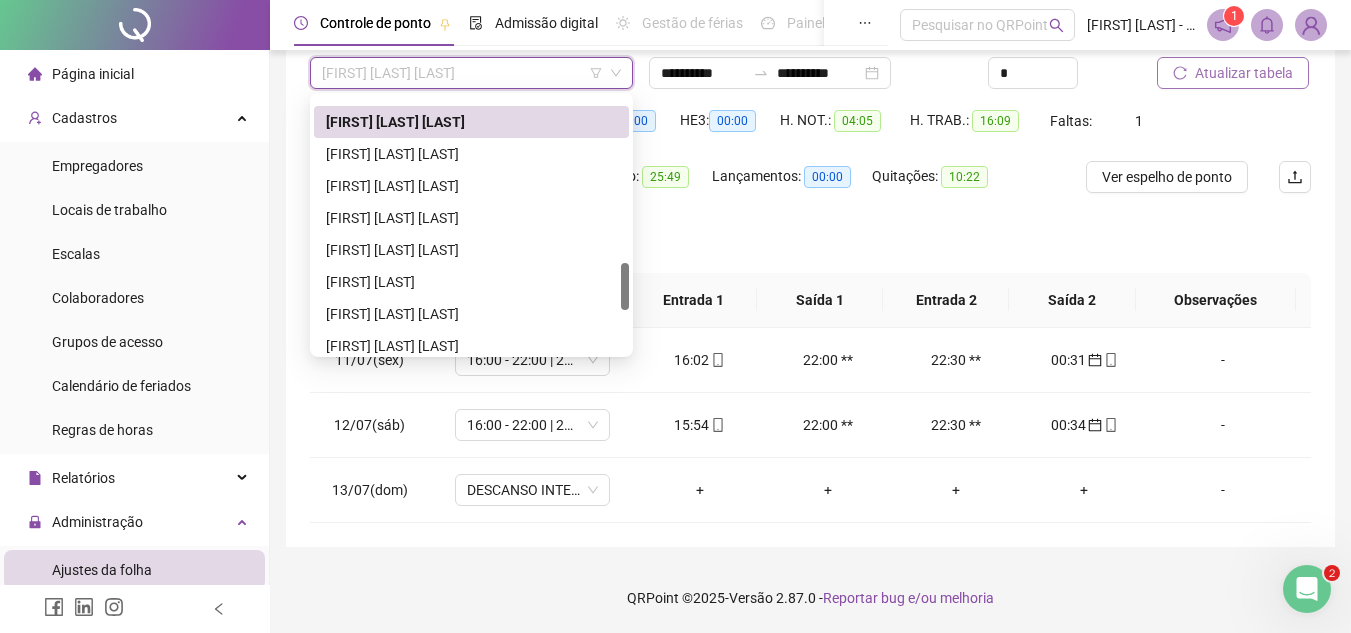 drag, startPoint x: 628, startPoint y: 245, endPoint x: 613, endPoint y: 285, distance: 42.72002 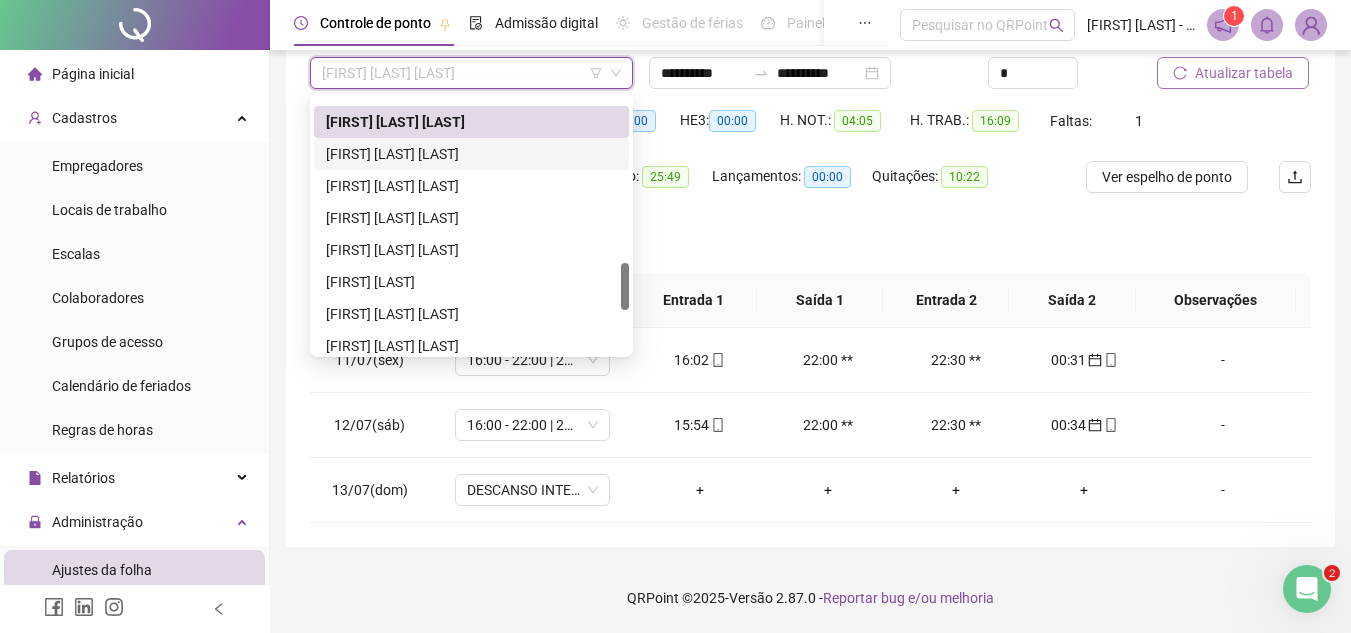 click on "[FIRST] [LAST] [LAST]" at bounding box center (471, 154) 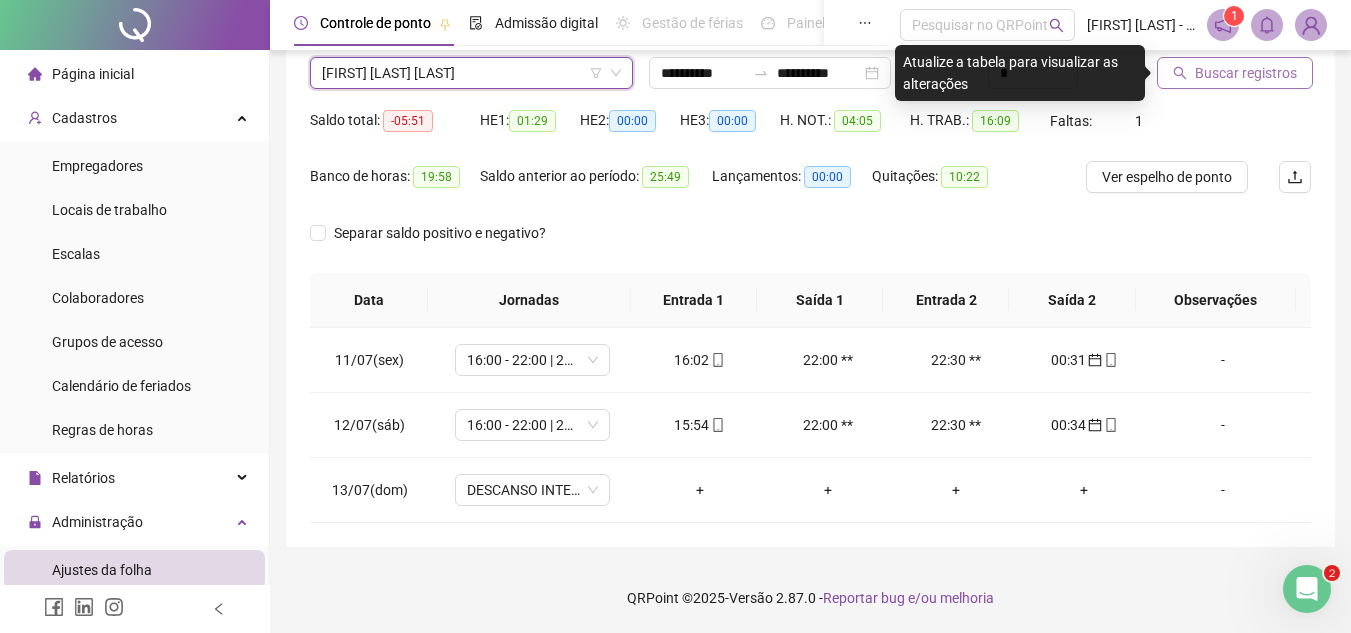 click on "Buscar registros" at bounding box center [1246, 73] 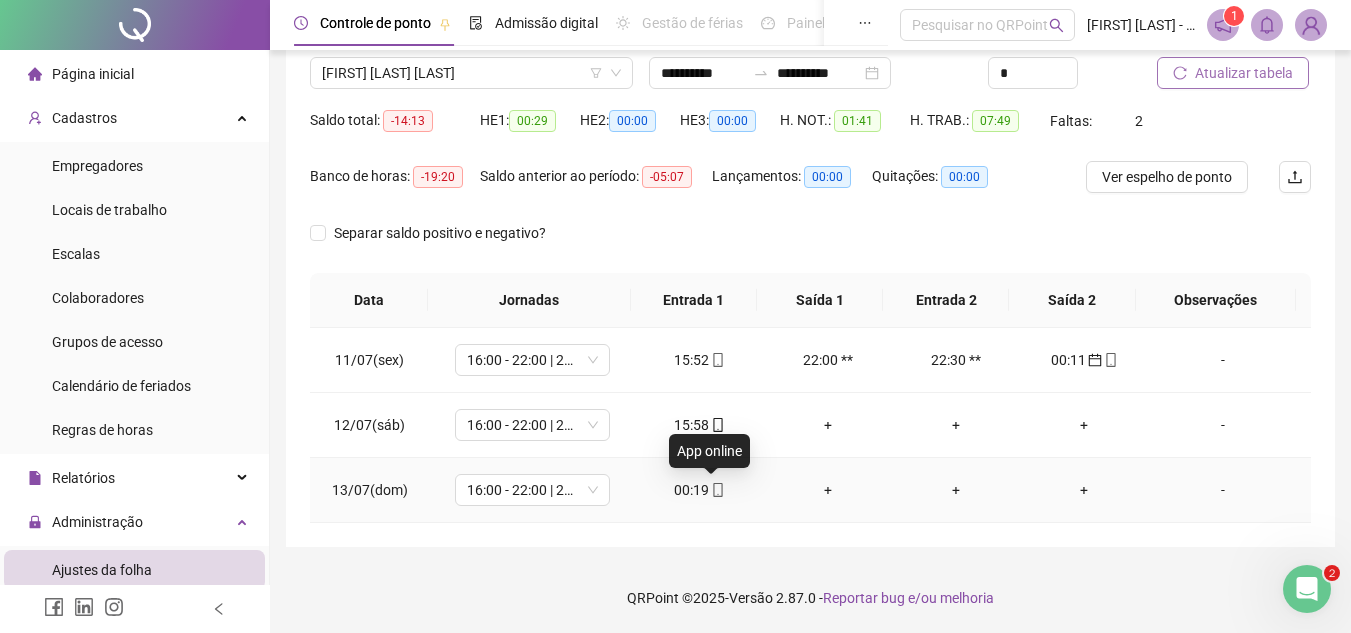 click 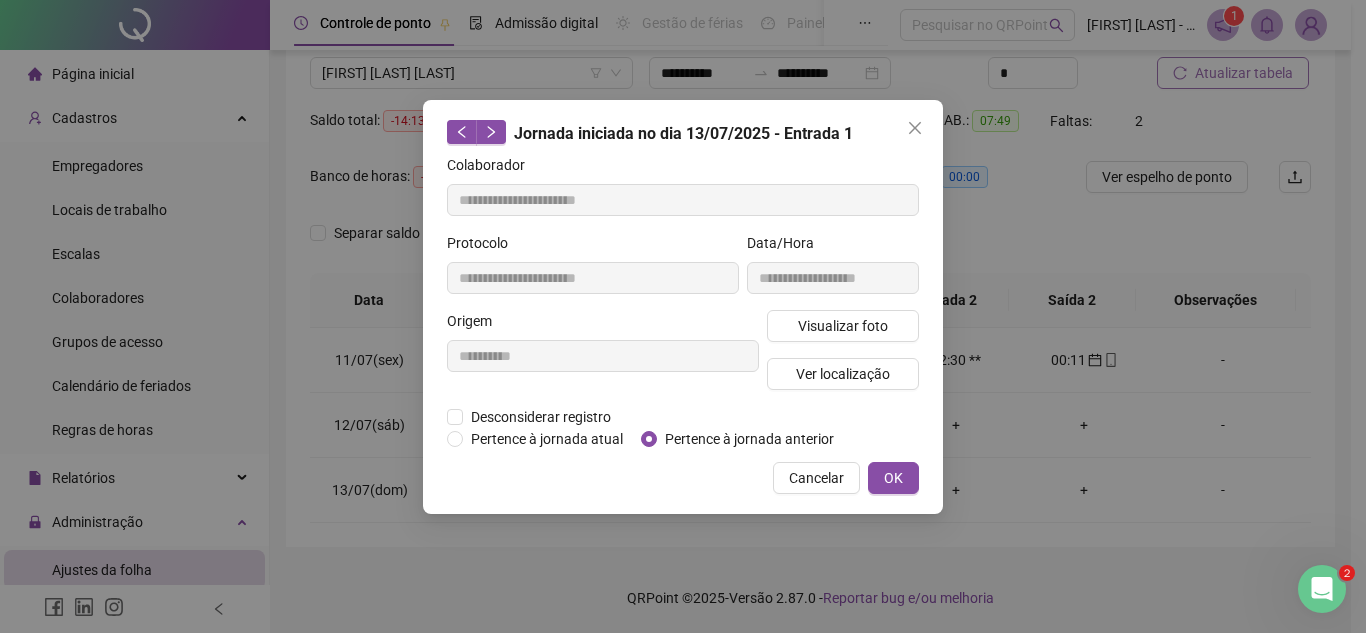 type on "**********" 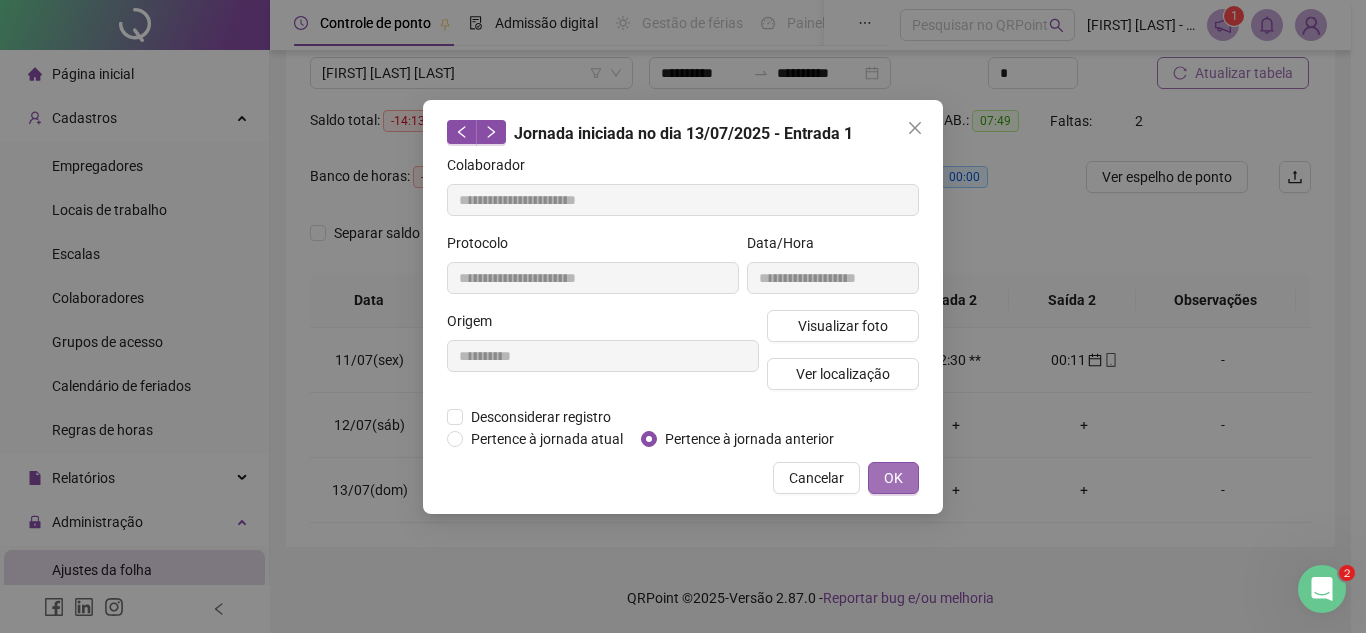 click on "OK" at bounding box center [893, 478] 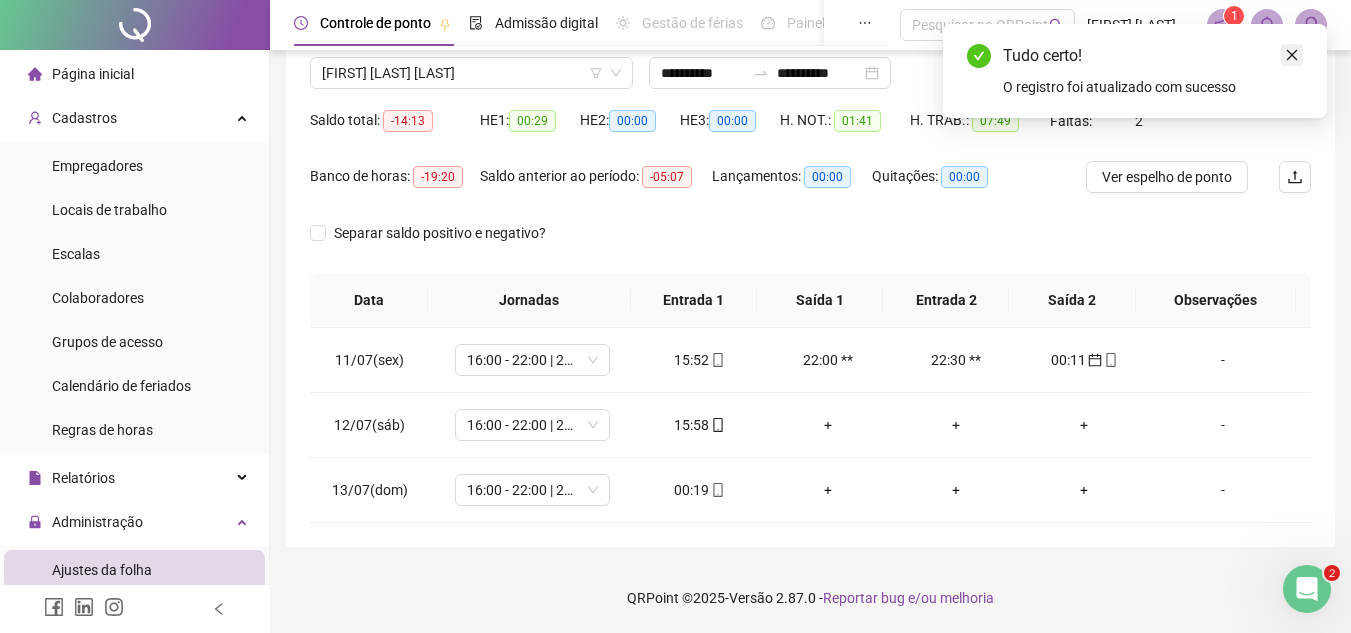 click 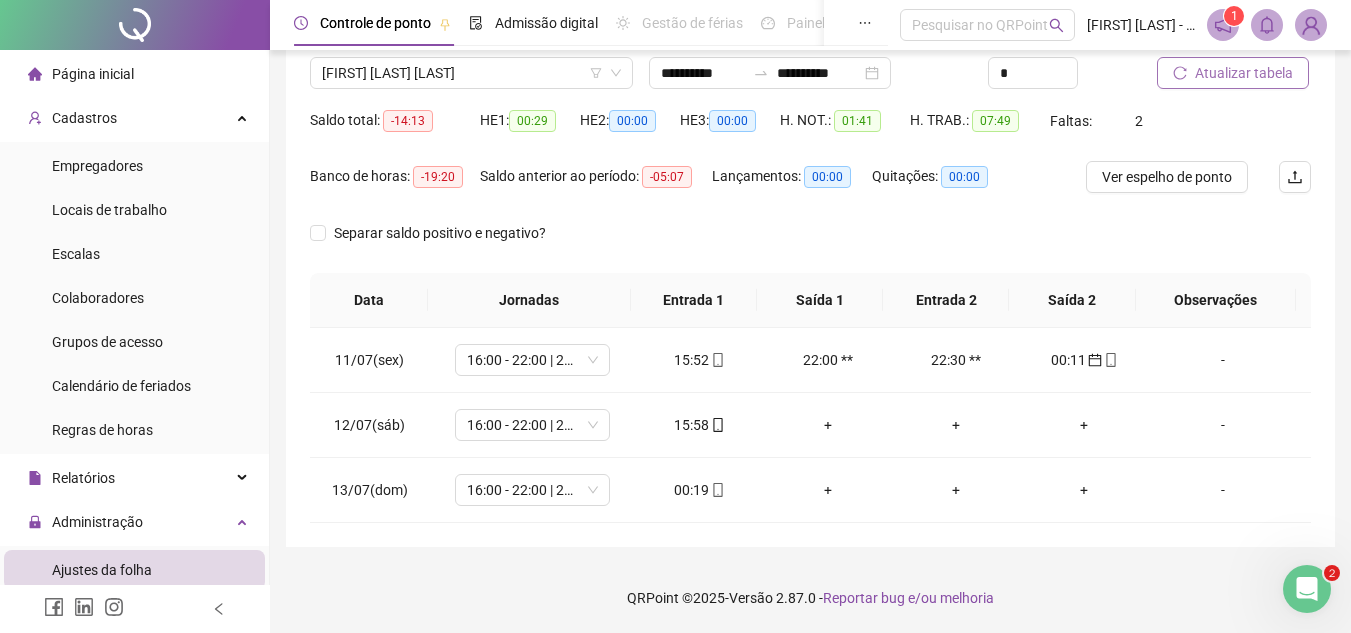 click on "Atualizar tabela" at bounding box center (1244, 73) 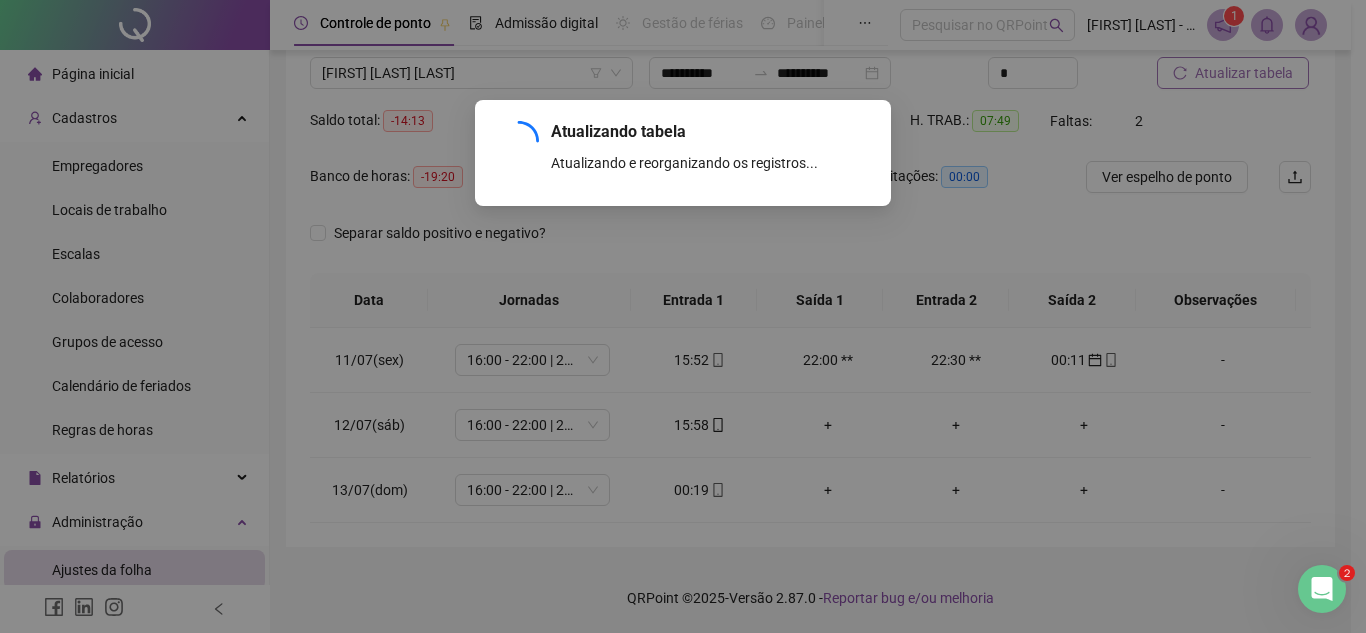 click on "**********" at bounding box center (675, 159) 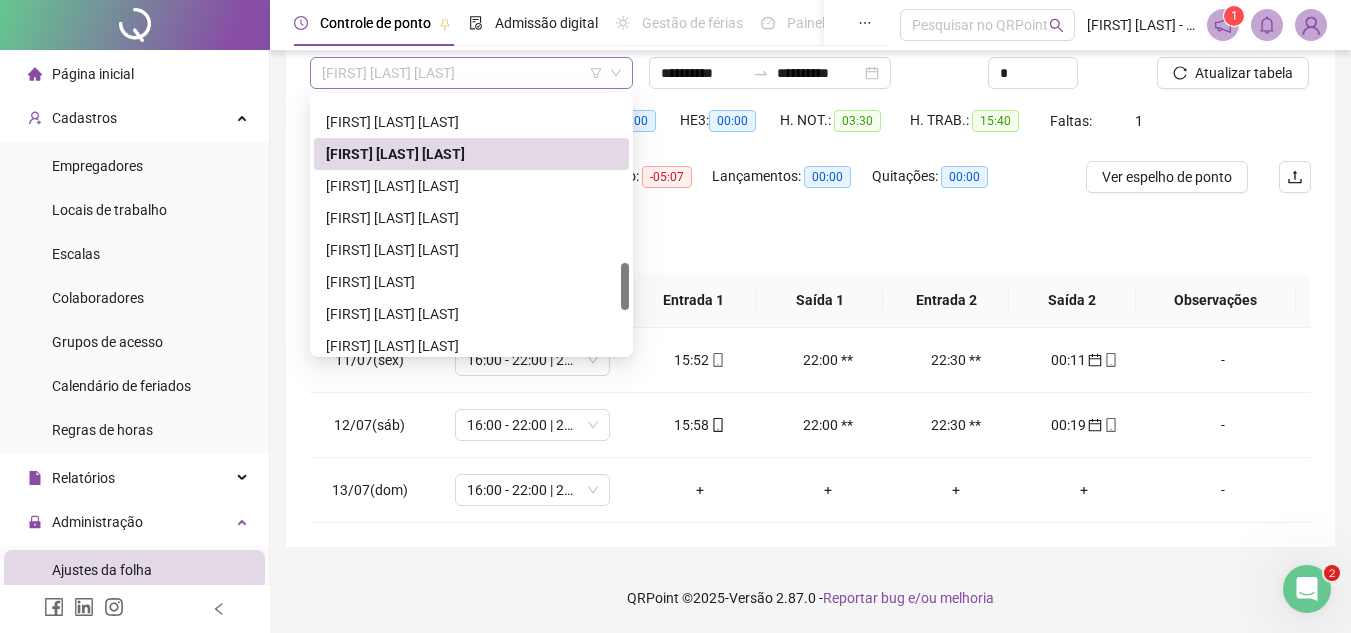 click on "[FIRST] [LAST] [LAST]" at bounding box center [471, 73] 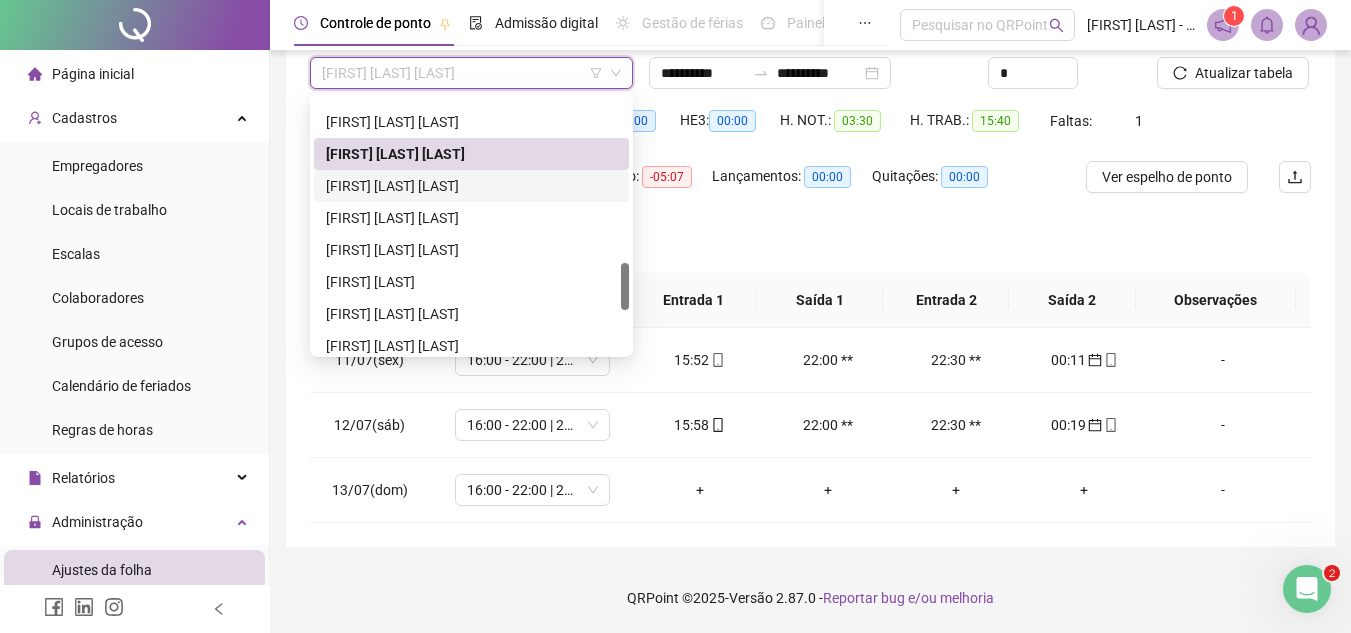 click on "[FIRST] [LAST] [LAST]" at bounding box center (471, 186) 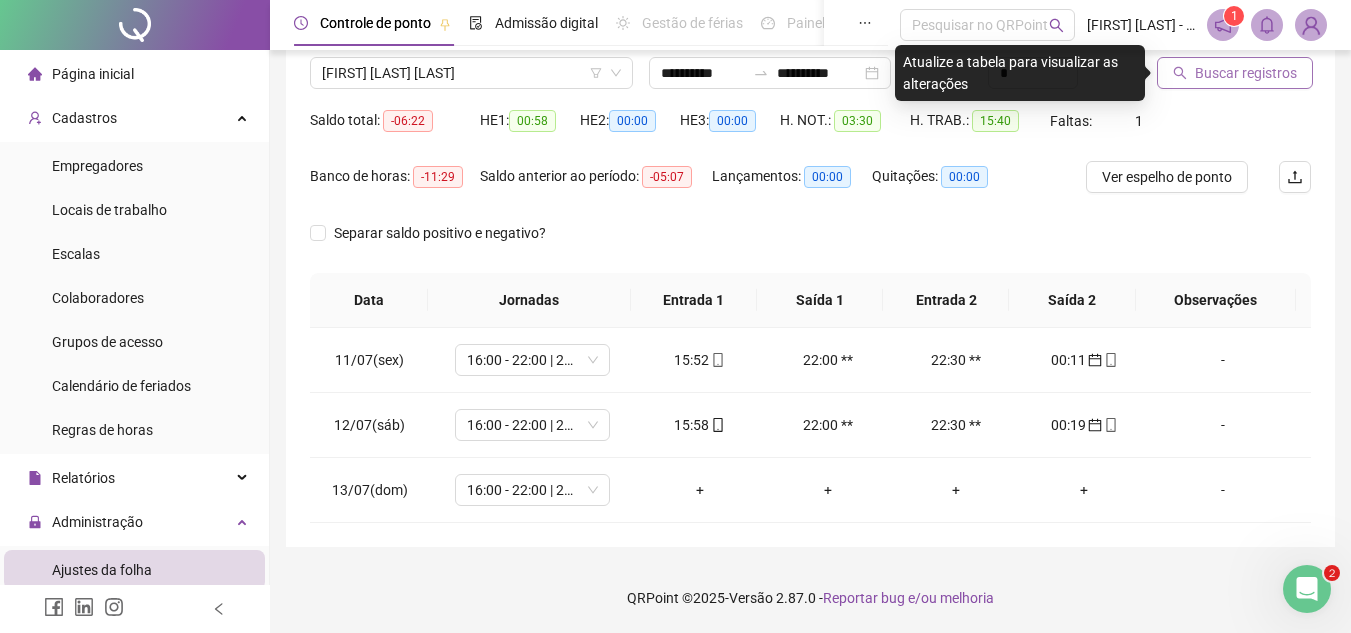 click on "Buscar registros" at bounding box center [1246, 73] 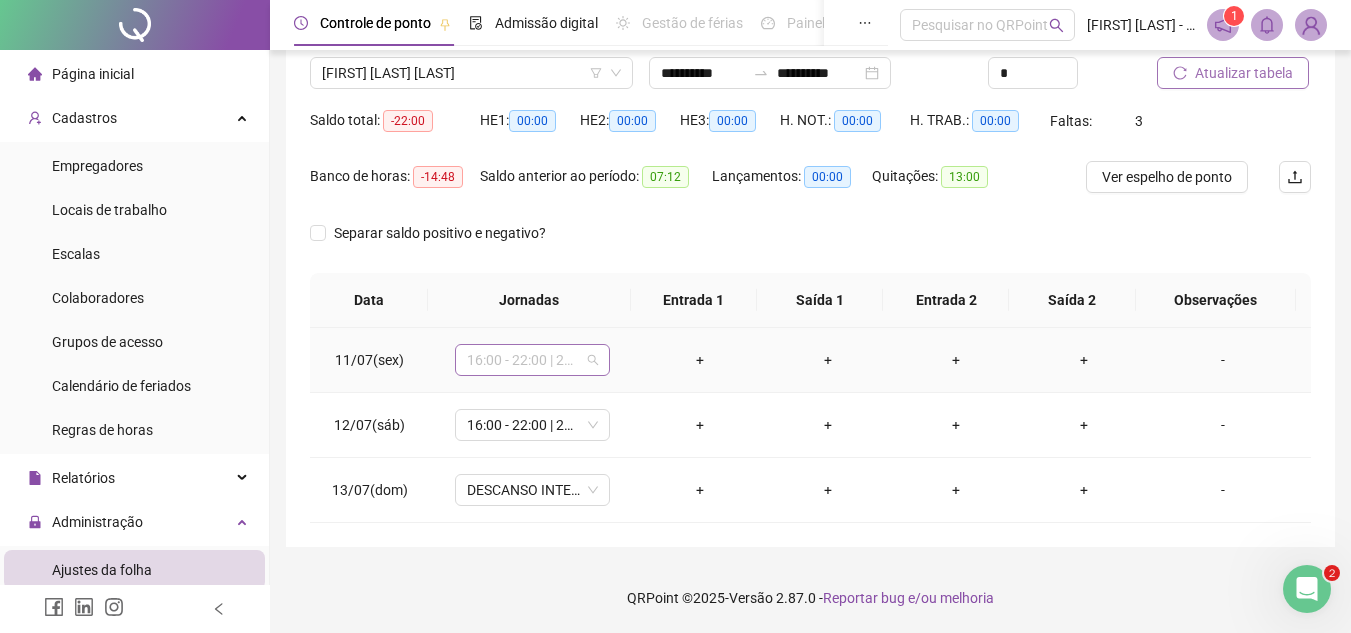 click on "16:00 - 22:00 | 22:30 - 23:50" at bounding box center [532, 360] 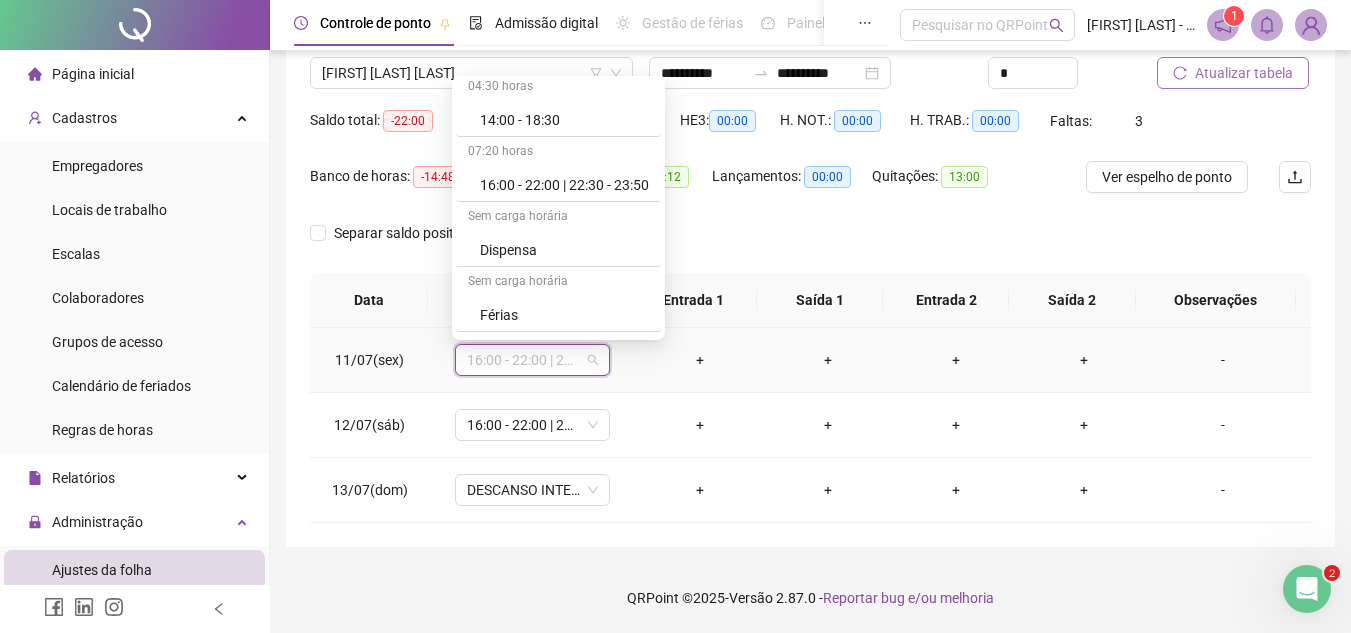 scroll, scrollTop: 744, scrollLeft: 0, axis: vertical 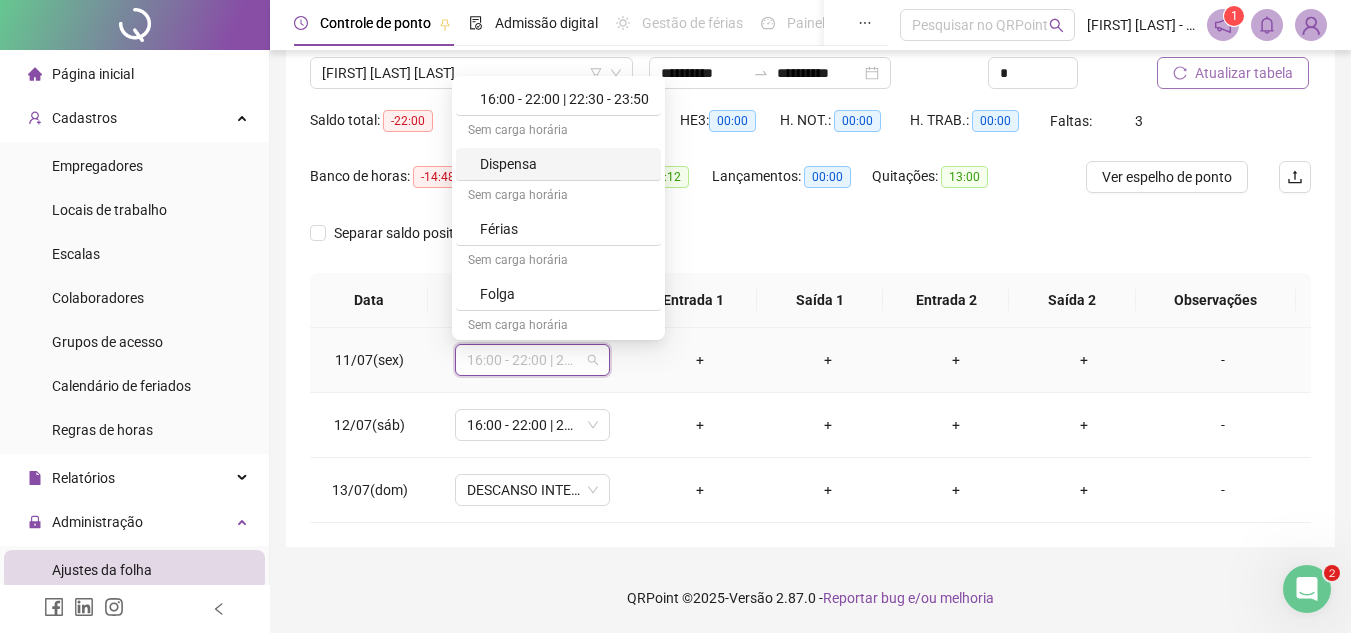 click on "Dispensa" at bounding box center (564, 164) 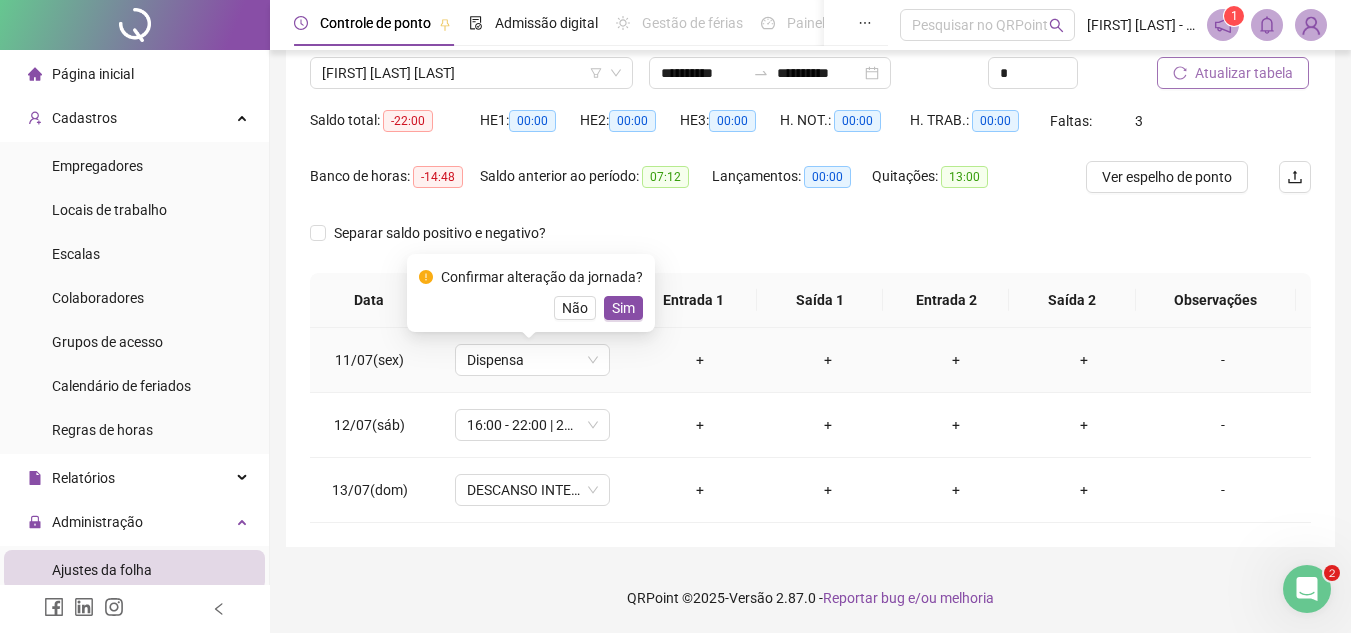 click on "-" at bounding box center (1223, 360) 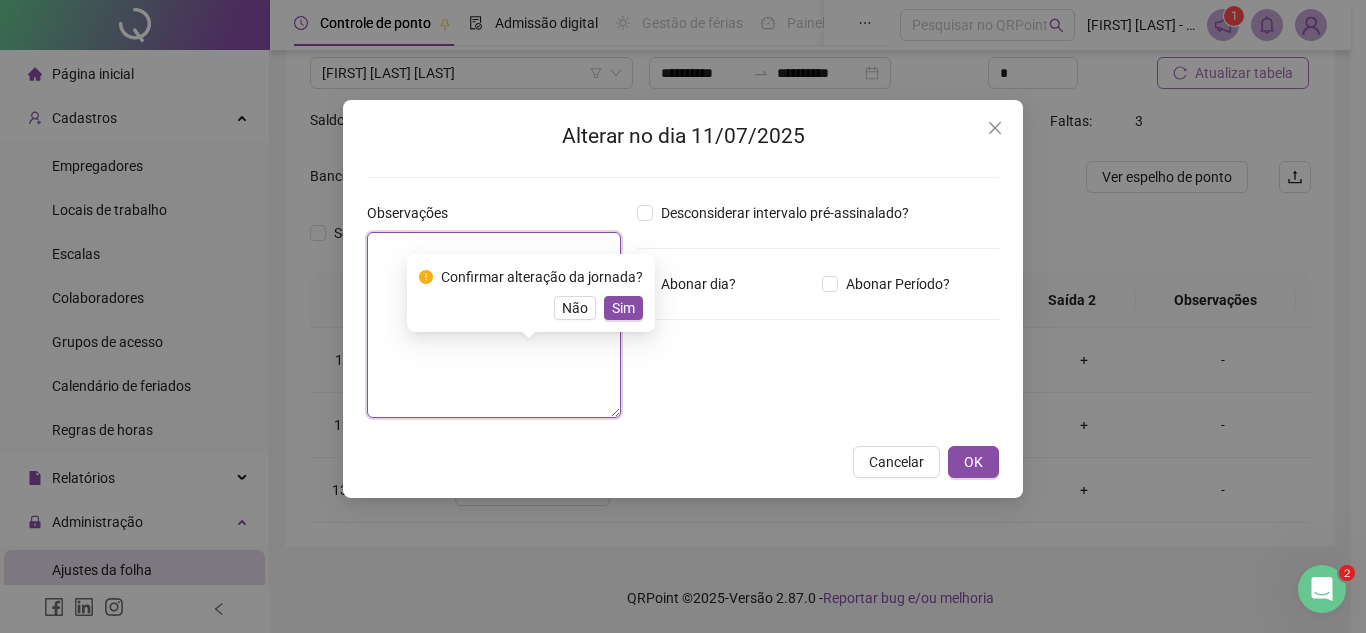 click at bounding box center [494, 325] 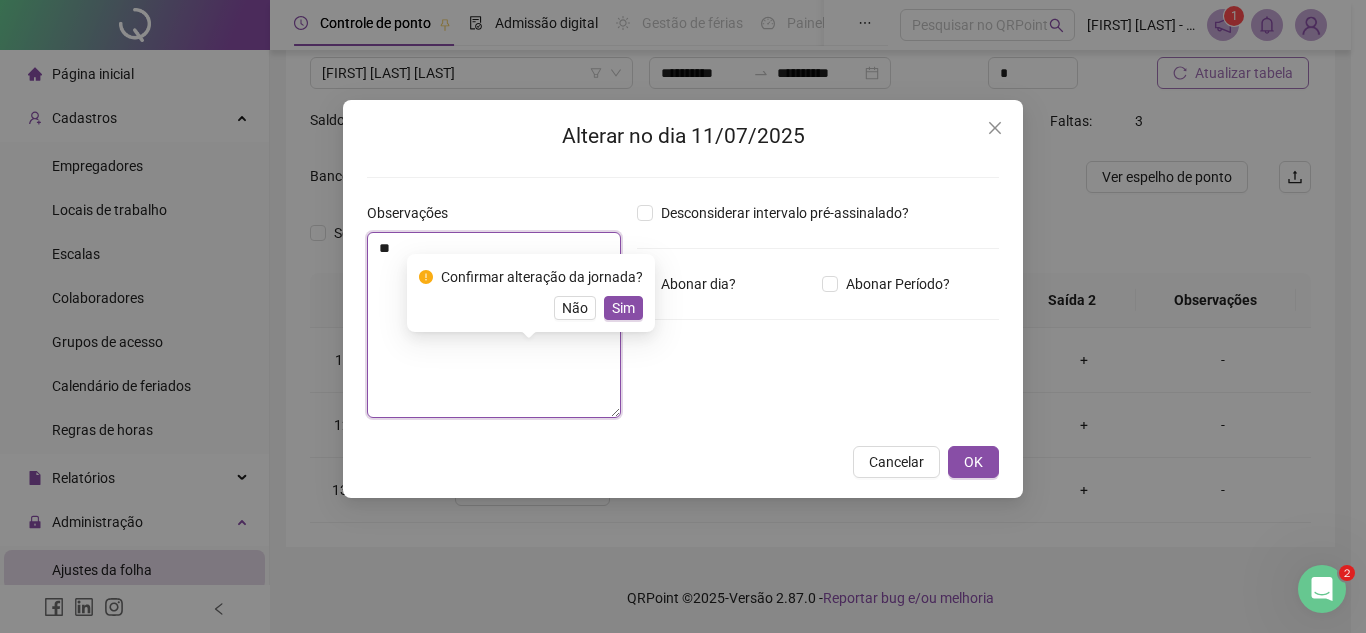 type on "*" 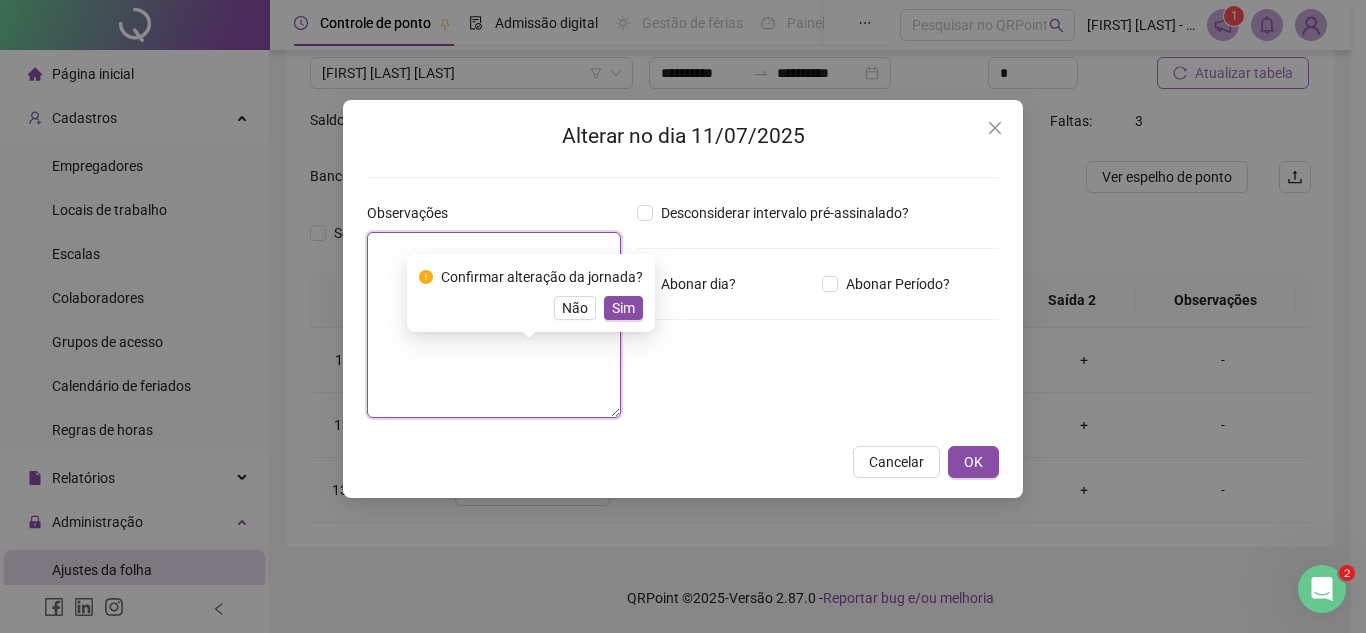 click at bounding box center (494, 325) 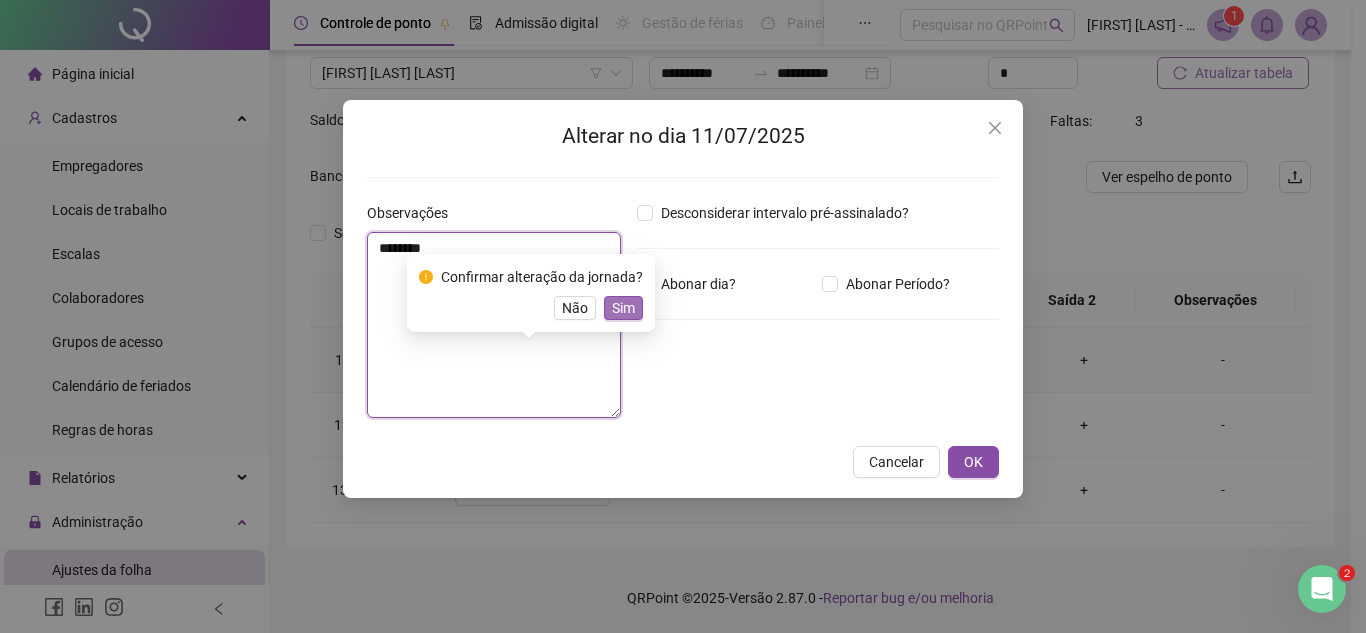 type on "********" 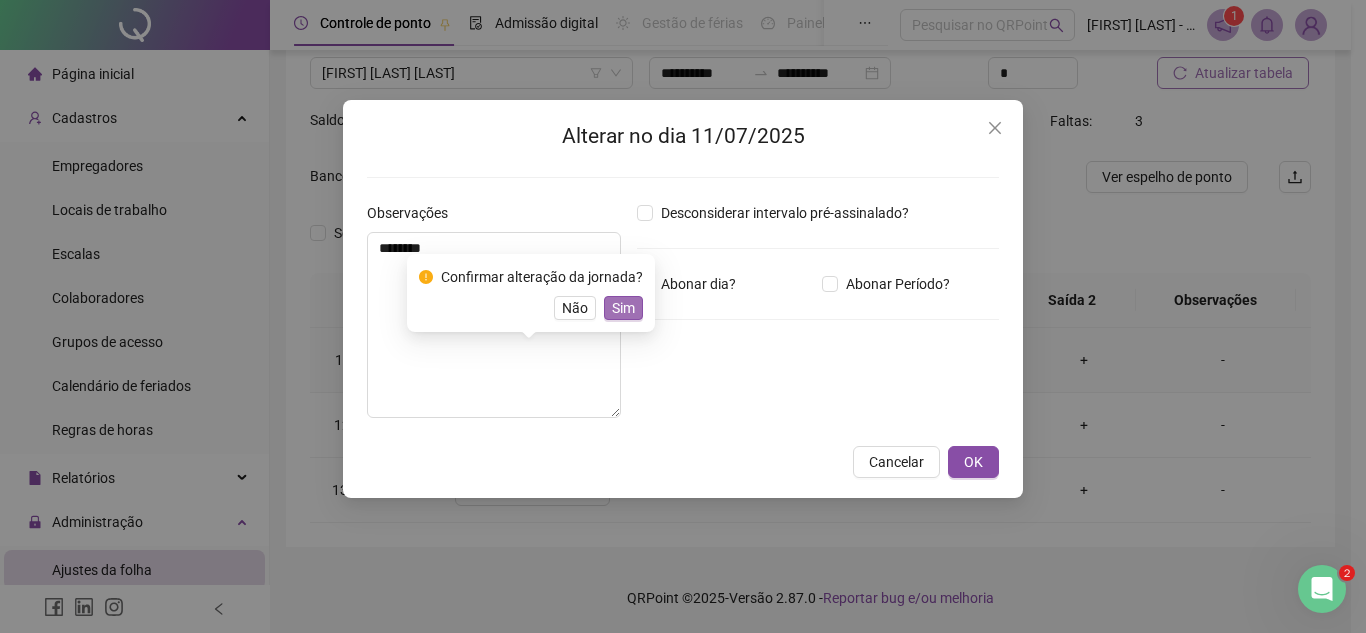 click on "Sim" at bounding box center (623, 308) 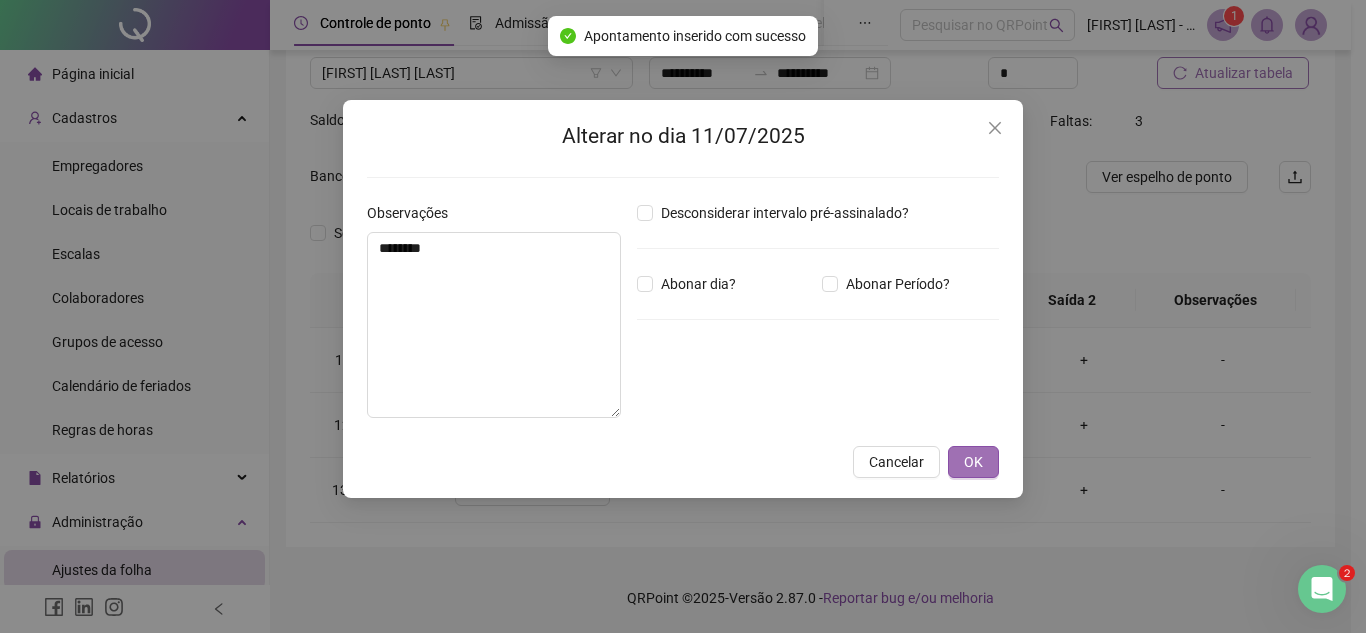 click on "OK" at bounding box center [973, 462] 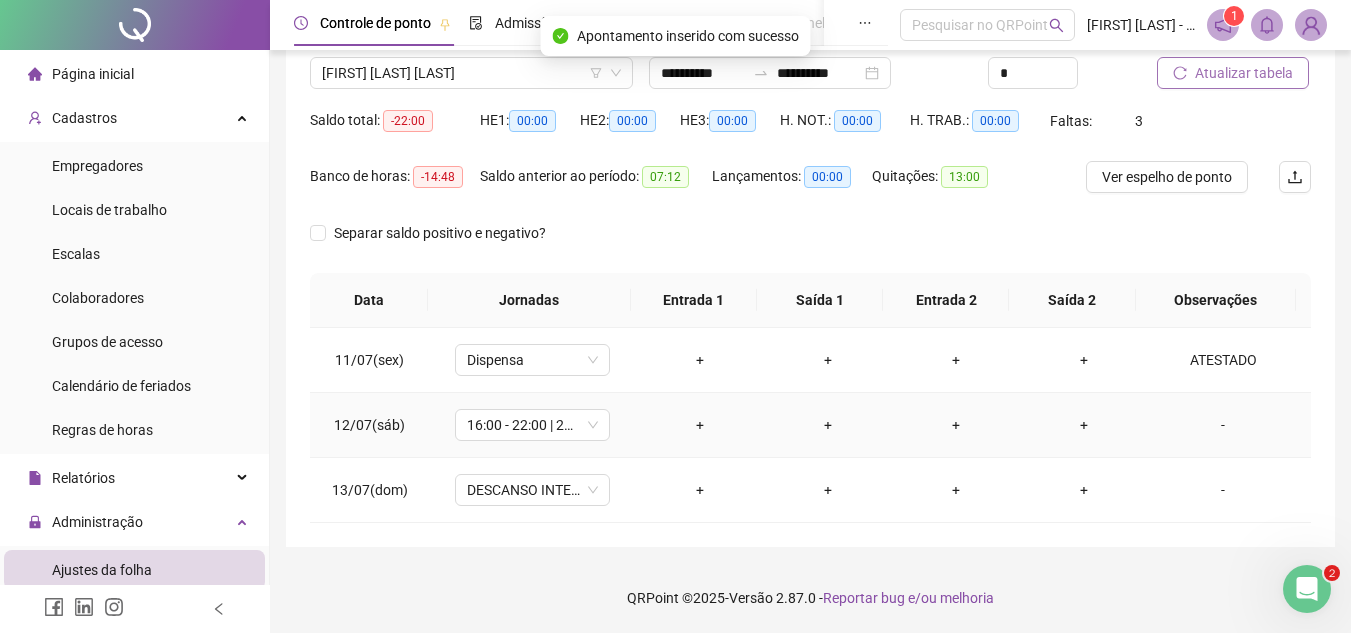 click on "-" at bounding box center [1229, 425] 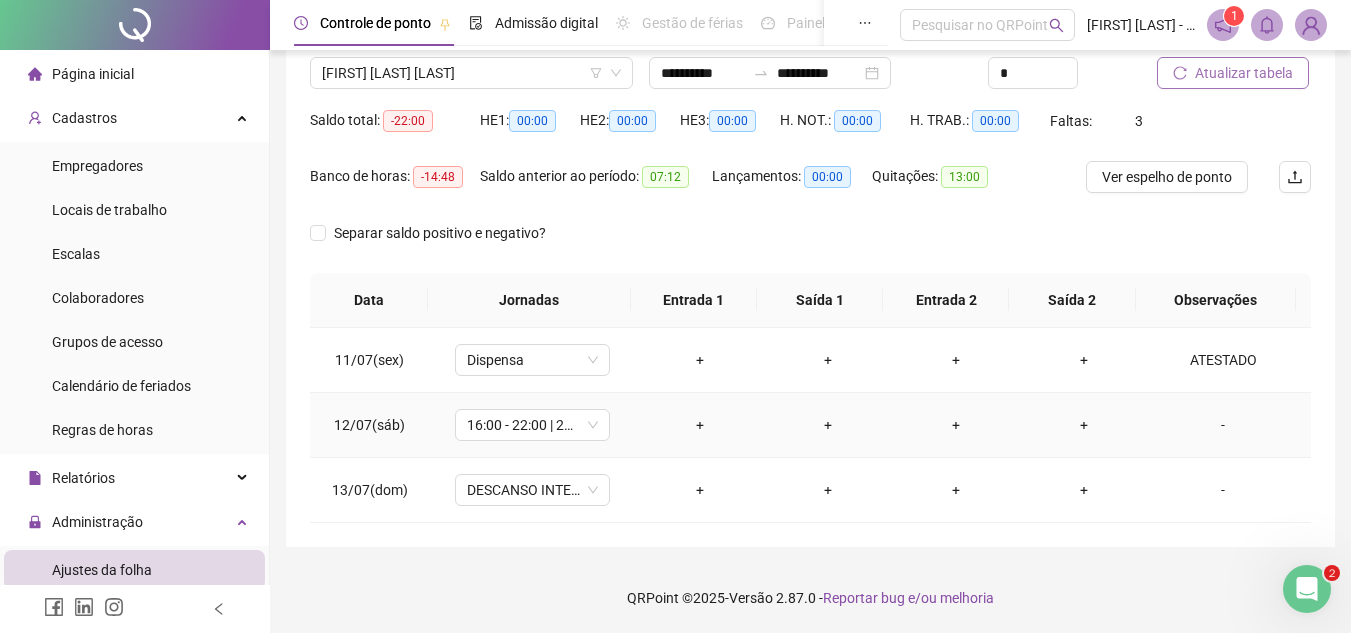 click on "-" at bounding box center (1229, 425) 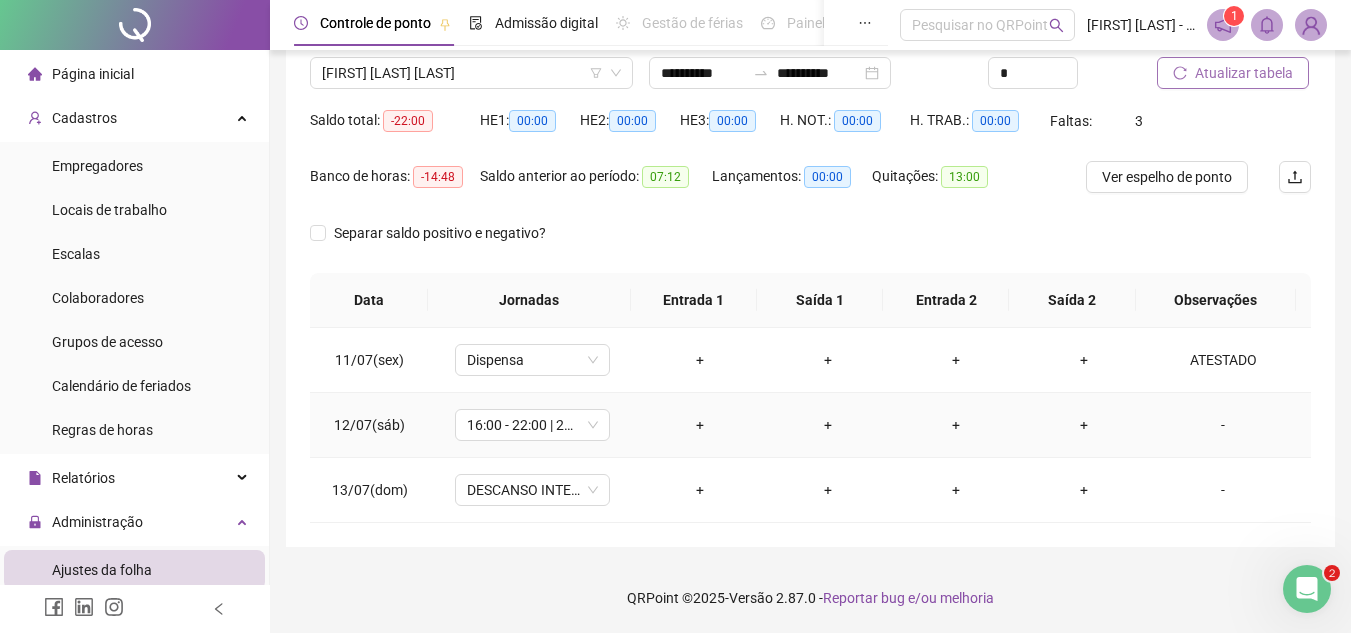 click on "-" at bounding box center [1223, 425] 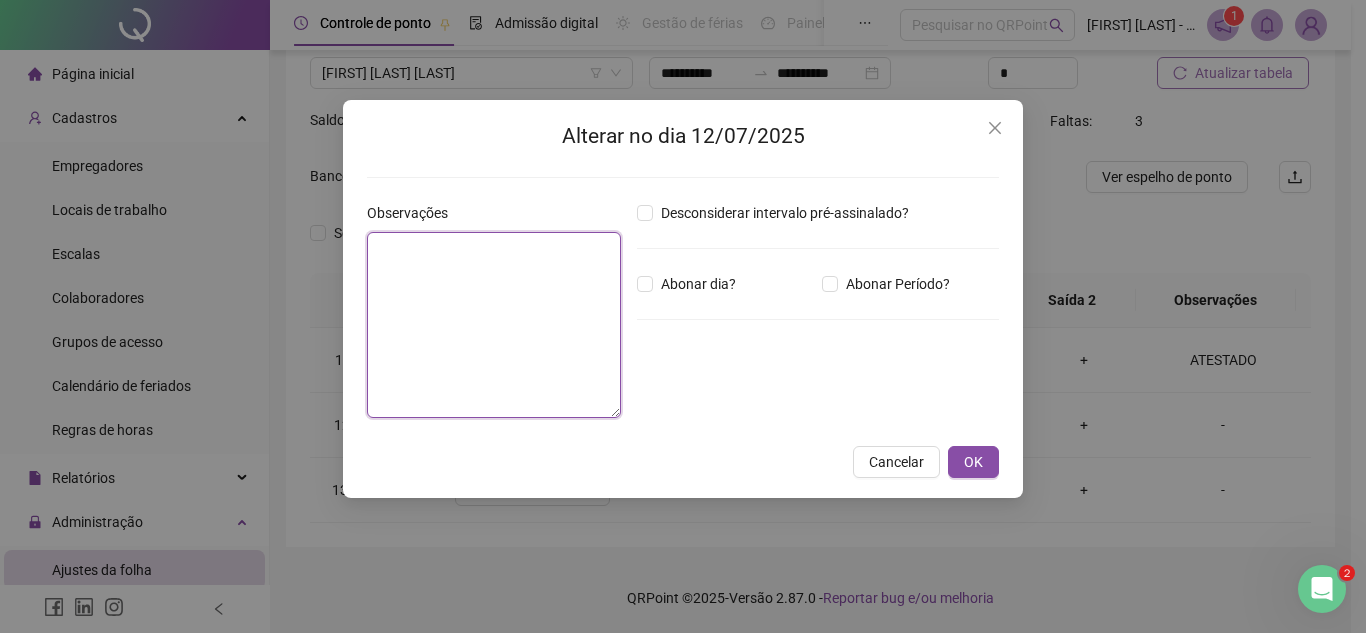 click at bounding box center [494, 325] 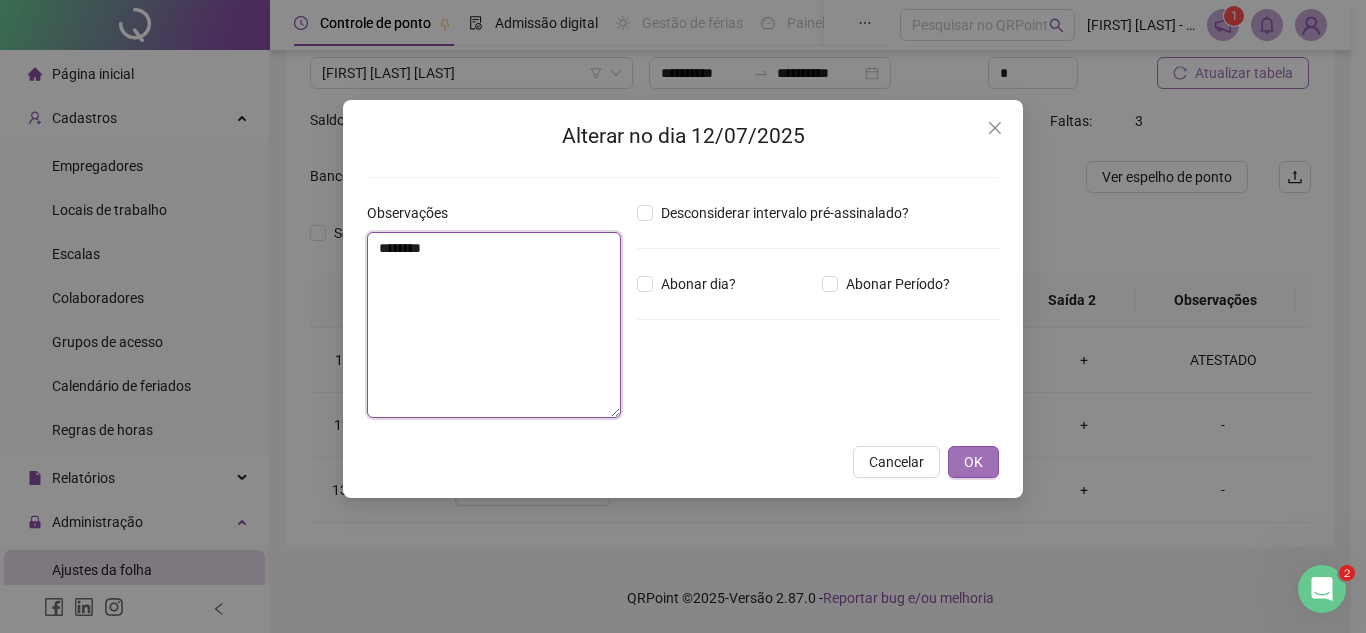 type on "********" 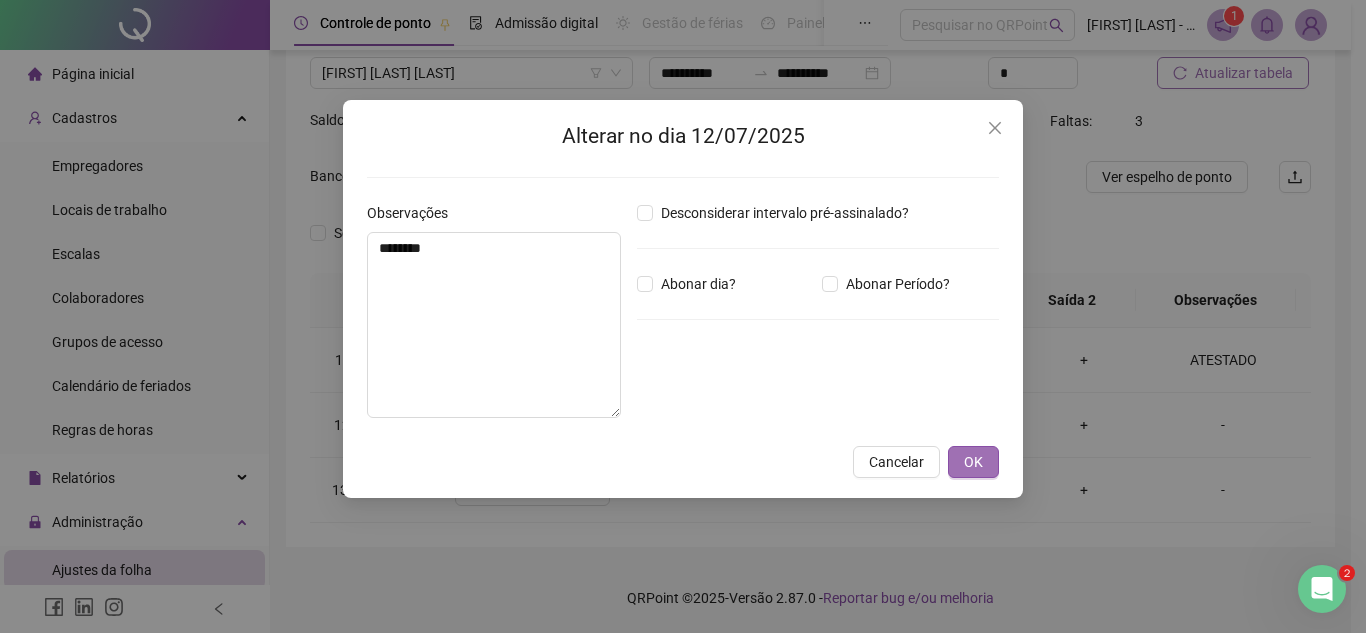 click on "OK" at bounding box center [973, 462] 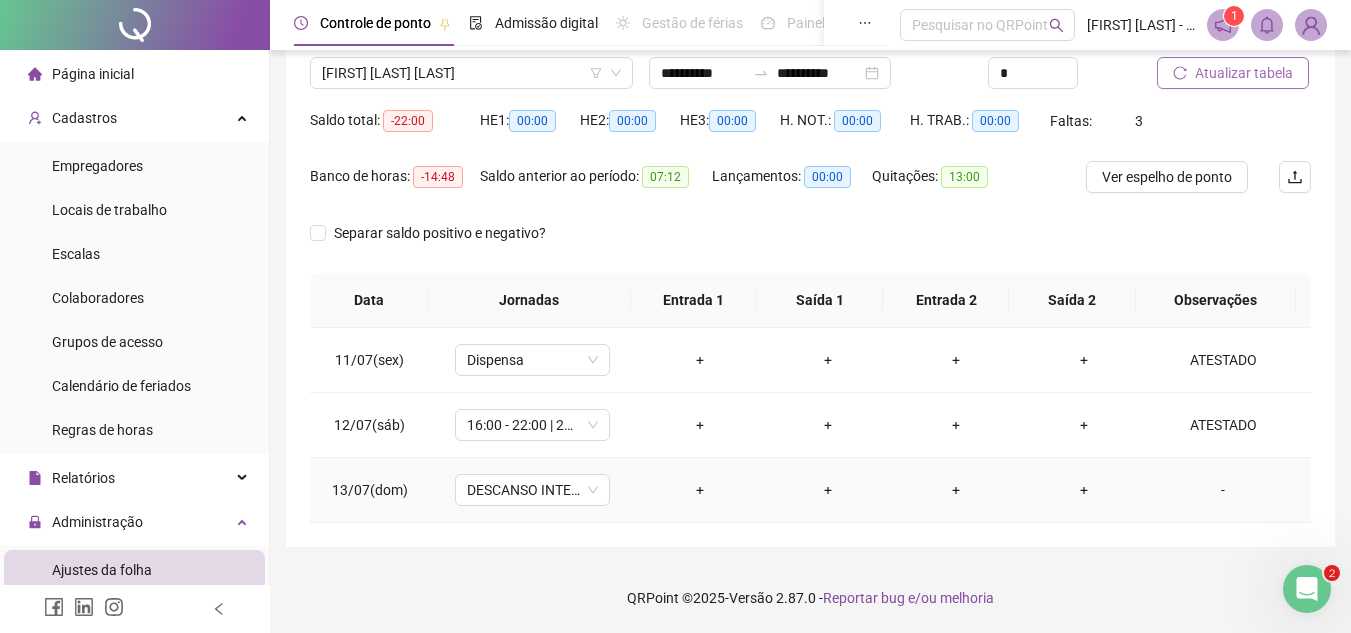 click on "-" at bounding box center [1223, 490] 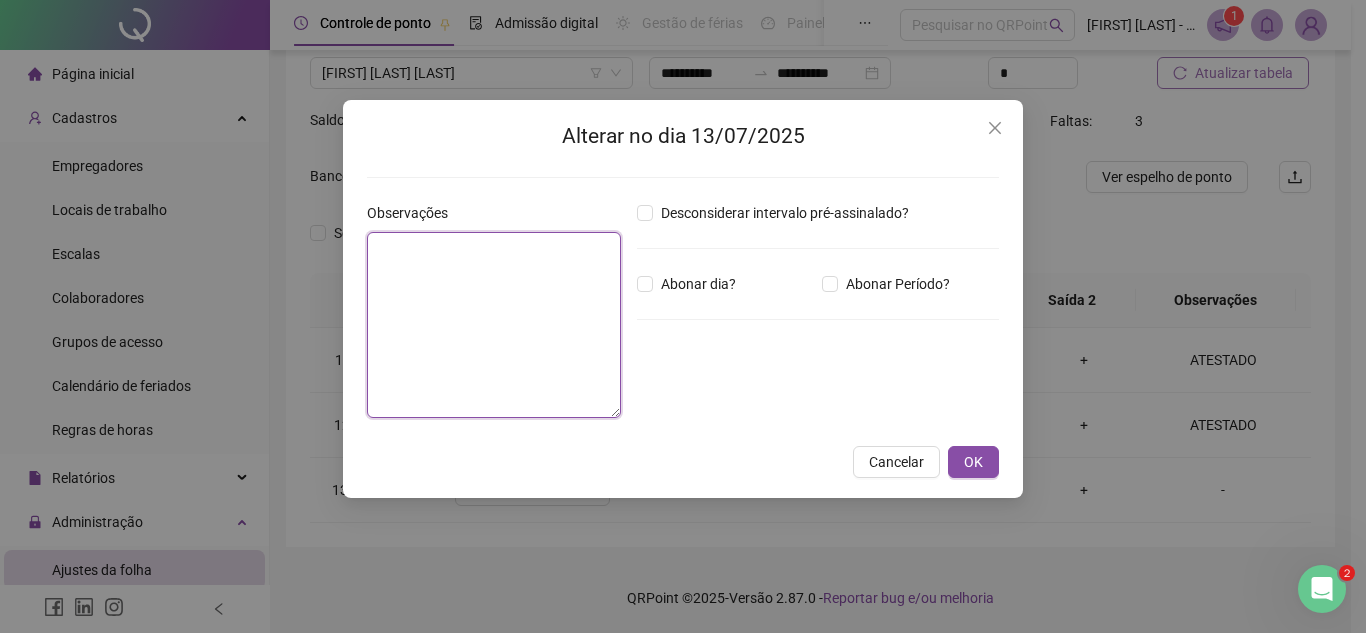 click at bounding box center (494, 325) 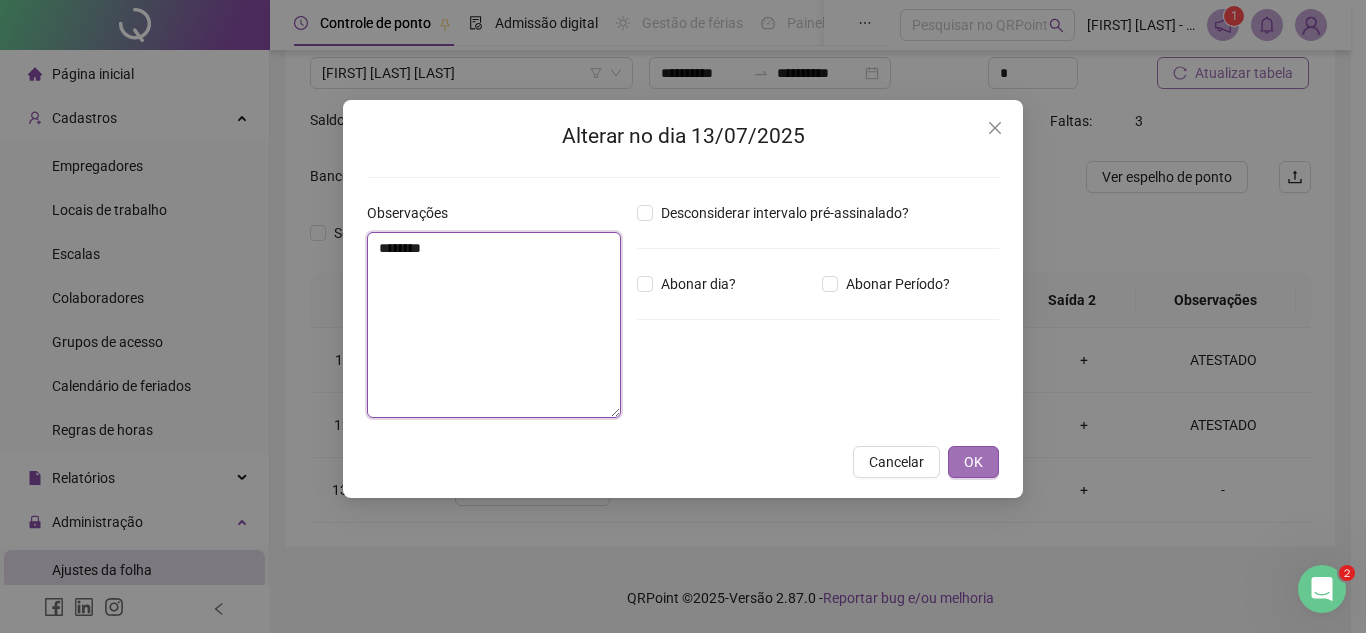type on "********" 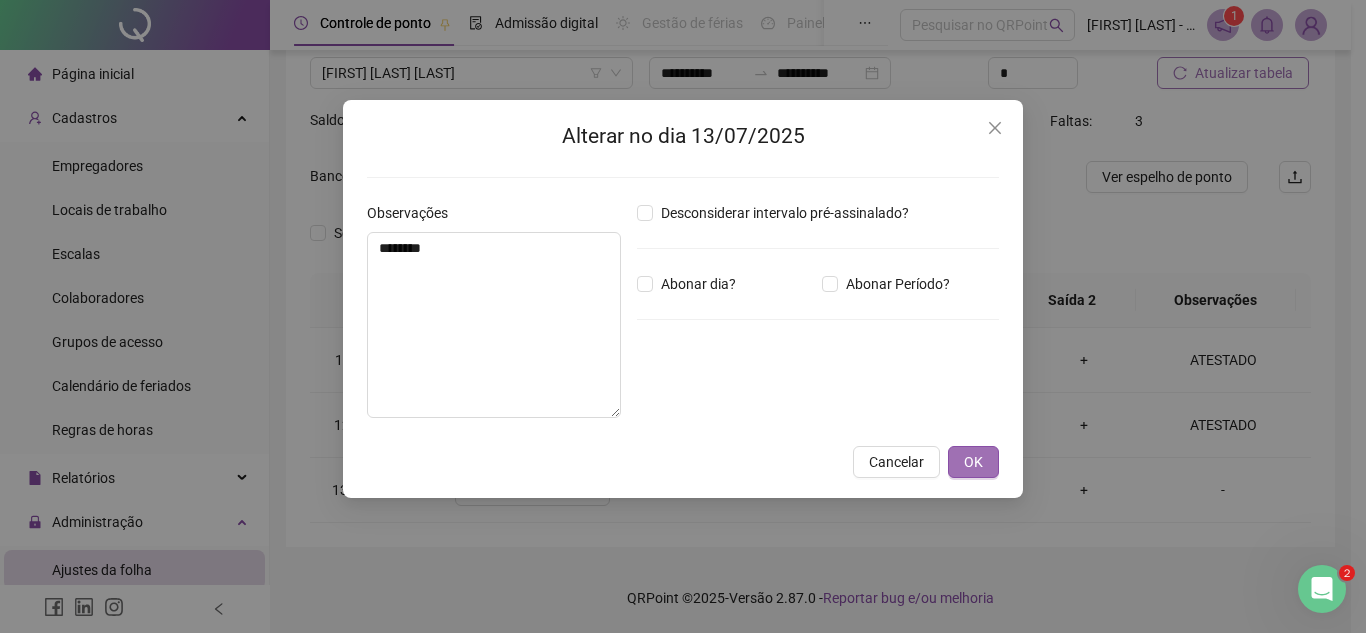 click on "OK" at bounding box center (973, 462) 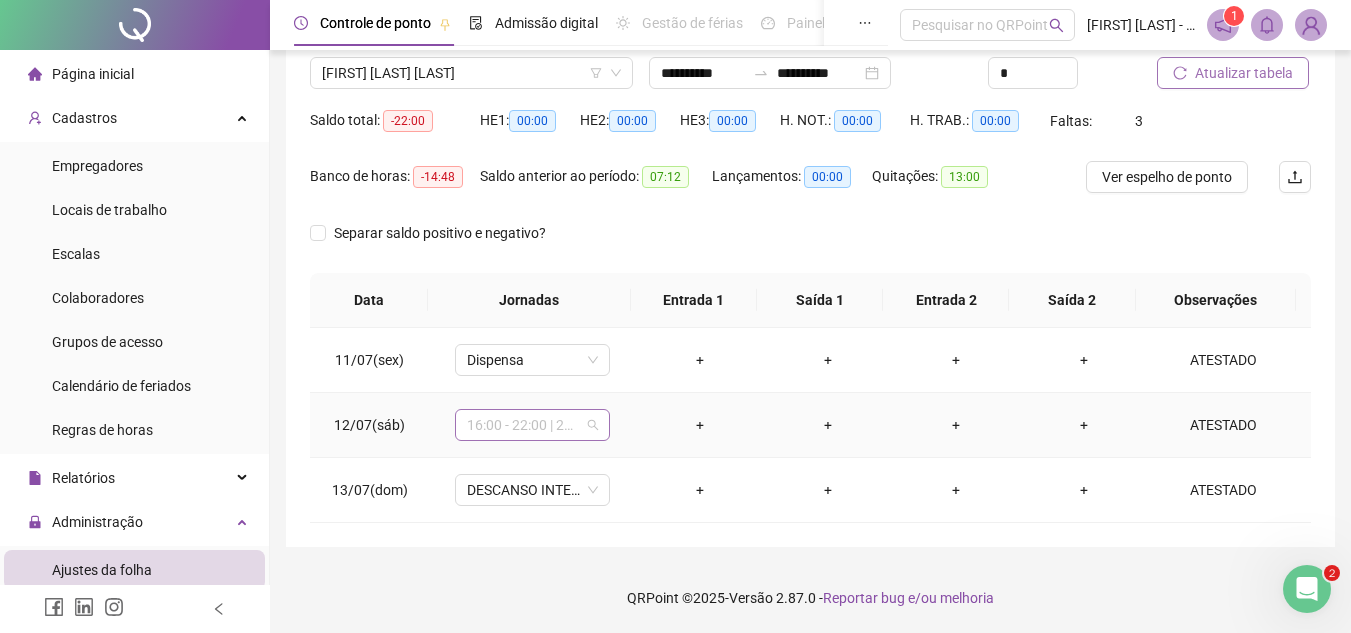 click on "16:00 - 22:00 | 22:30 - 23:50" at bounding box center [532, 425] 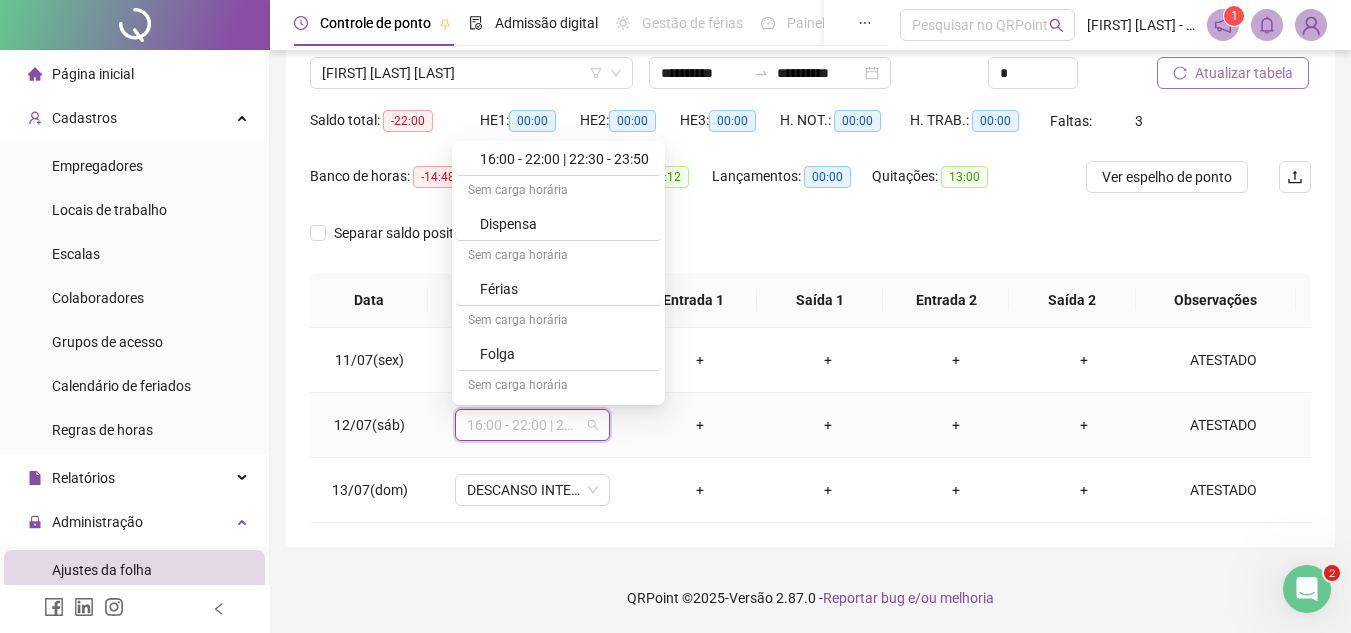 scroll, scrollTop: 764, scrollLeft: 0, axis: vertical 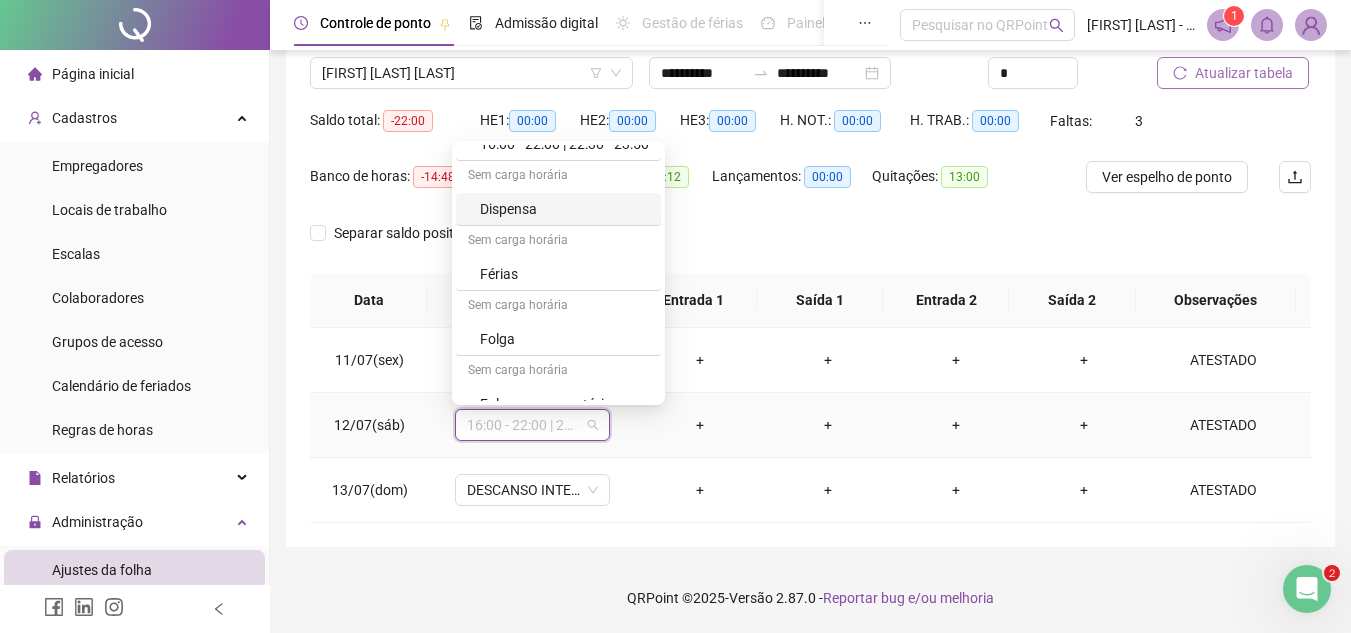 click on "Dispensa" at bounding box center (564, 209) 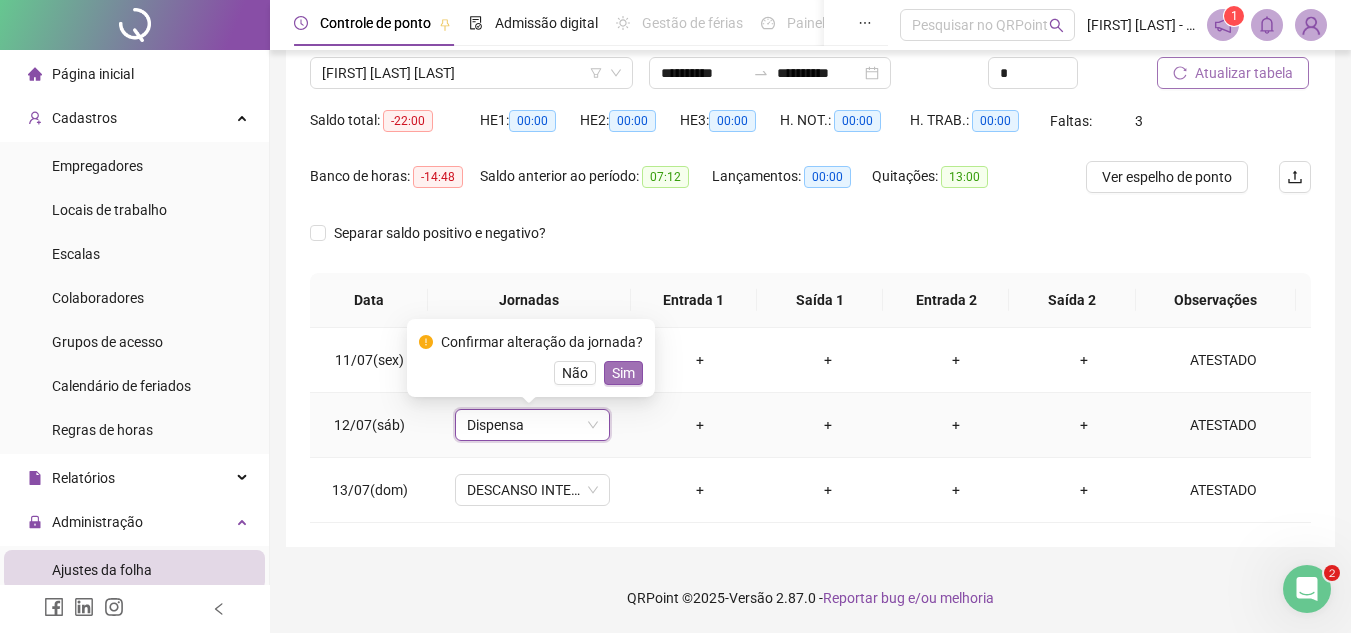 click on "Sim" at bounding box center [623, 373] 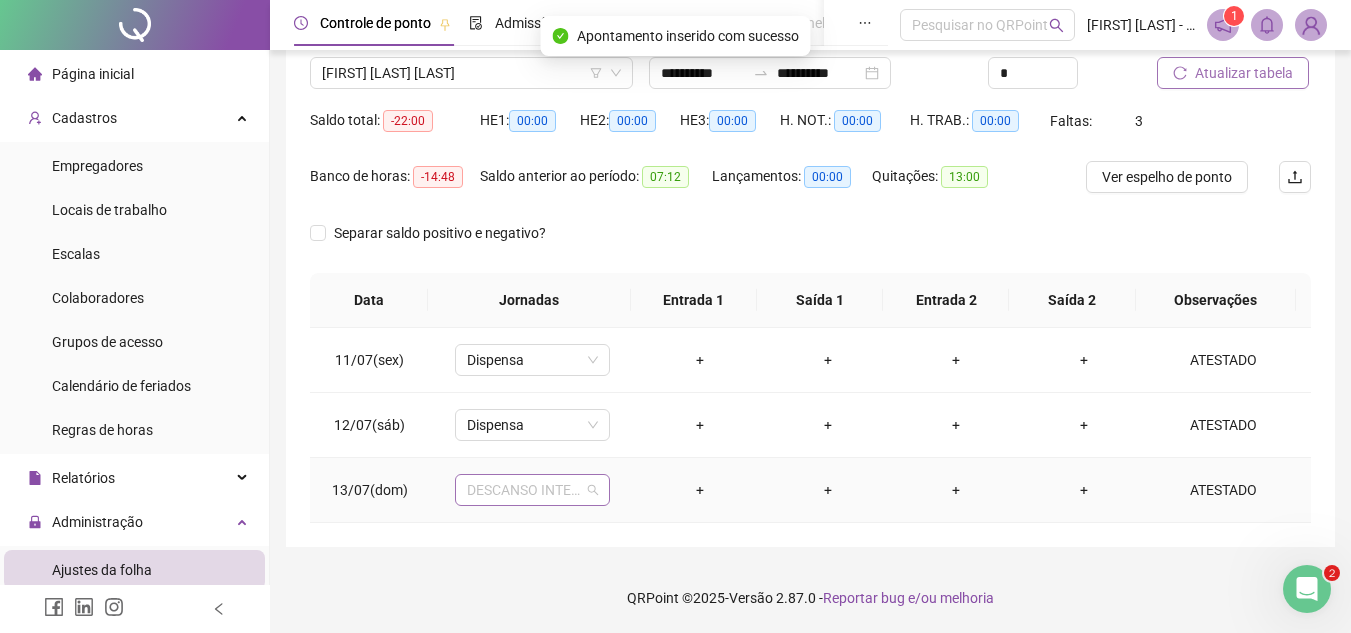 click on "DESCANSO INTER-JORNADA" at bounding box center [532, 490] 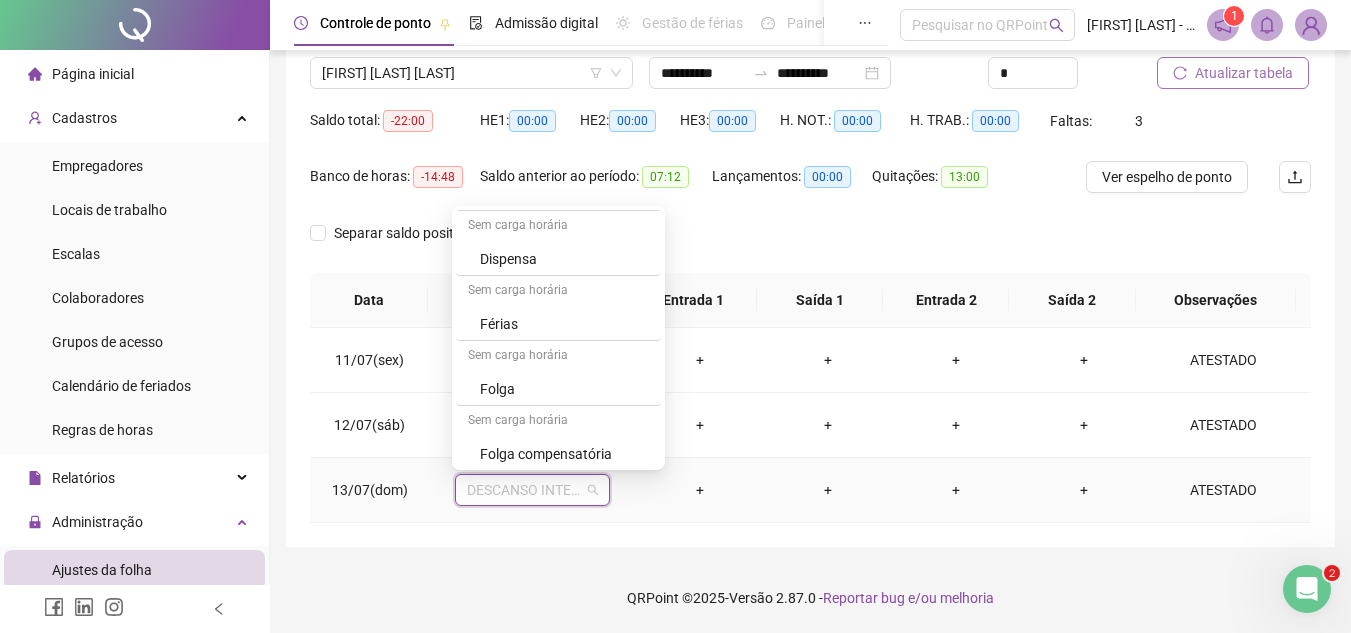 scroll, scrollTop: 764, scrollLeft: 0, axis: vertical 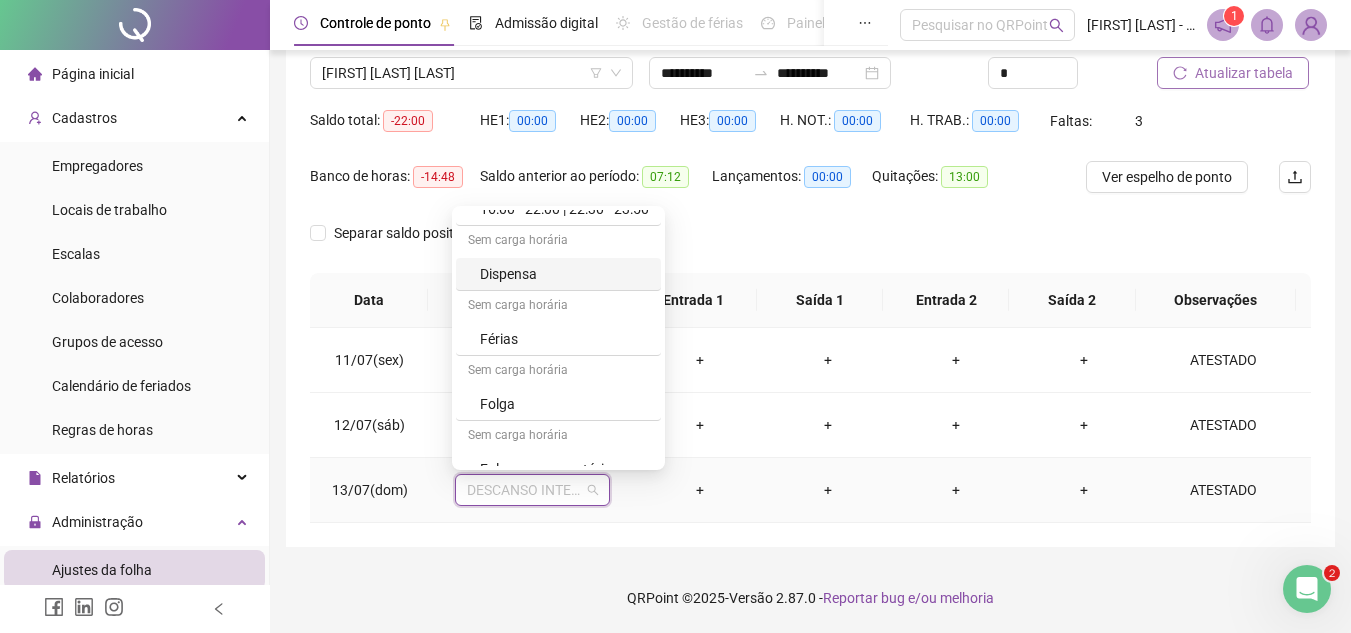 click on "Dispensa" at bounding box center (564, 274) 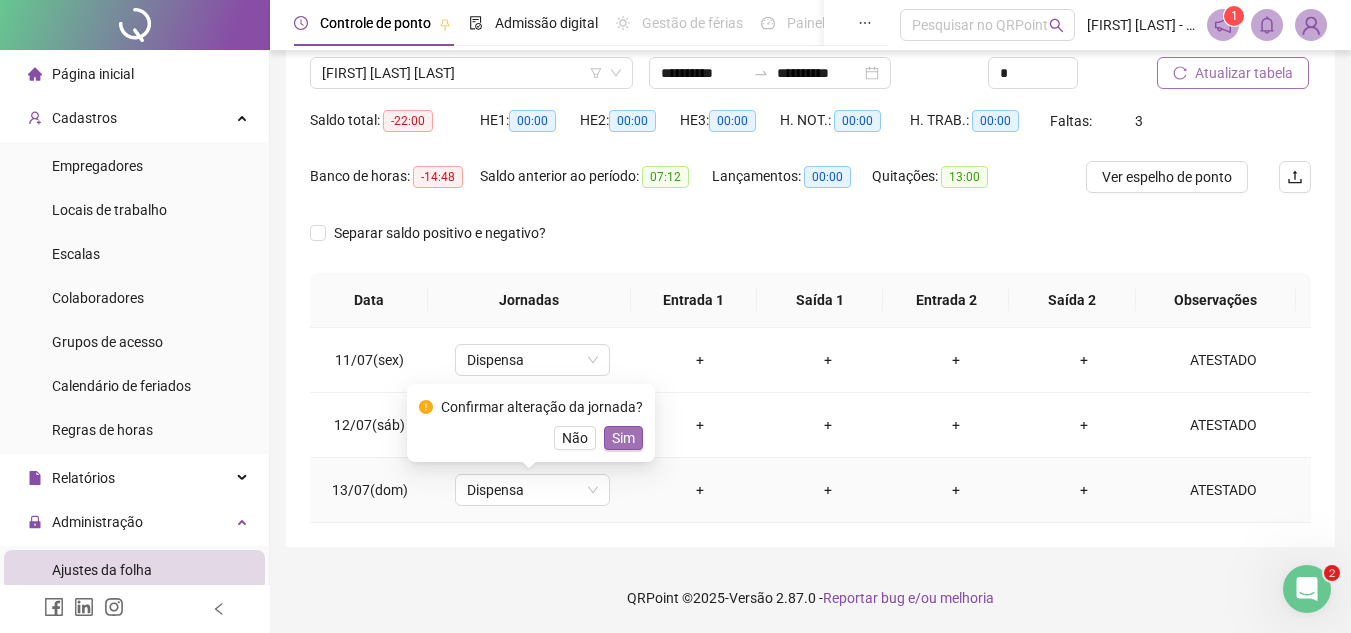 click on "Sim" at bounding box center (623, 438) 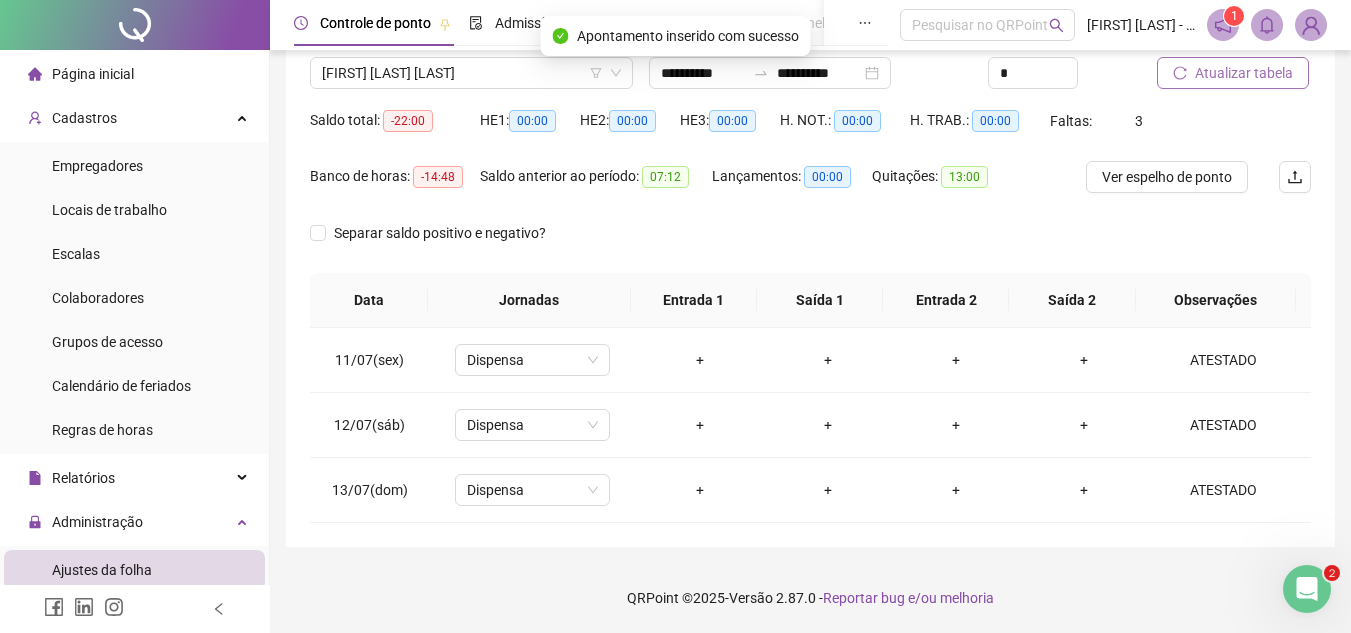 scroll, scrollTop: 12, scrollLeft: 0, axis: vertical 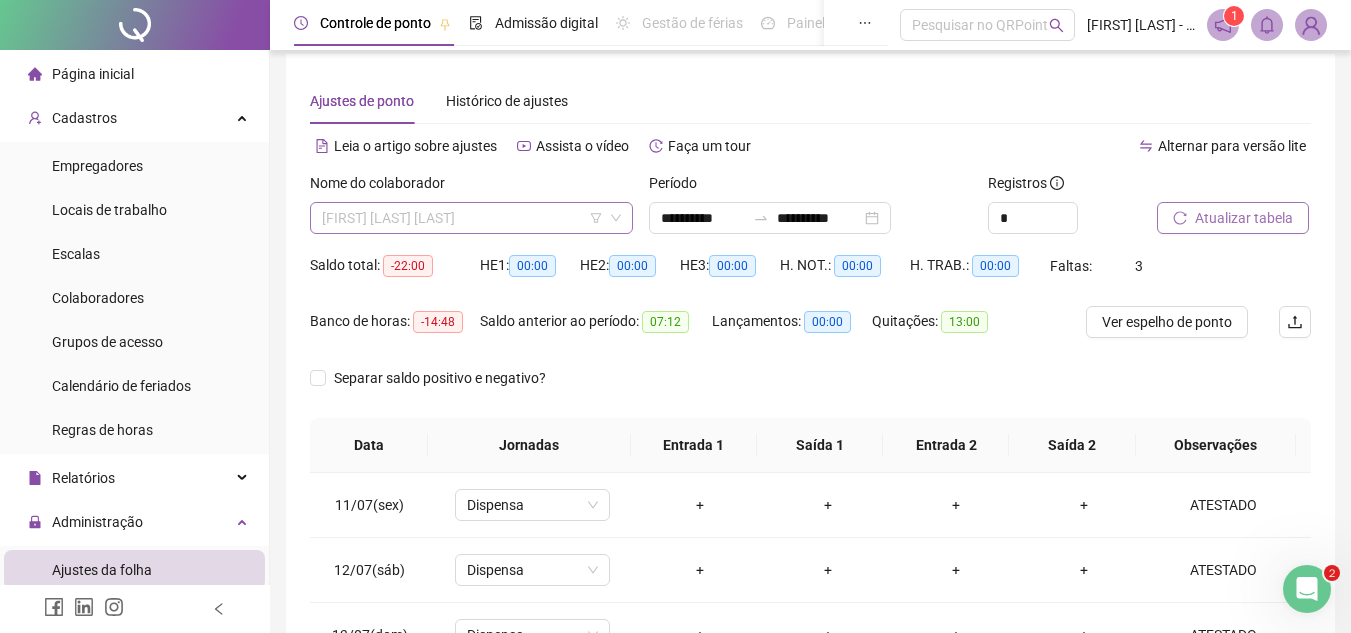 click on "[FIRST] [LAST] [LAST]" at bounding box center (471, 218) 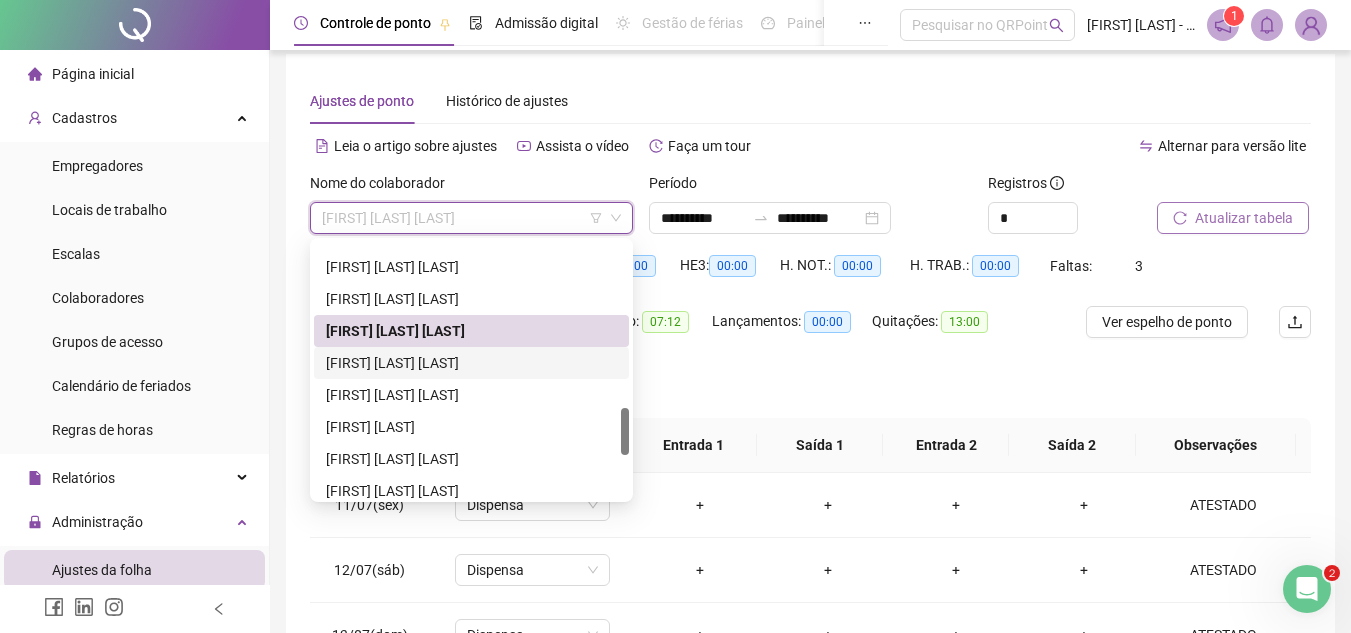 click on "[FIRST] [LAST] [LAST]" at bounding box center [471, 363] 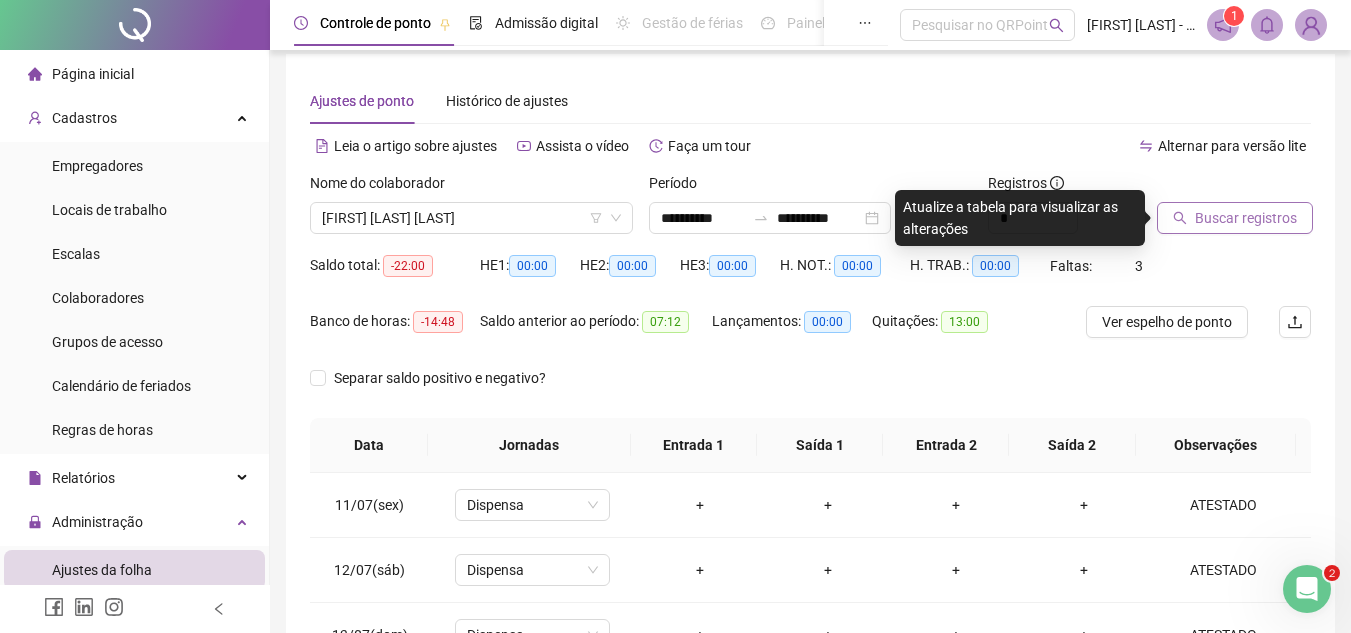click on "Buscar registros" at bounding box center [1246, 218] 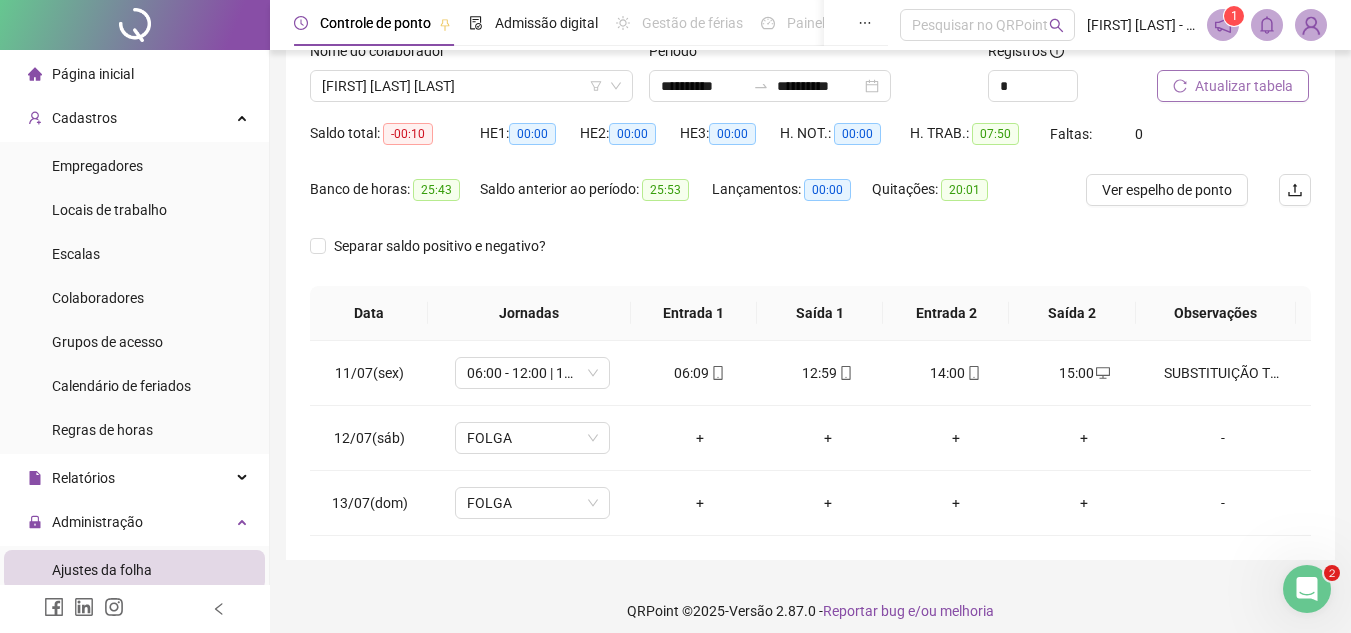 scroll, scrollTop: 157, scrollLeft: 0, axis: vertical 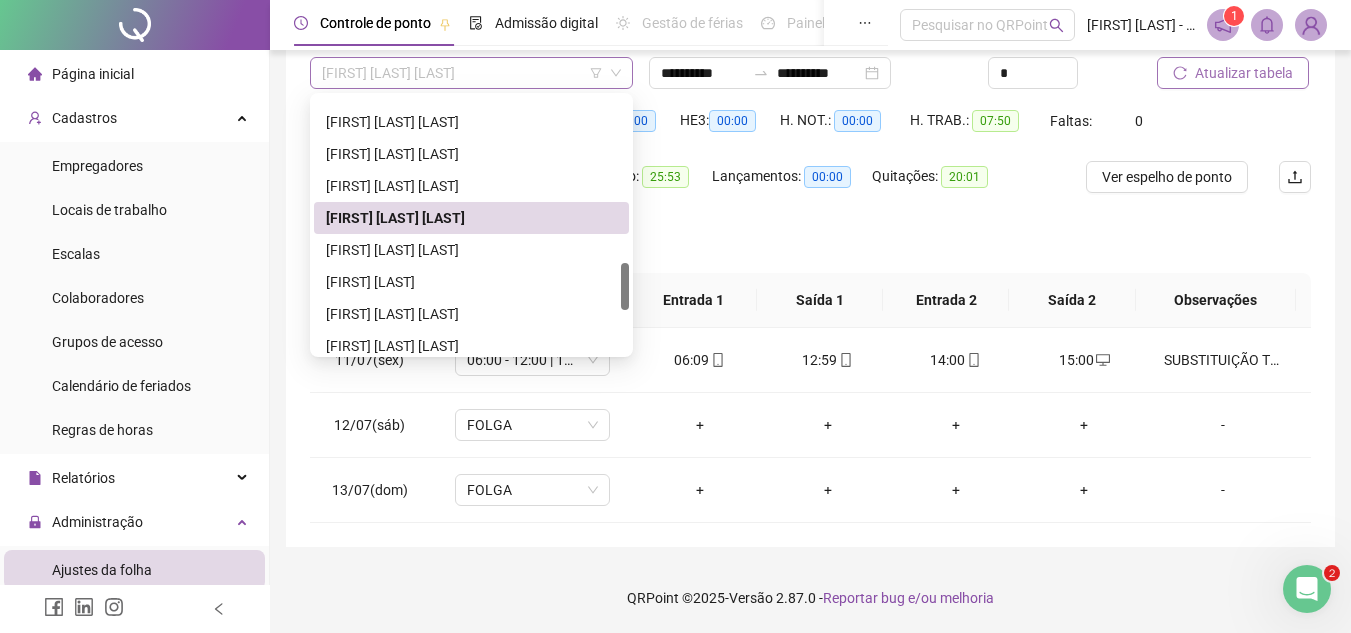 click on "[FIRST] [LAST] [LAST]" at bounding box center (471, 73) 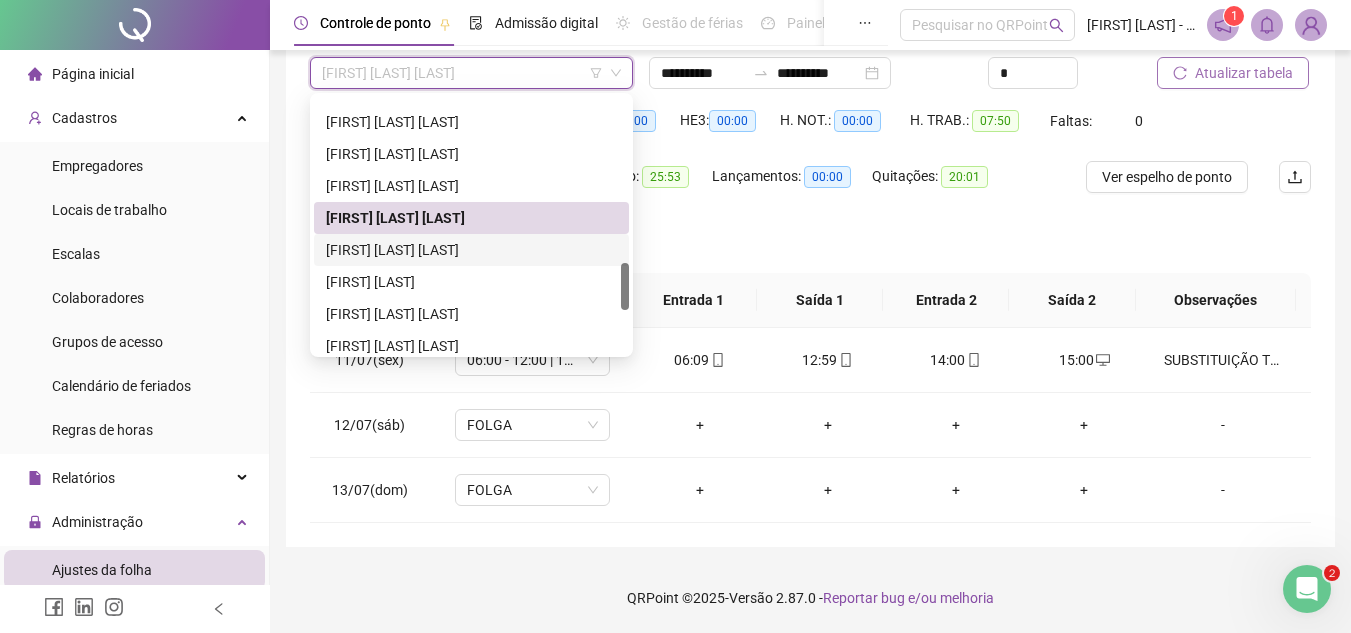 click on "[FIRST] [LAST] [LAST]" at bounding box center [471, 250] 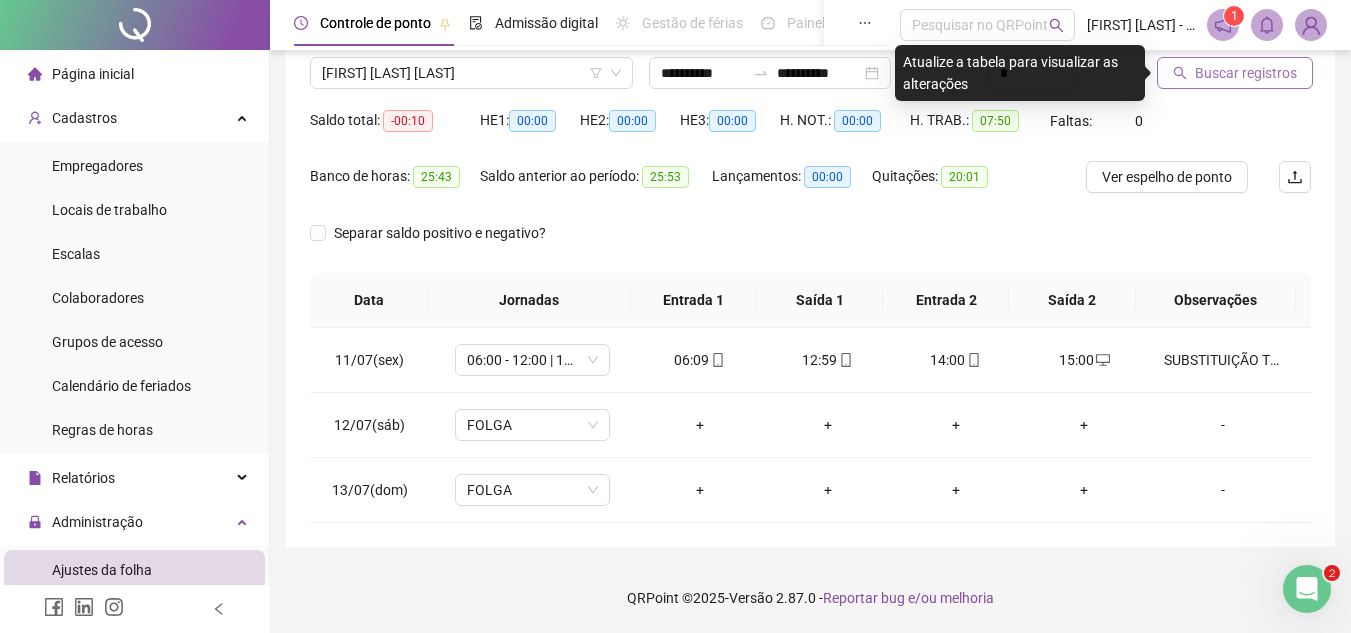 click on "Buscar registros" at bounding box center [1246, 73] 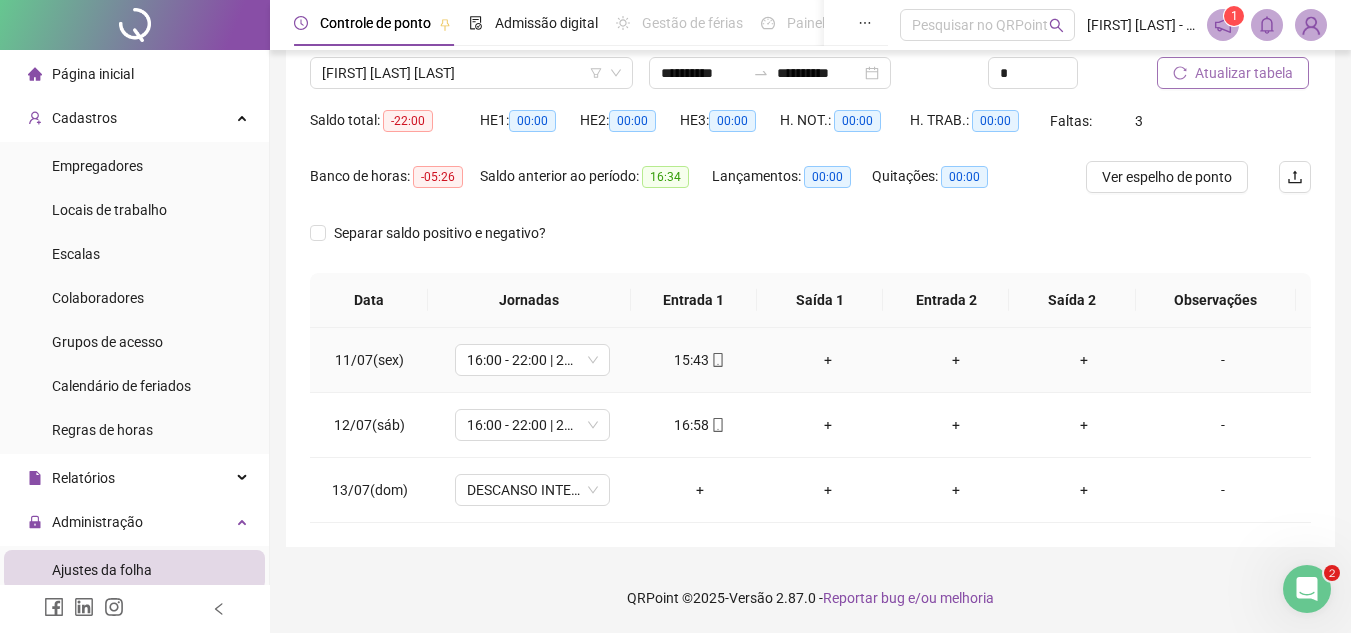 click on "+" at bounding box center [1084, 360] 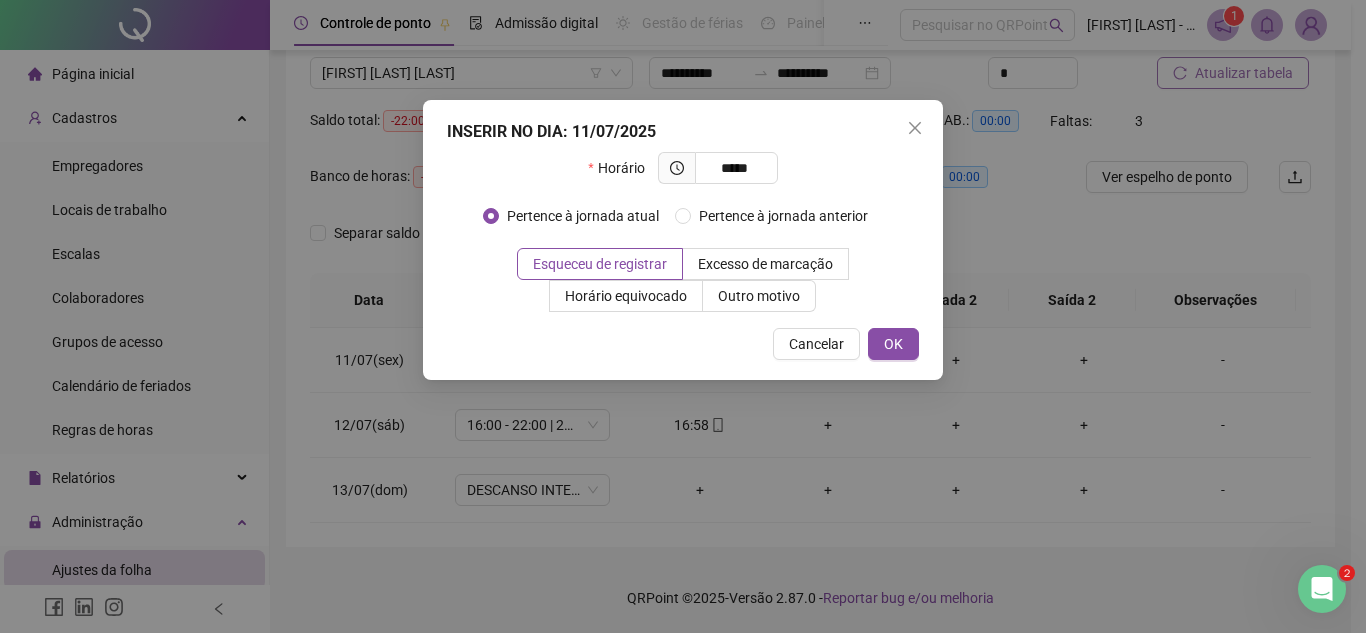 type on "*****" 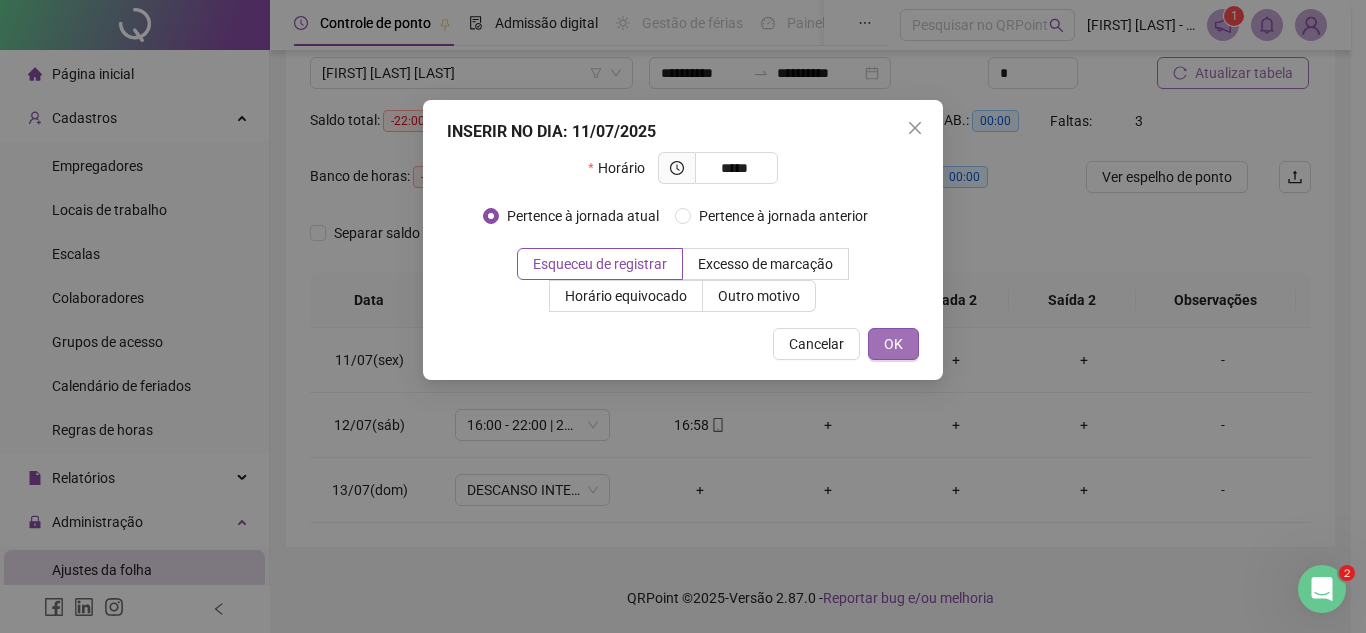 drag, startPoint x: 1081, startPoint y: 367, endPoint x: 900, endPoint y: 343, distance: 182.58423 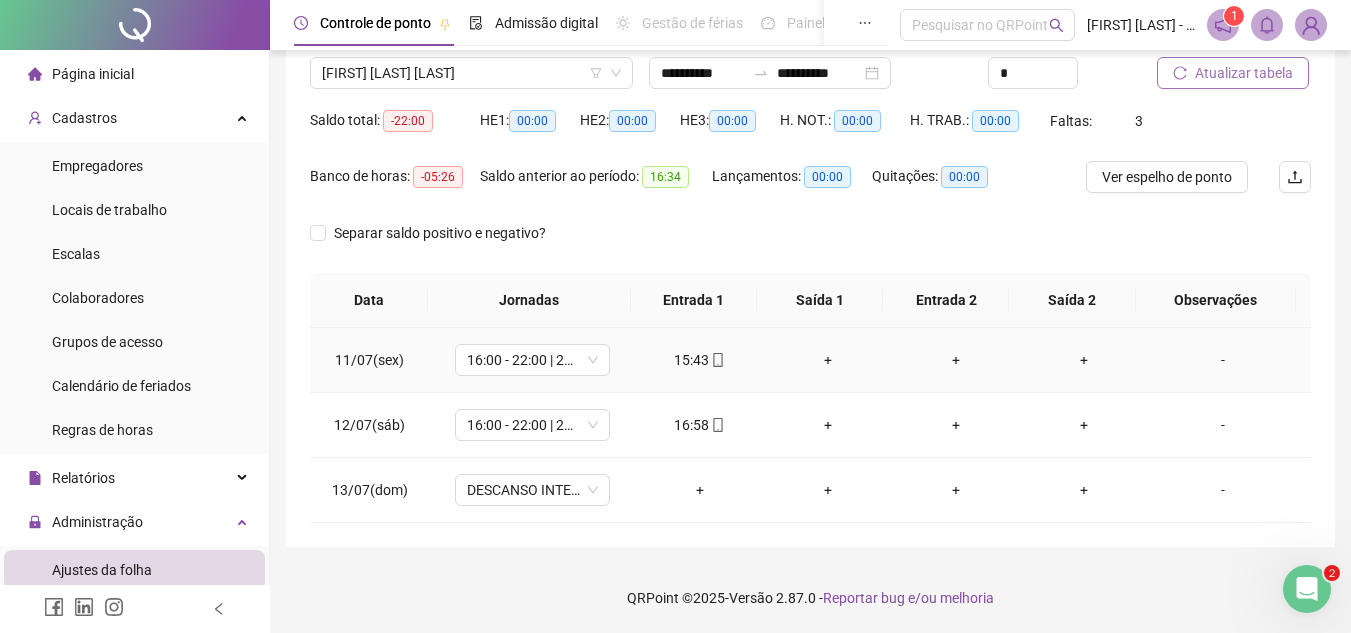 click on "+" at bounding box center (1084, 360) 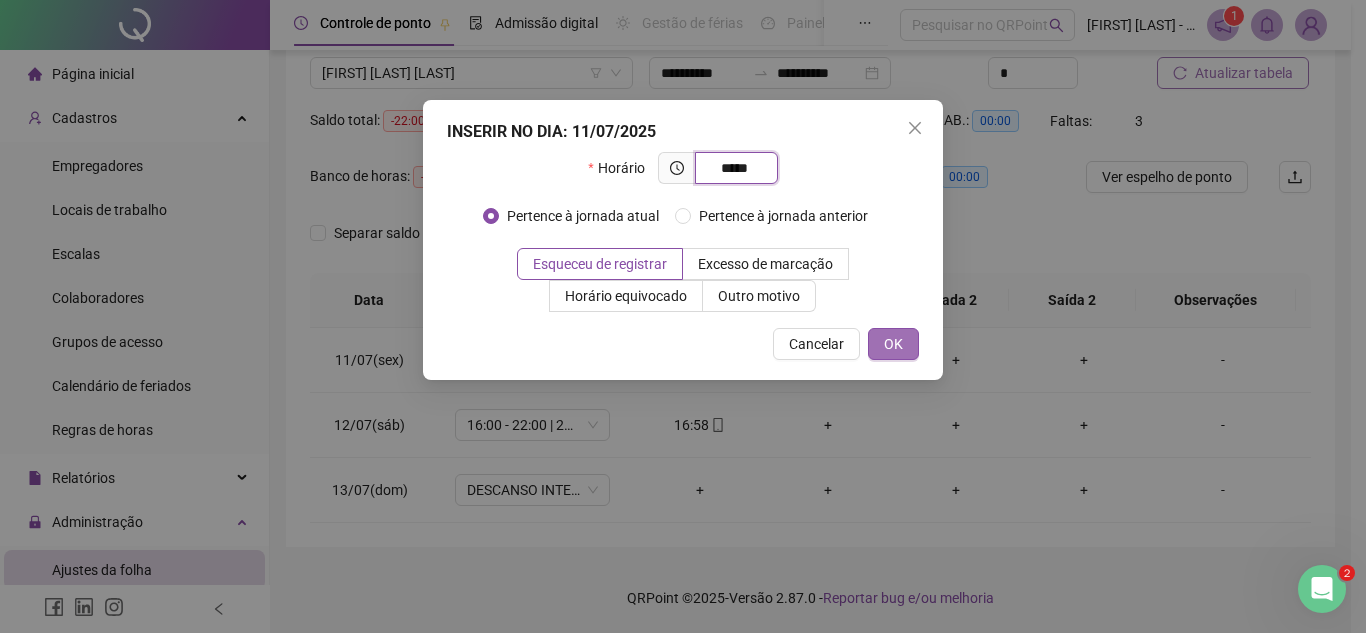 type on "*****" 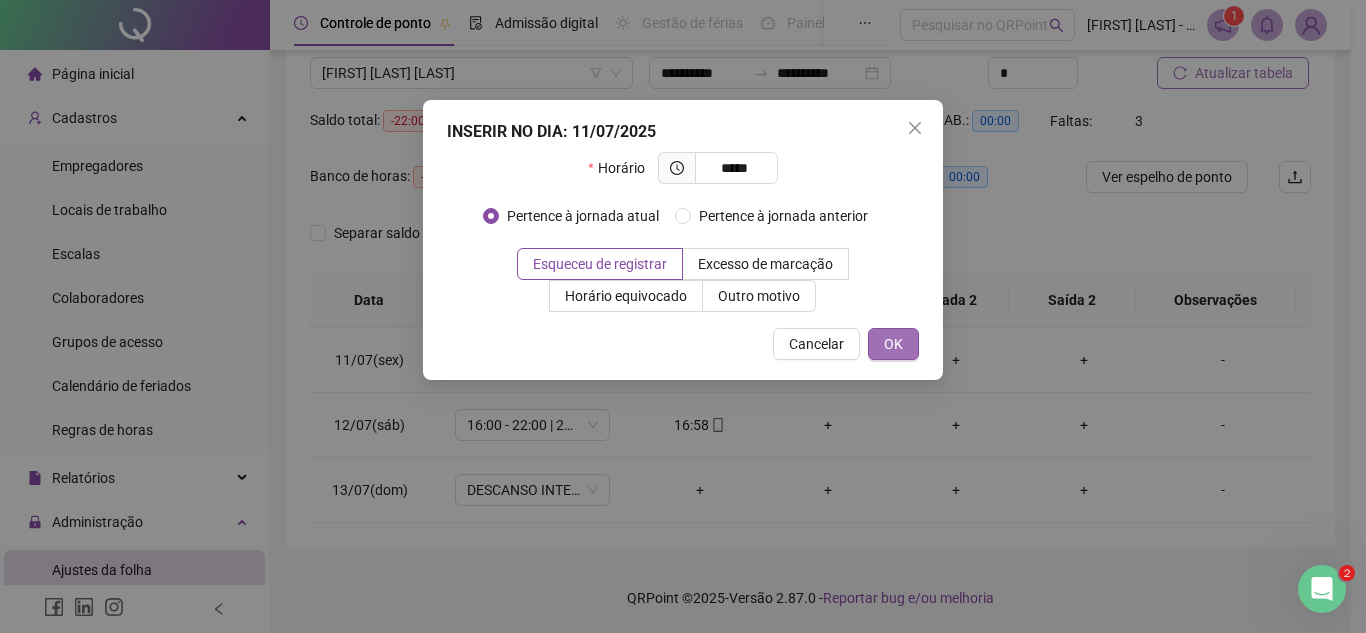 click on "OK" at bounding box center (893, 344) 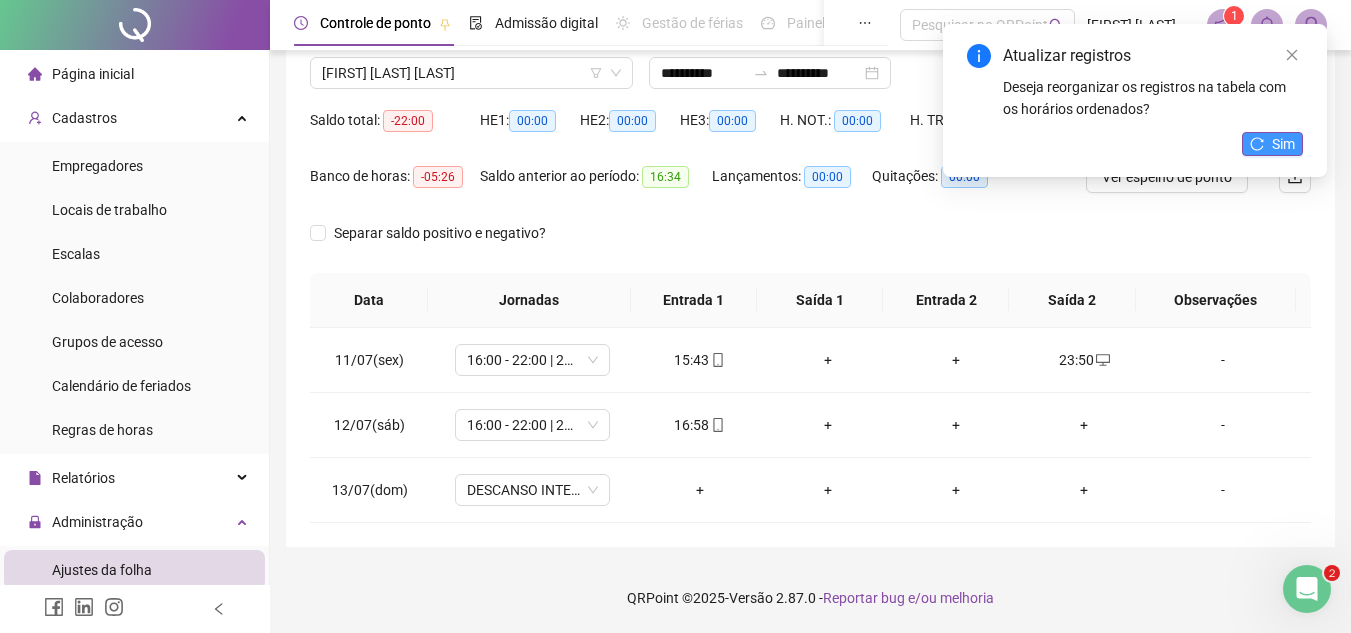 click on "Sim" at bounding box center [1272, 144] 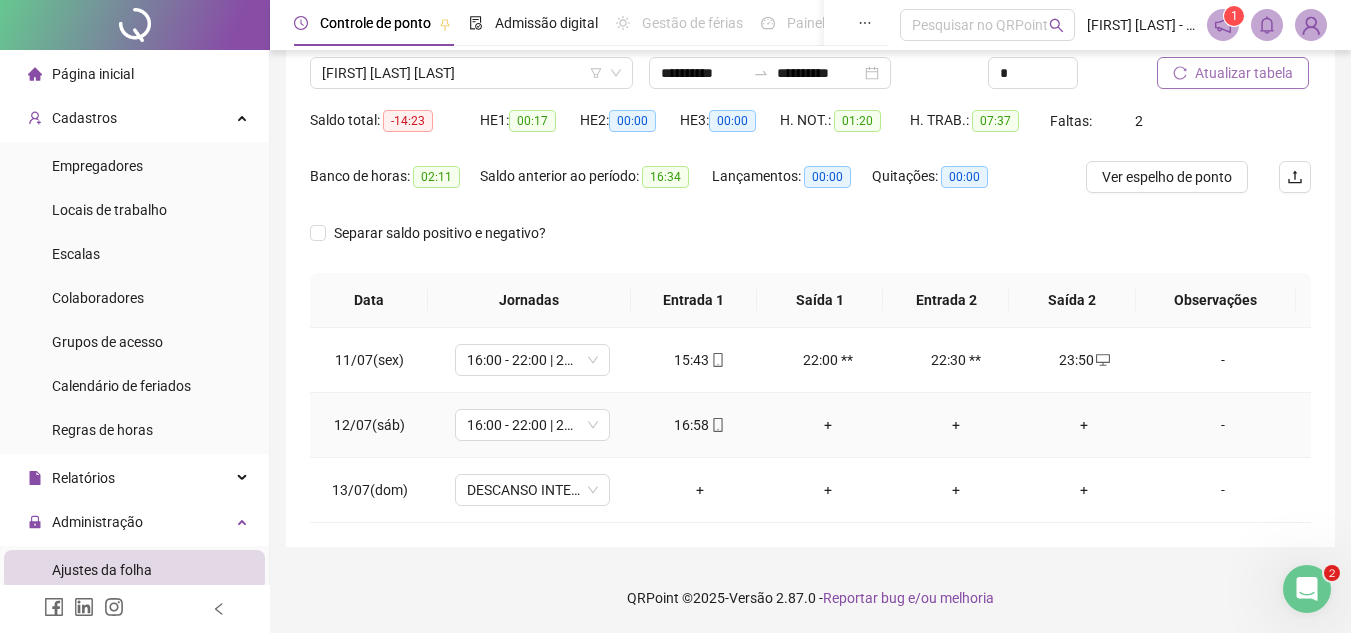 click on "+" at bounding box center [1084, 425] 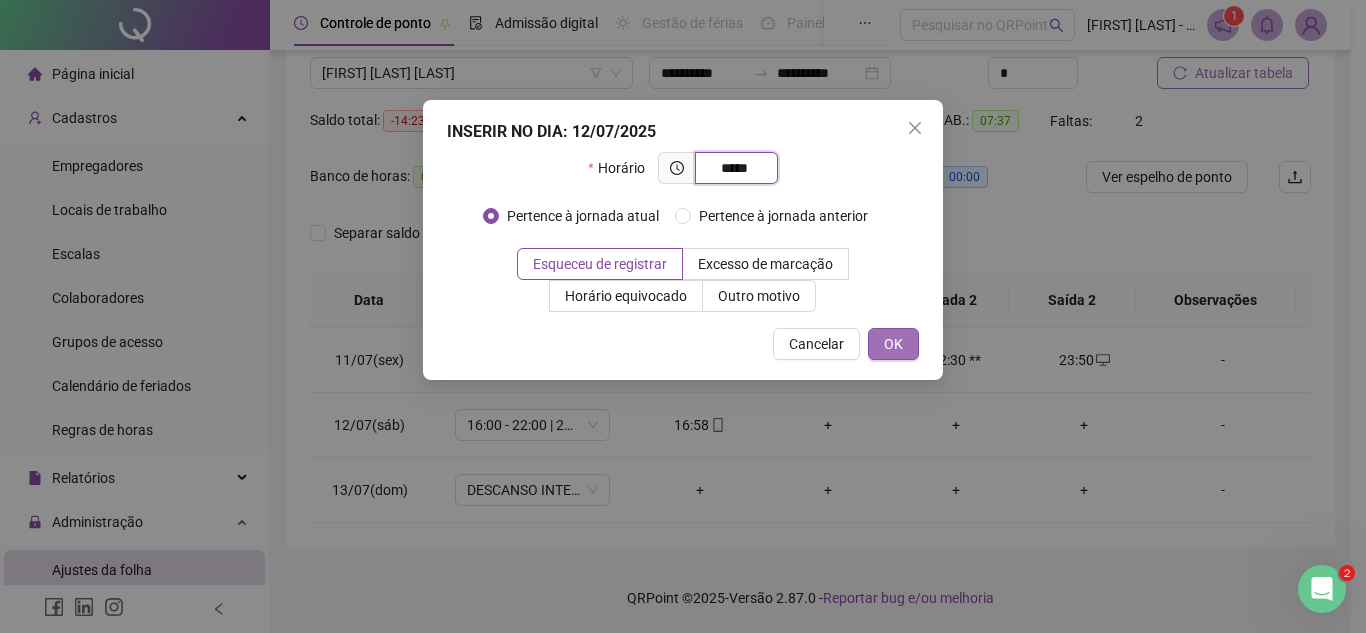 type on "*****" 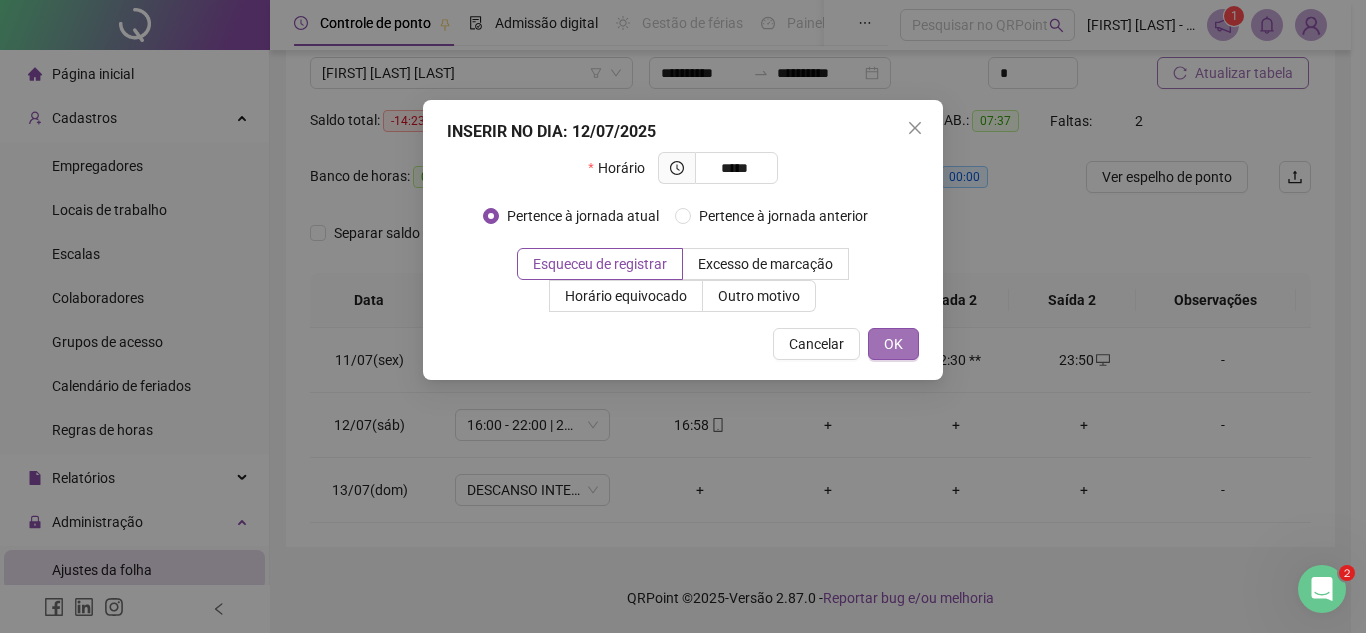 click on "OK" at bounding box center (893, 344) 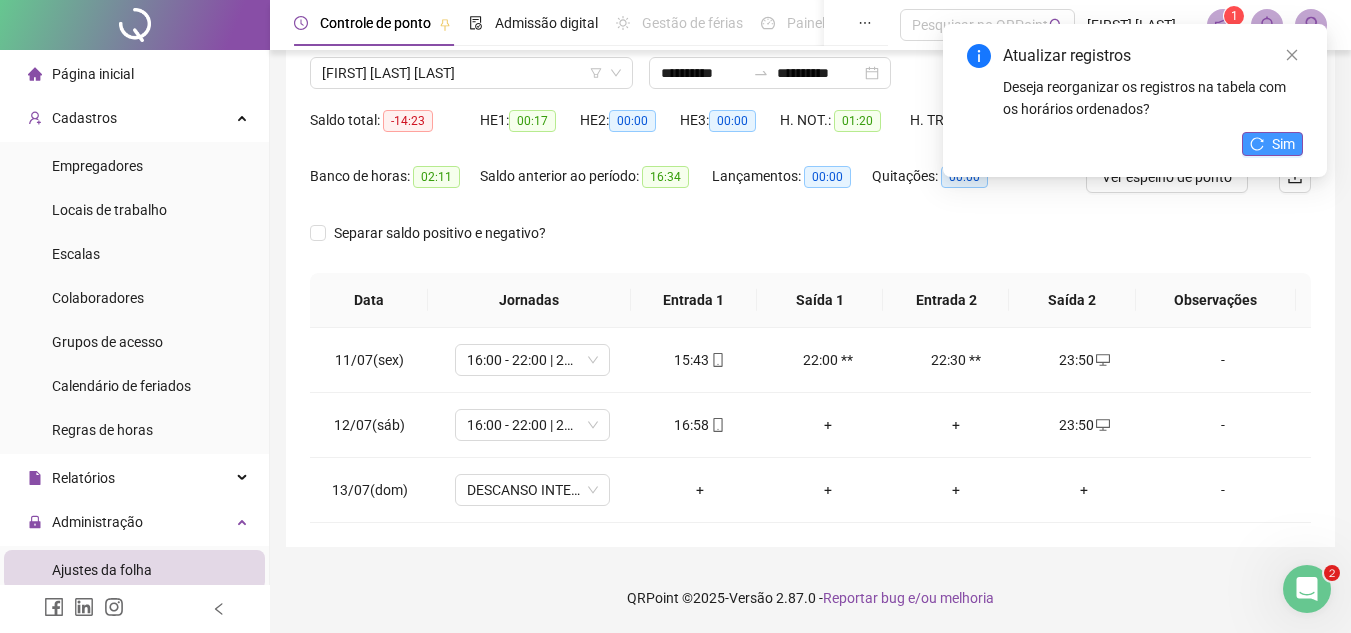 click on "Sim" at bounding box center [1283, 144] 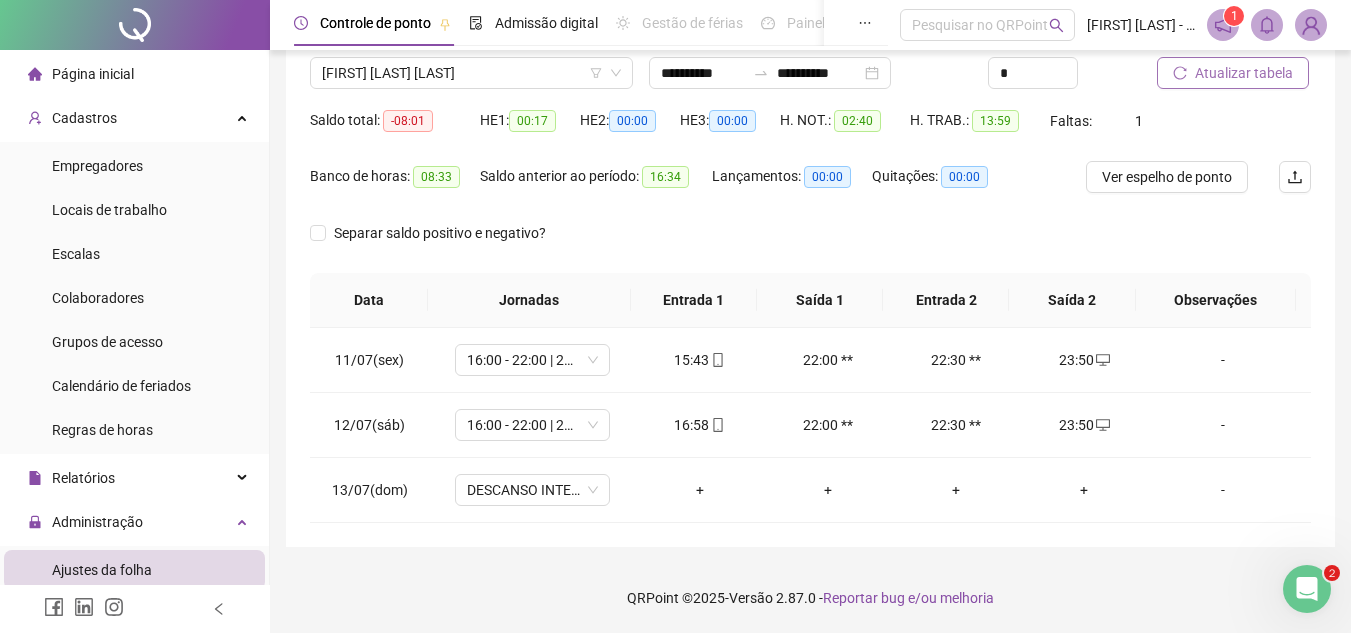 scroll, scrollTop: 0, scrollLeft: 0, axis: both 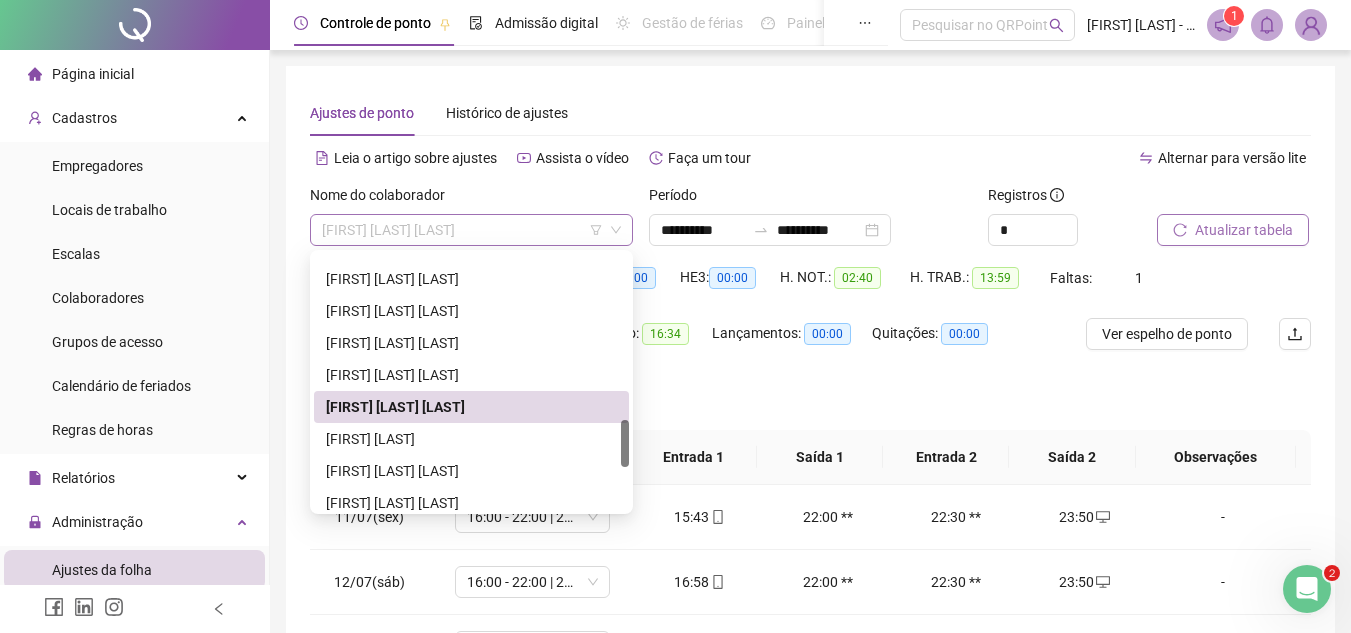 click on "[FIRST] [LAST] [LAST]" at bounding box center [471, 230] 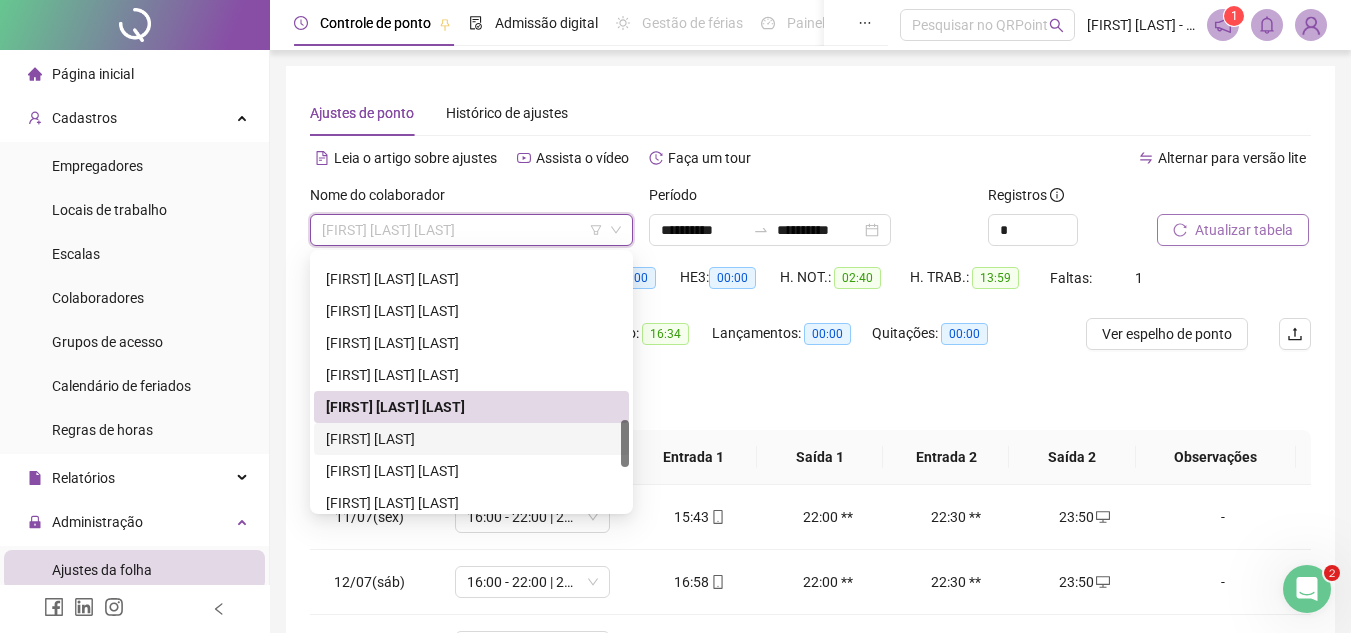 click on "[FIRST] [LAST]" at bounding box center [471, 439] 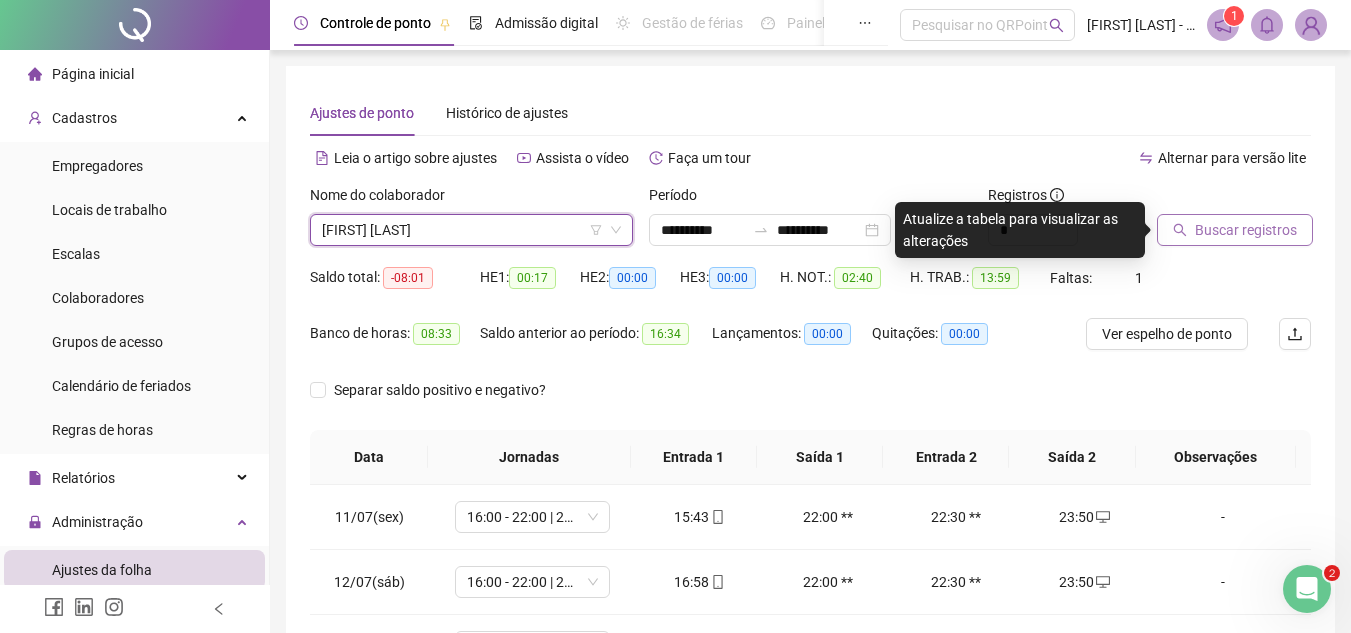 click on "Buscar registros" at bounding box center [1235, 230] 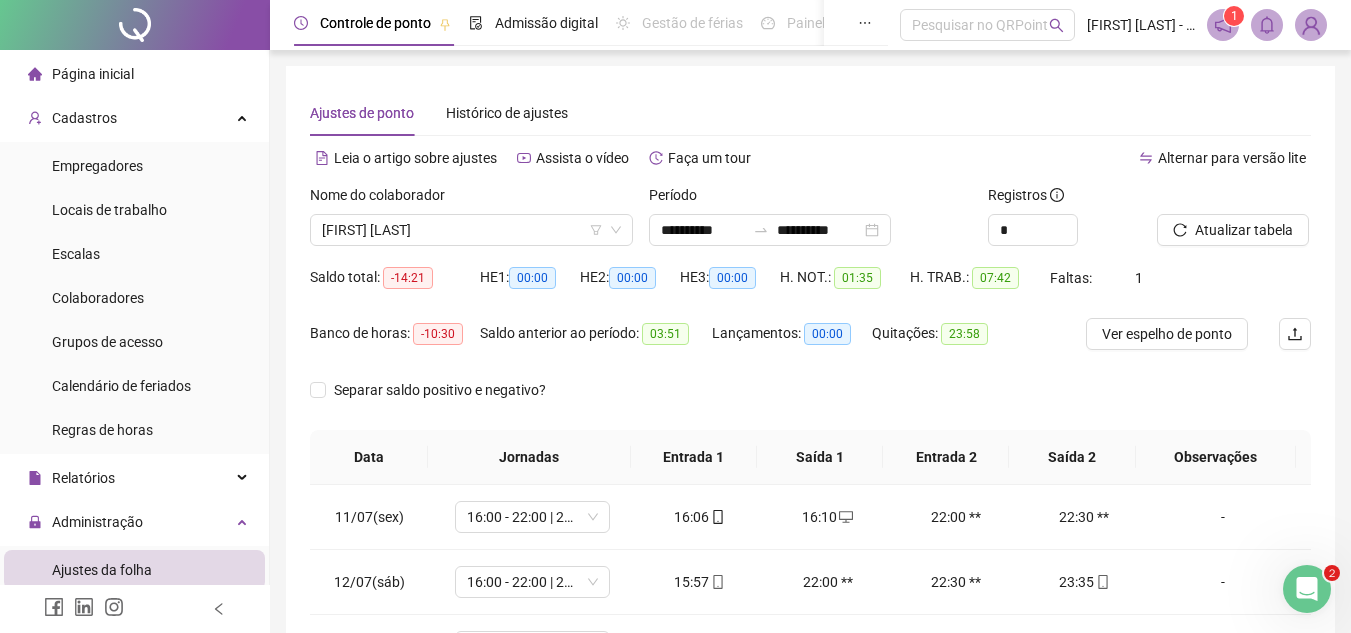 scroll, scrollTop: 157, scrollLeft: 0, axis: vertical 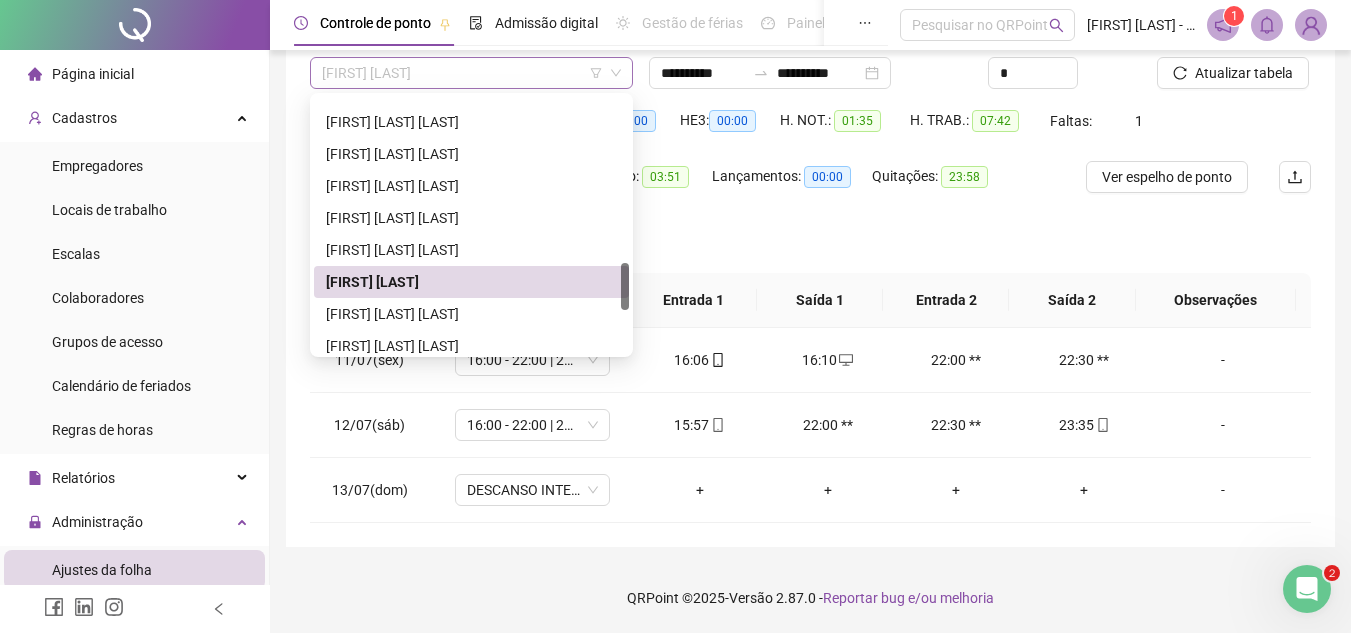 click on "[FIRST] [LAST]" at bounding box center [471, 73] 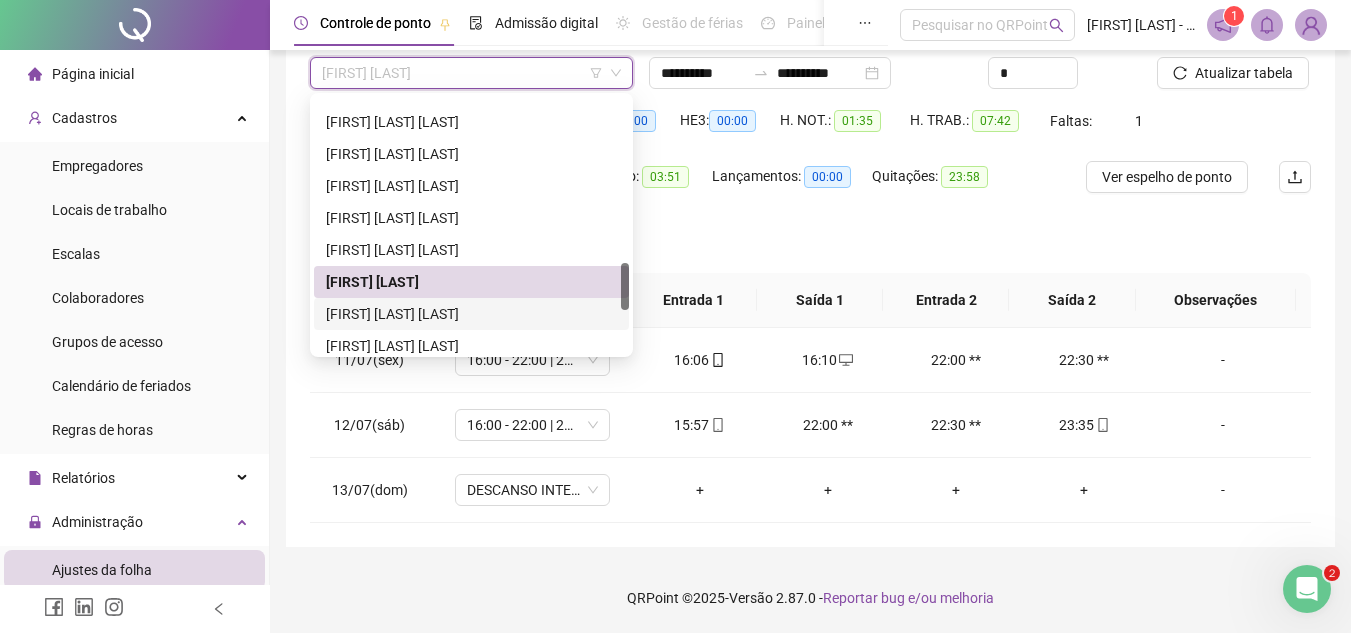 click on "[FIRST] [LAST] [LAST]" at bounding box center [471, 314] 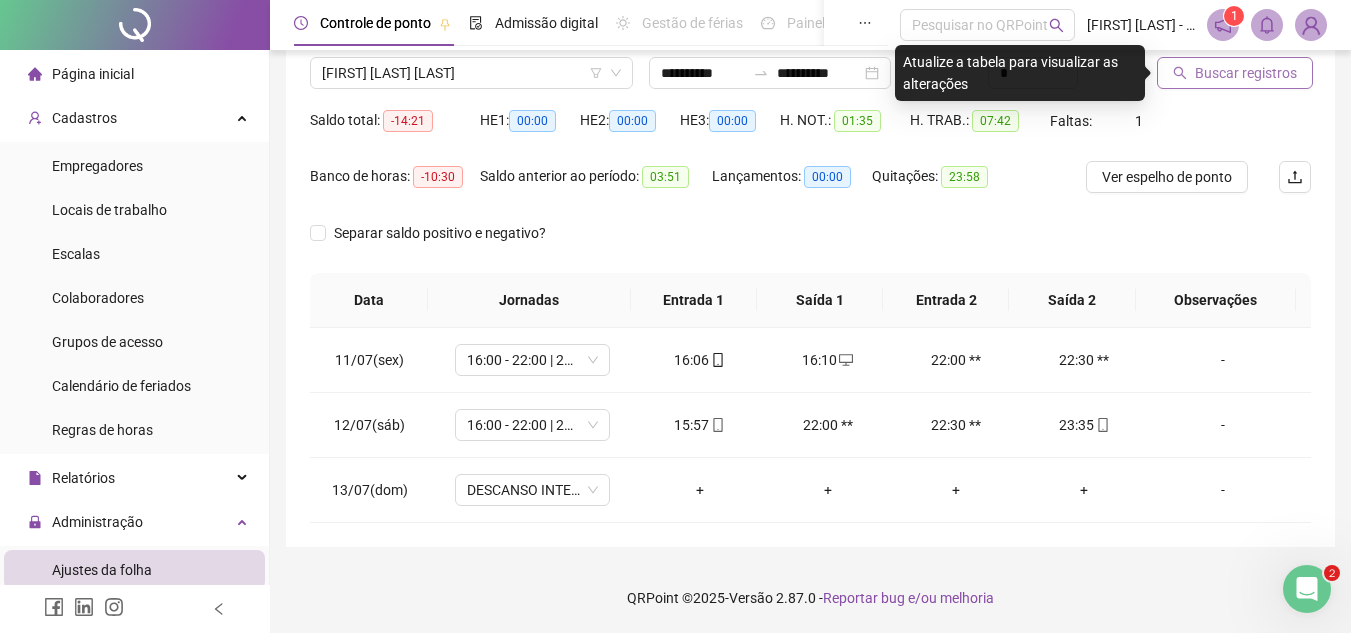 click on "Buscar registros" at bounding box center (1246, 73) 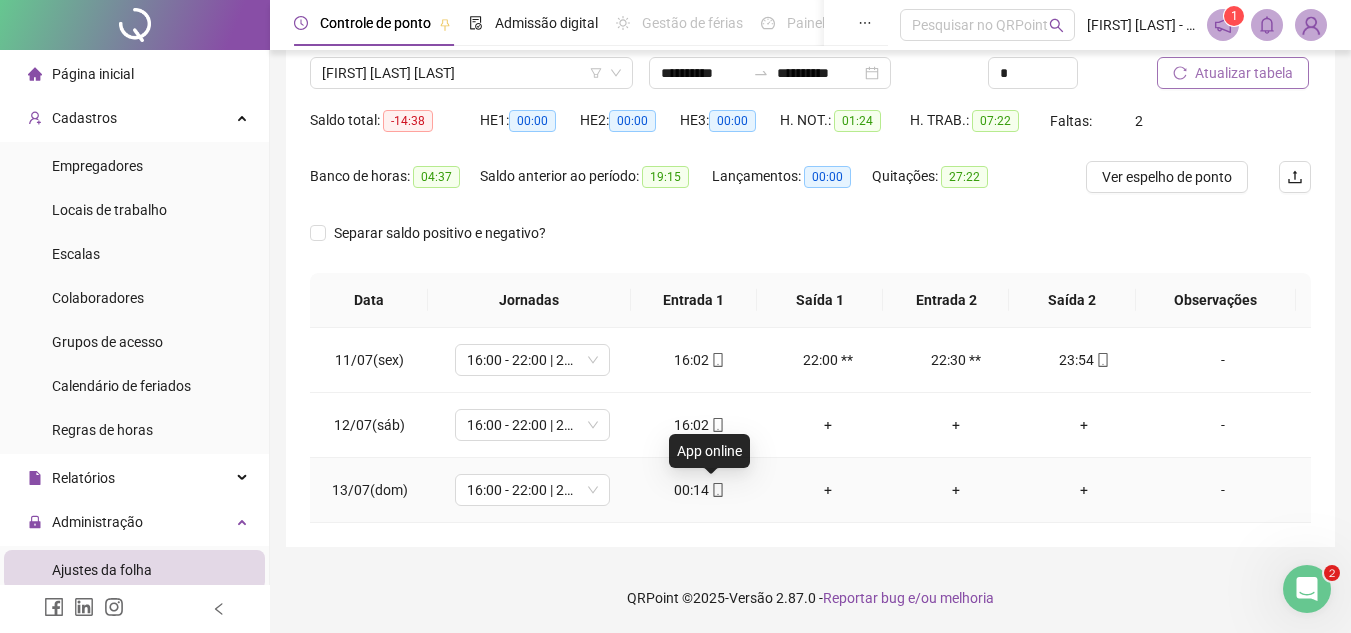 click 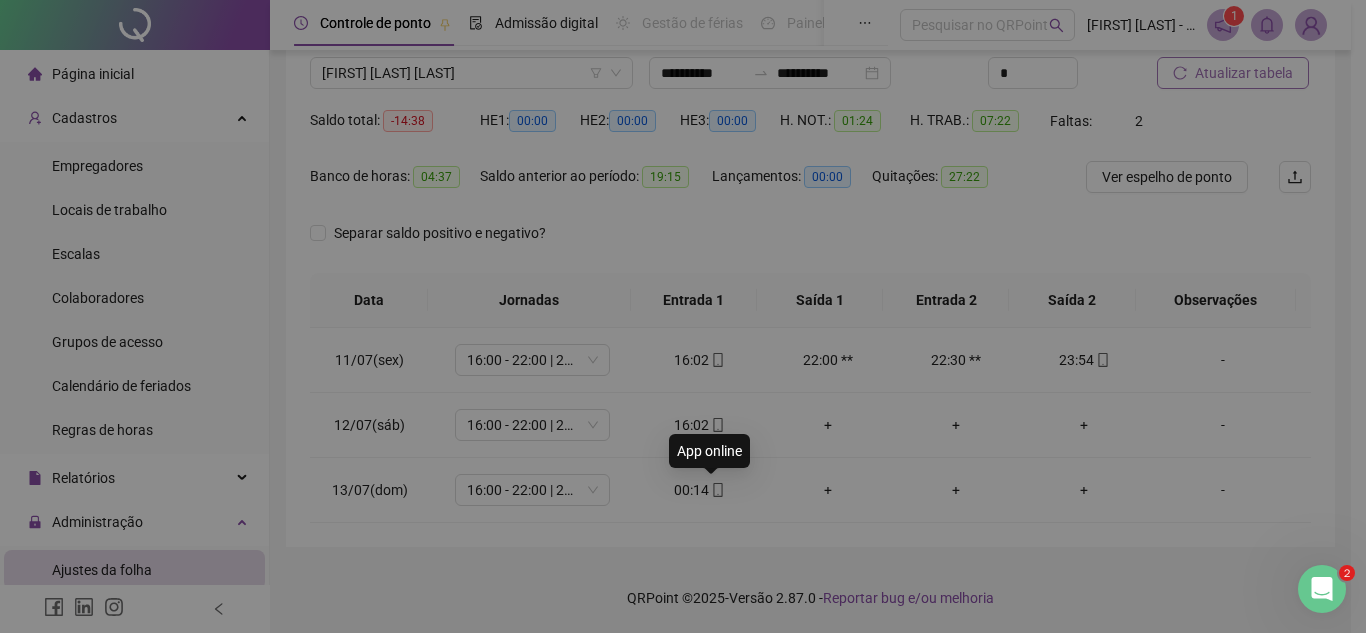 type on "**********" 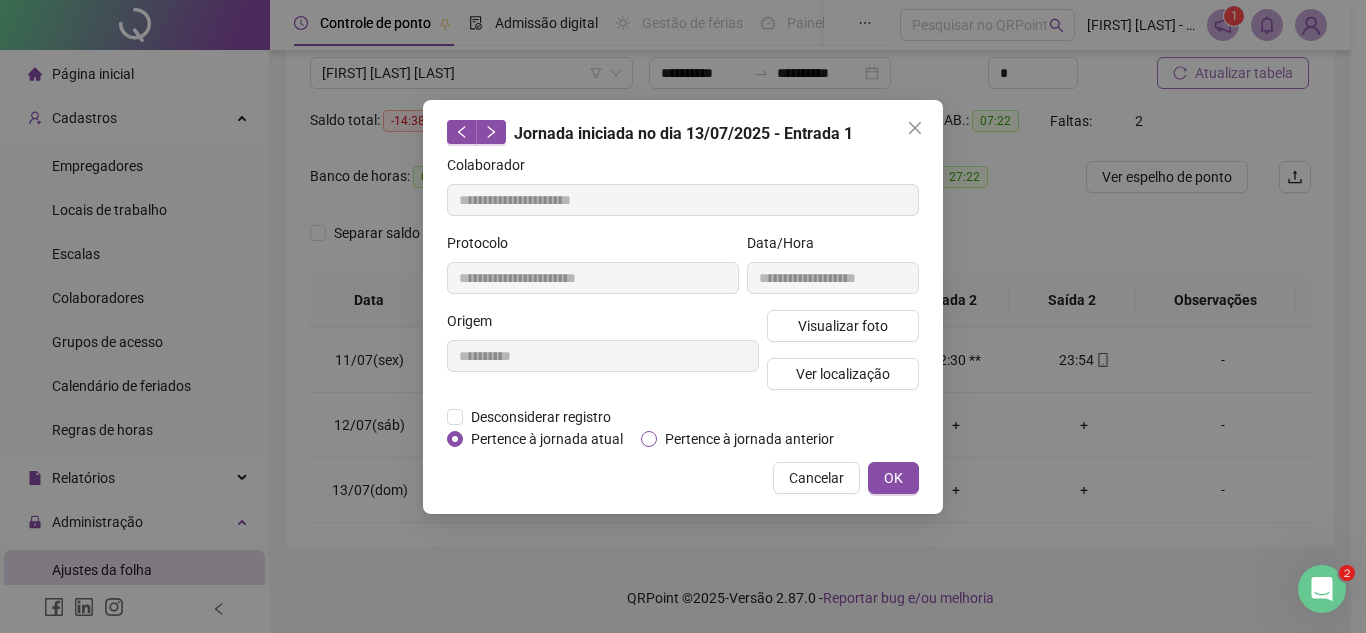 click on "Pertence à jornada anterior" at bounding box center [749, 439] 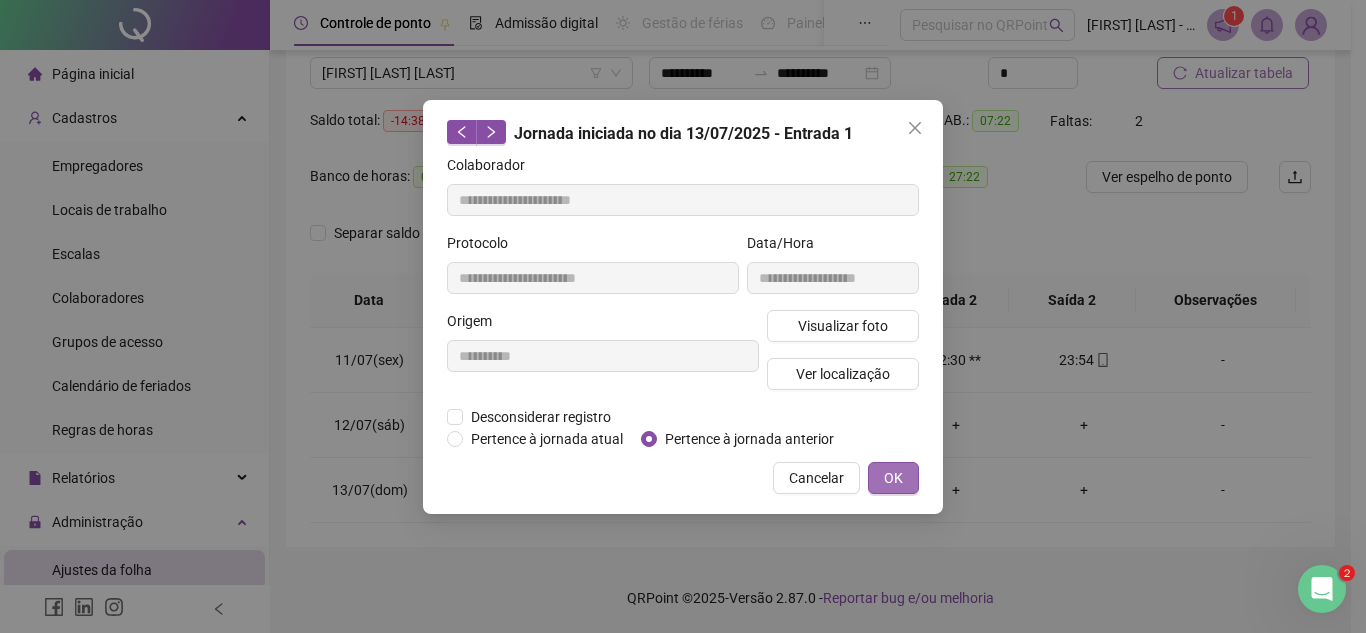 click on "OK" at bounding box center [893, 478] 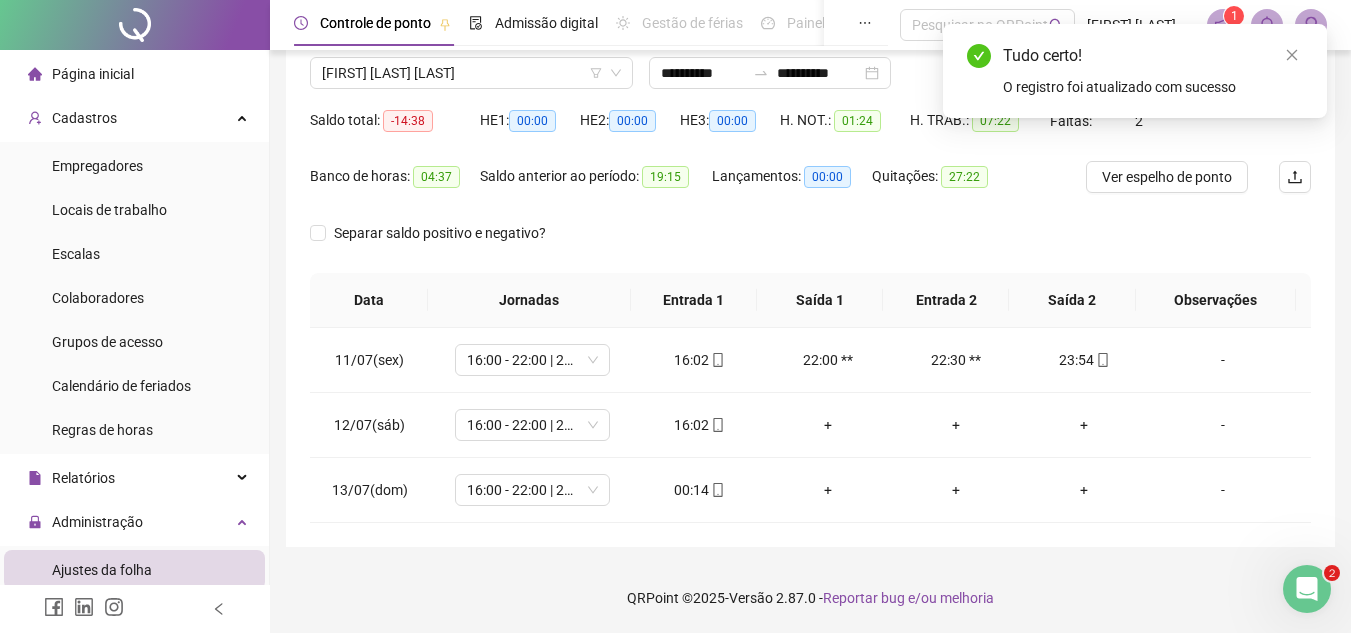 scroll, scrollTop: 0, scrollLeft: 0, axis: both 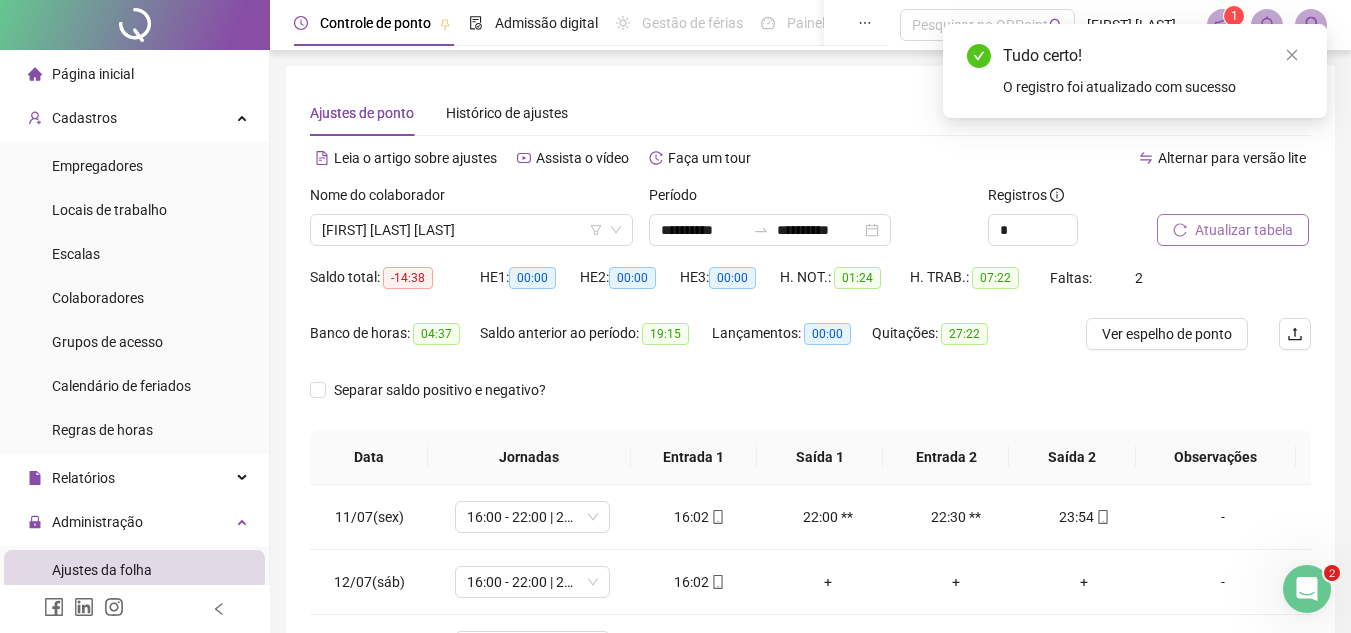 click on "Atualizar tabela" at bounding box center [1244, 230] 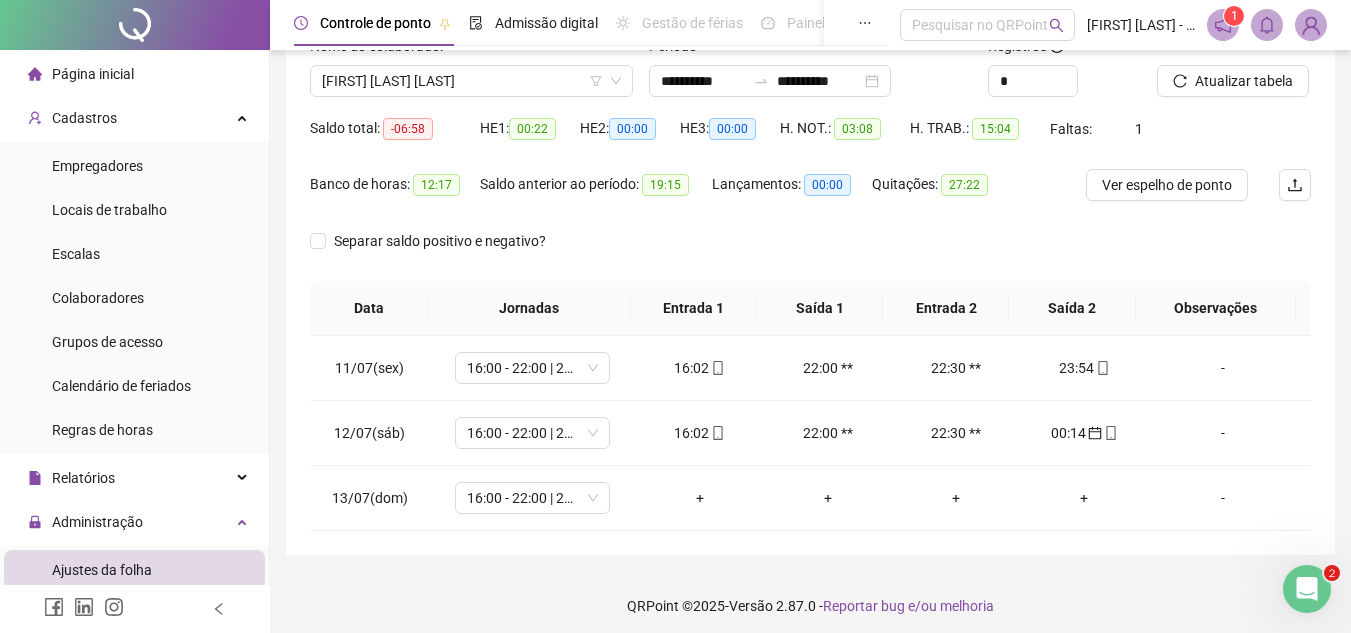 scroll, scrollTop: 157, scrollLeft: 0, axis: vertical 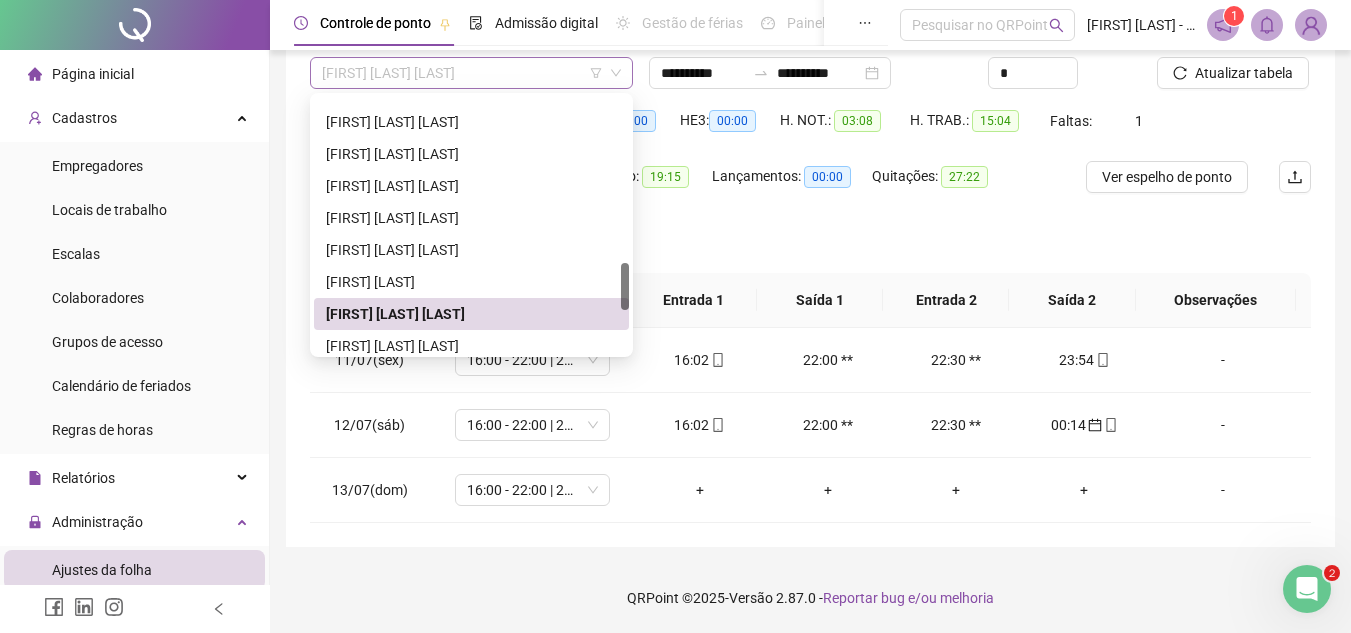 click on "[FIRST] [LAST] [LAST]" at bounding box center (471, 73) 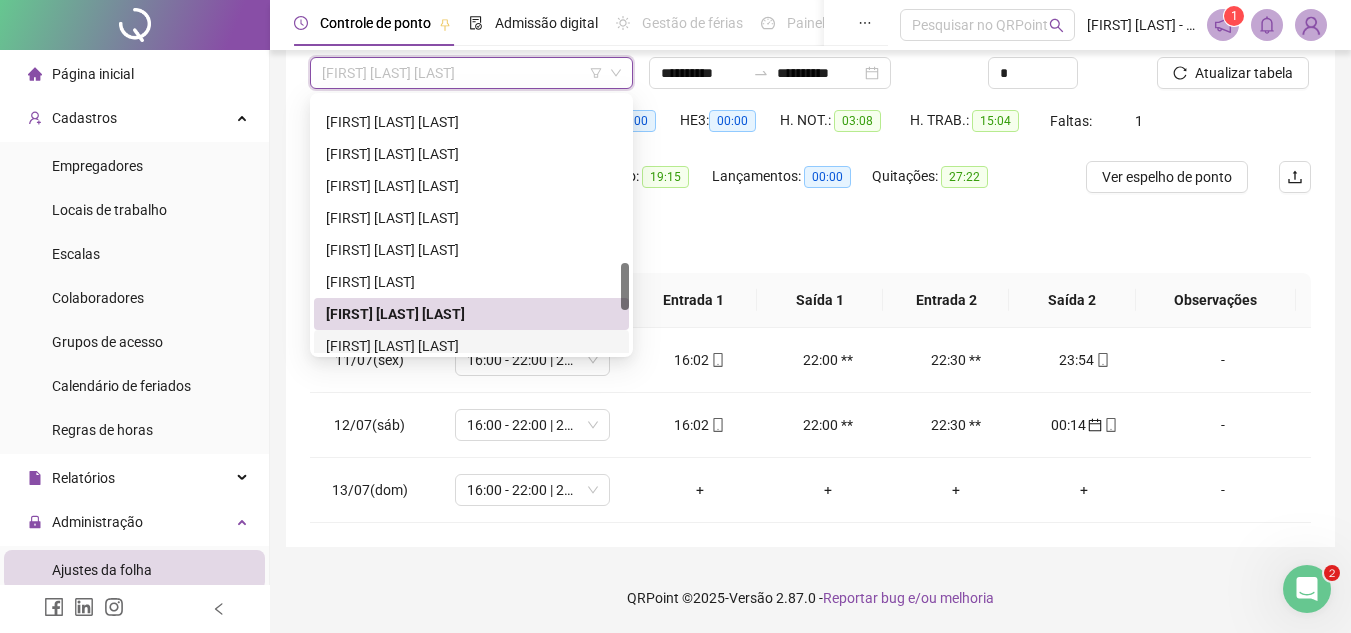 click on "[FIRST] [LAST] [LAST]" at bounding box center [471, 346] 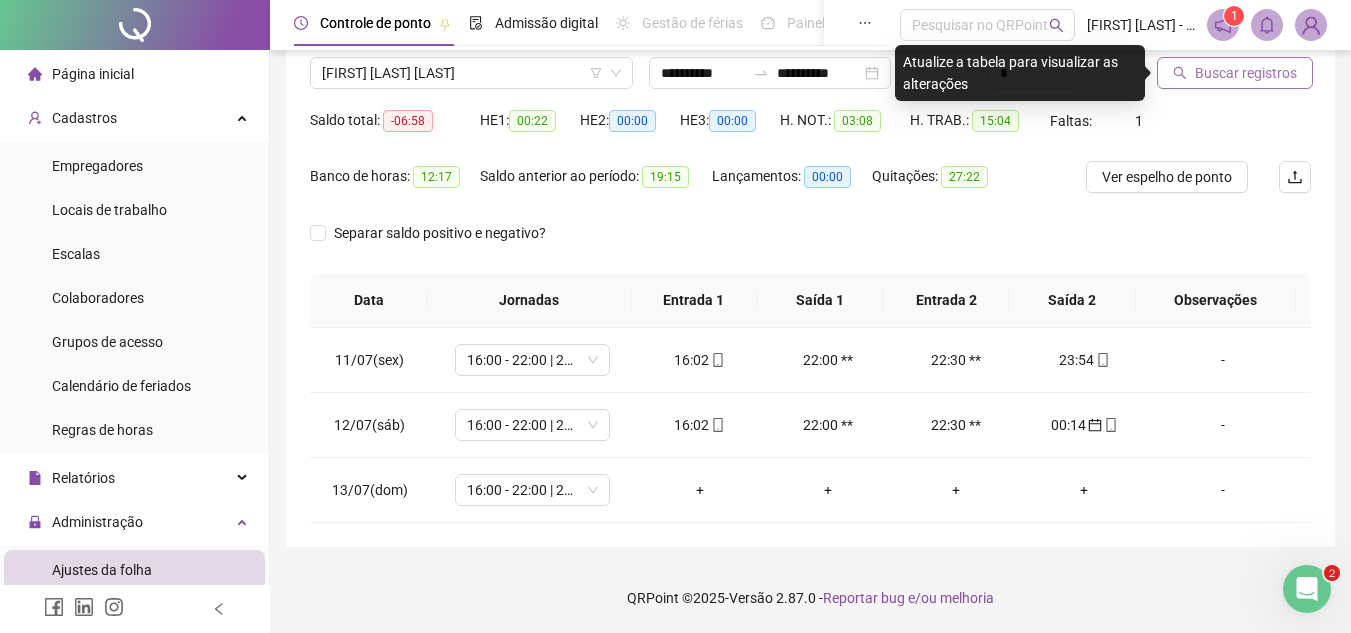 click on "Buscar registros" at bounding box center [1235, 73] 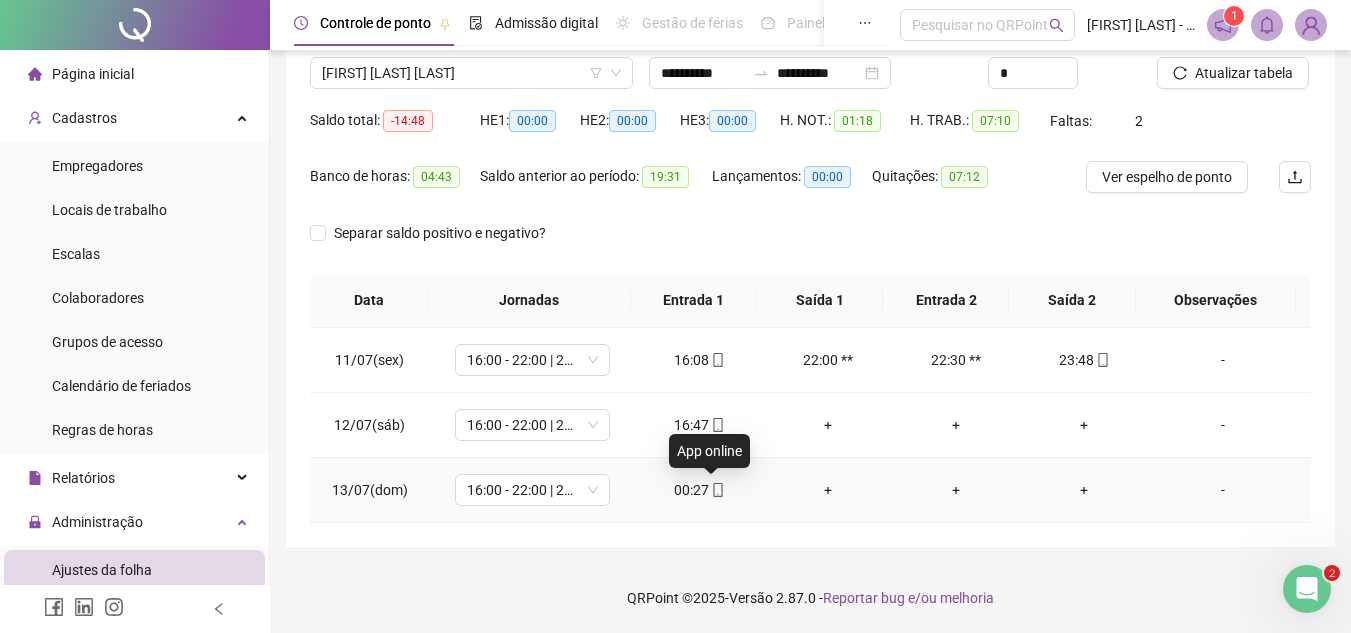 click 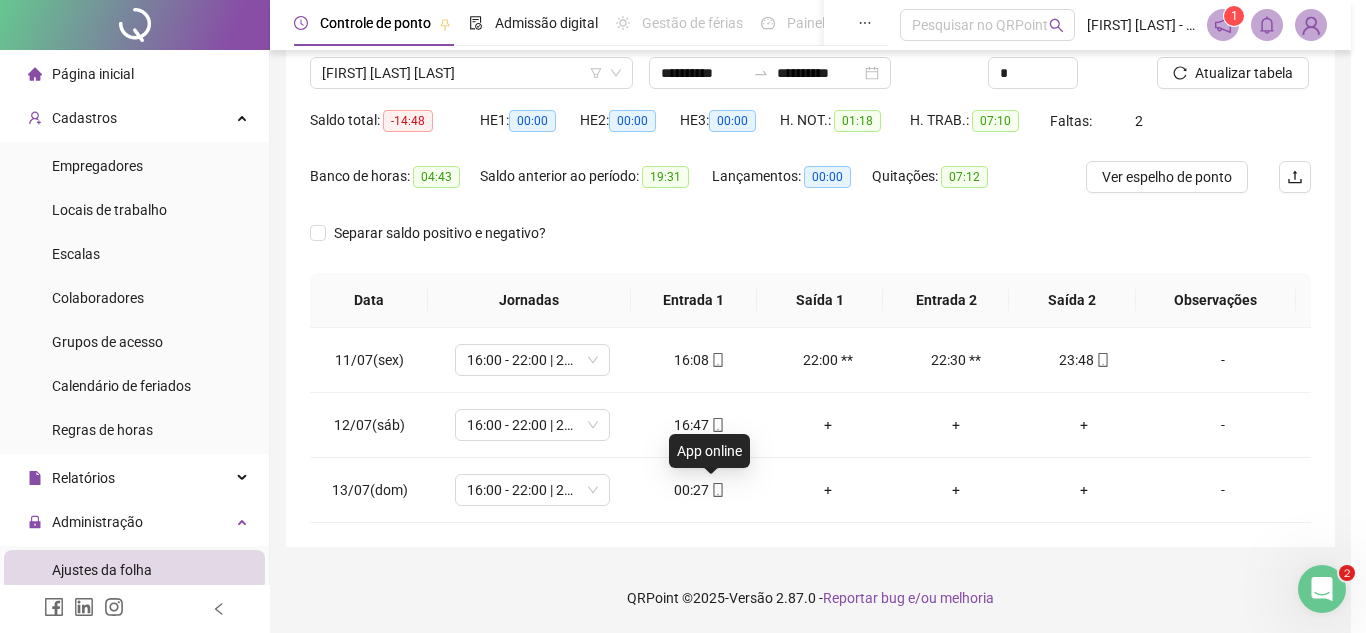 type on "**********" 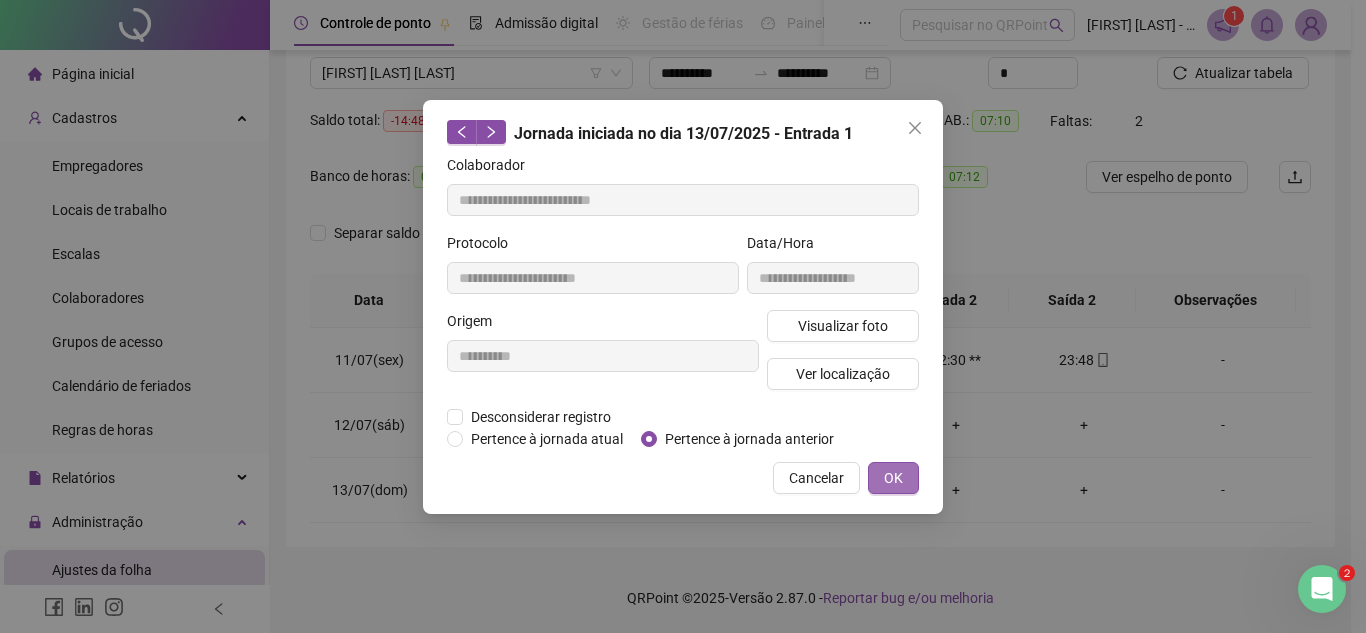 click on "OK" at bounding box center [893, 478] 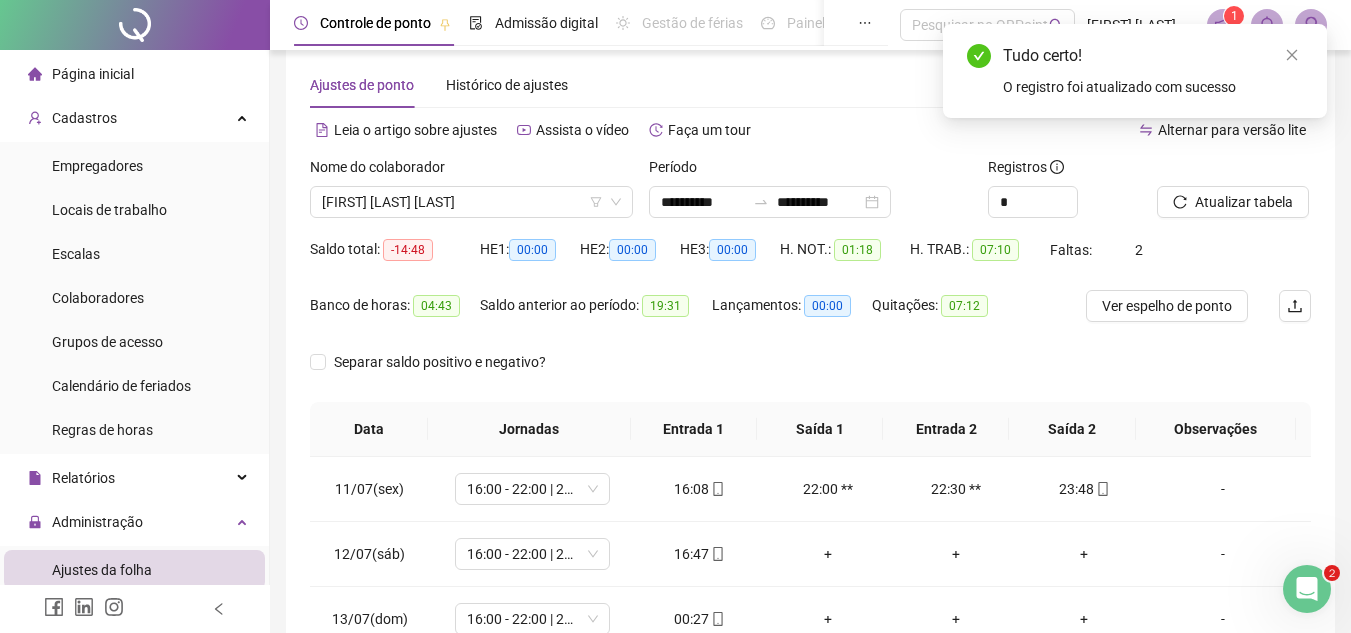 scroll, scrollTop: 30, scrollLeft: 0, axis: vertical 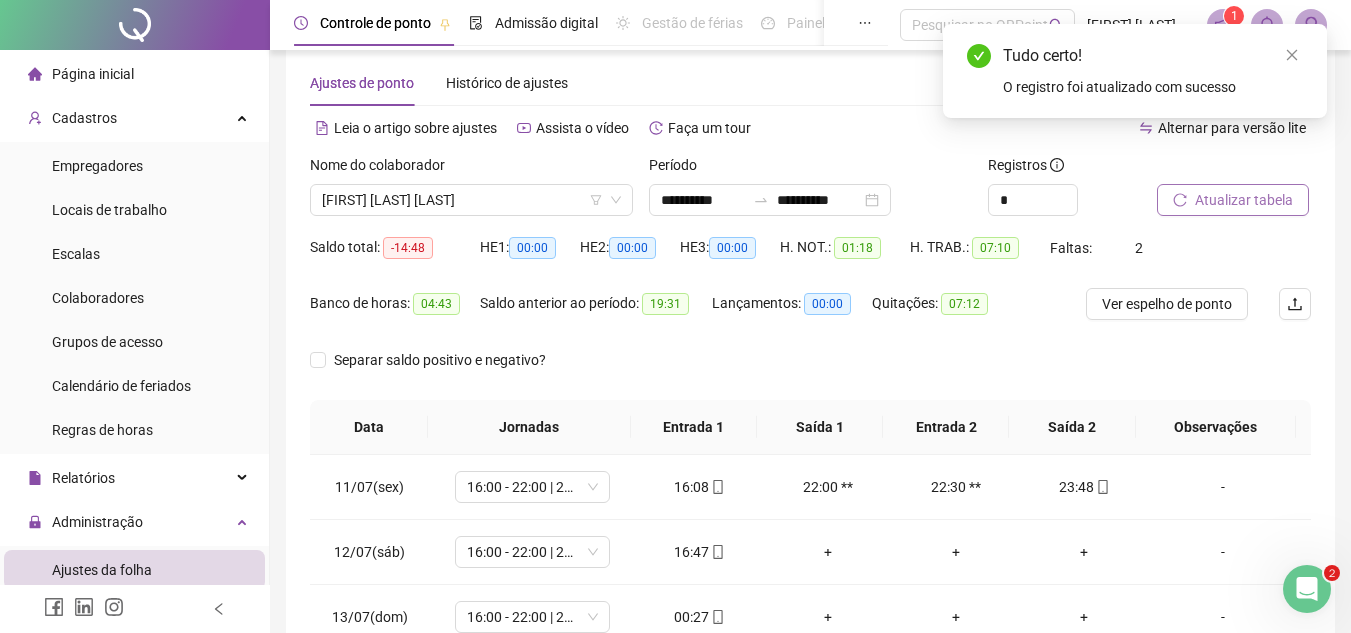 click on "Atualizar tabela" at bounding box center (1233, 200) 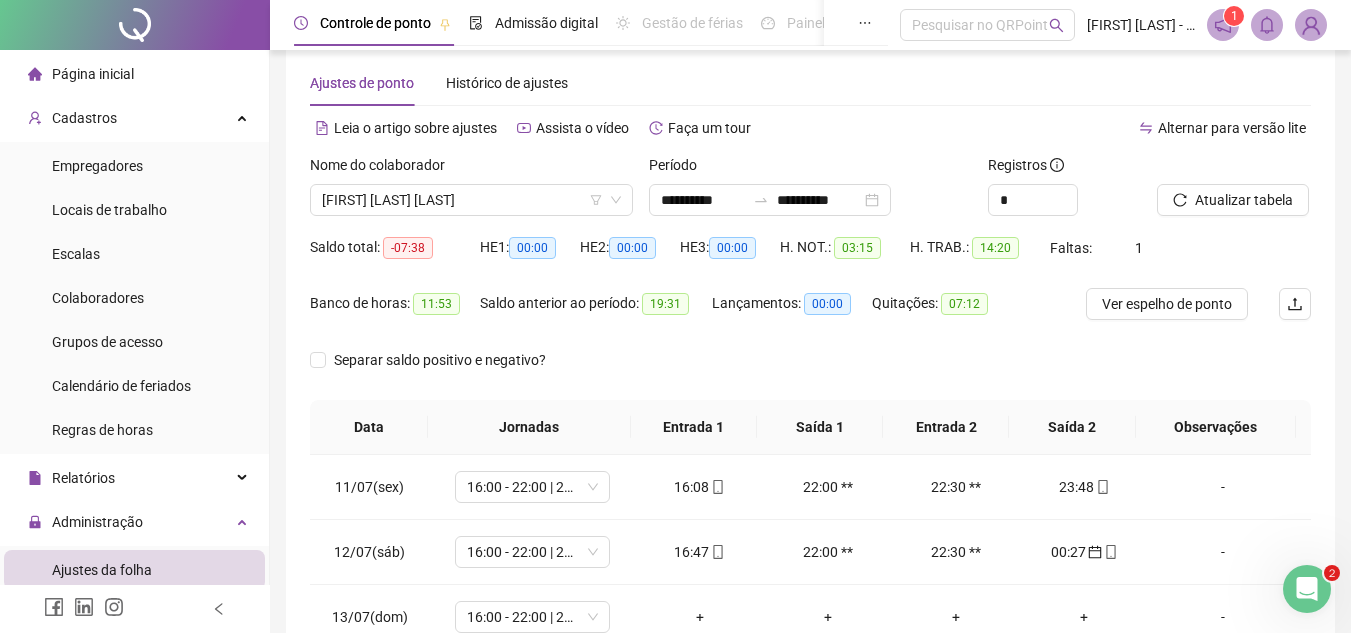 scroll, scrollTop: 157, scrollLeft: 0, axis: vertical 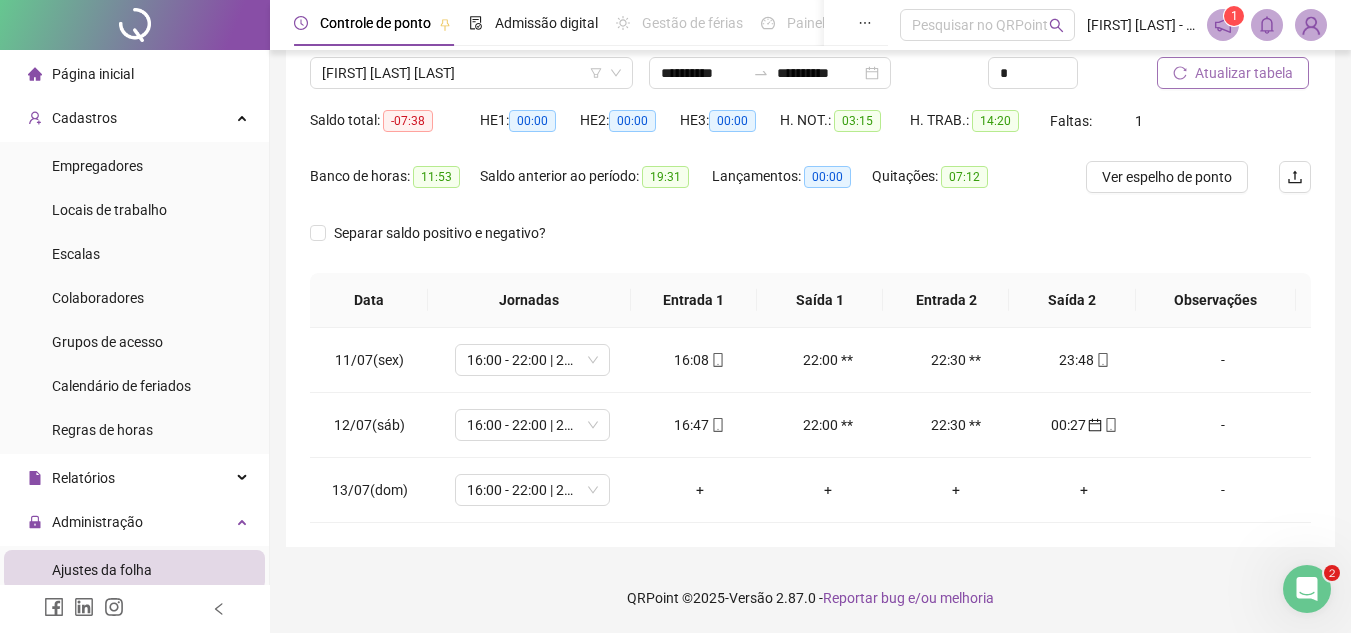 click on "Atualizar tabela" at bounding box center [1244, 73] 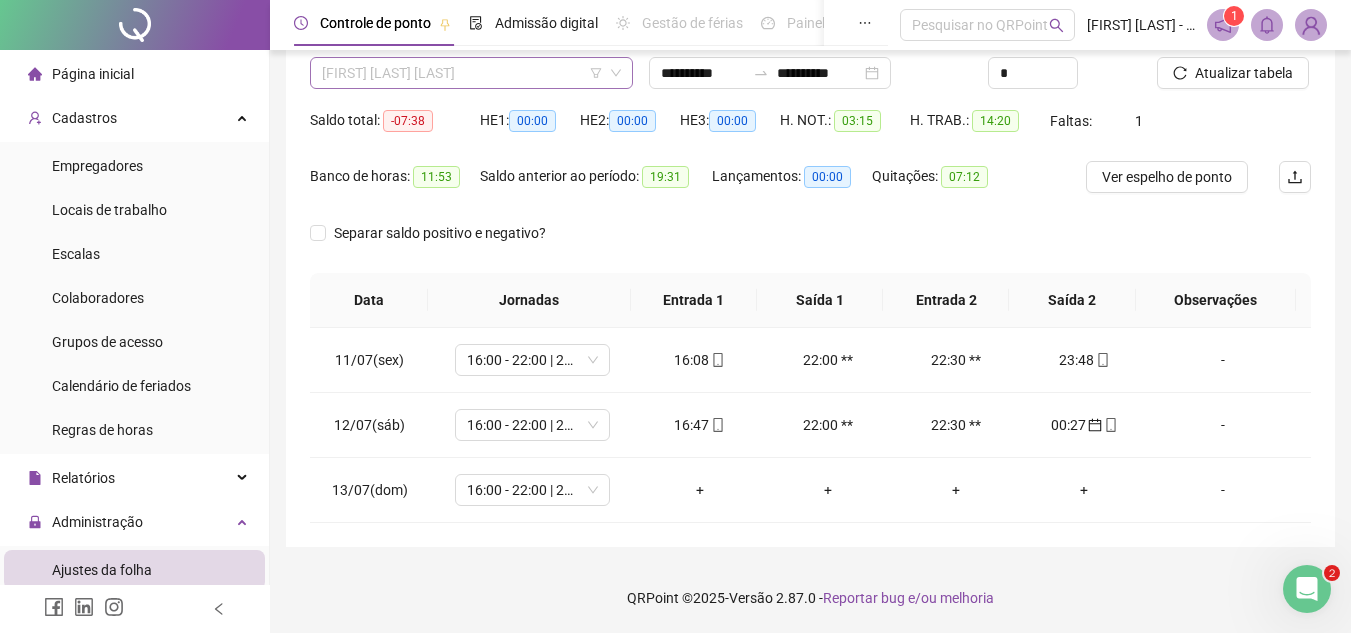 scroll, scrollTop: 896, scrollLeft: 0, axis: vertical 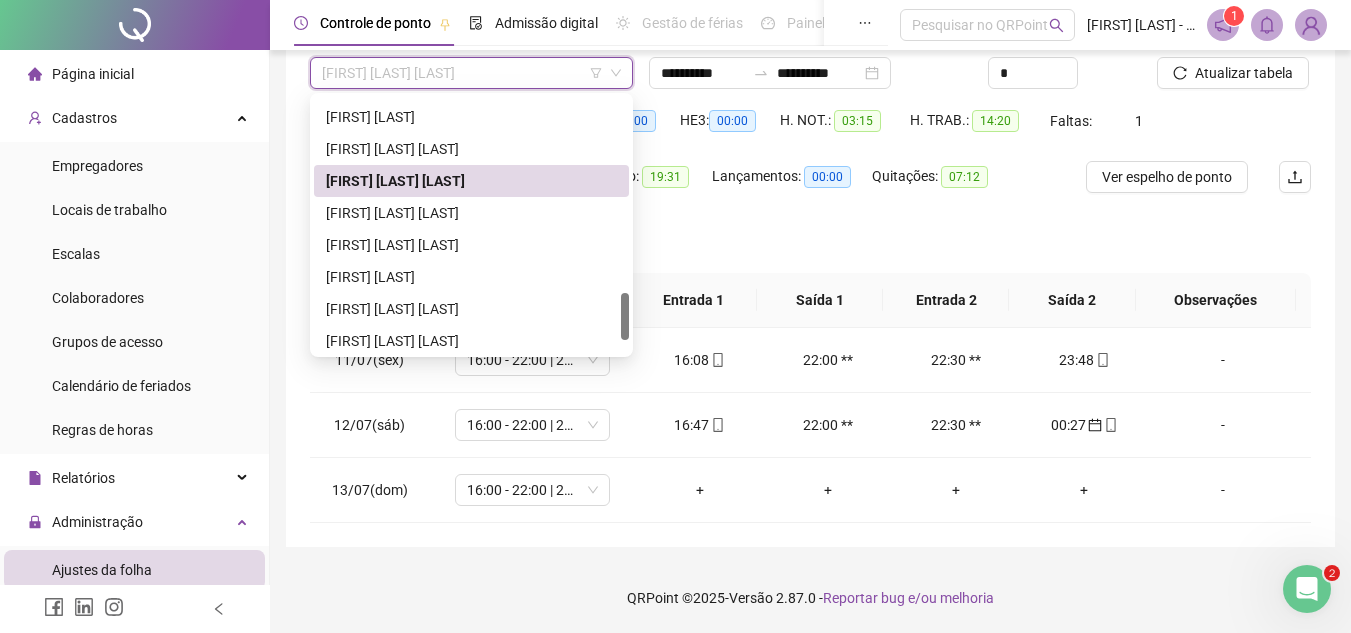 drag, startPoint x: 625, startPoint y: 295, endPoint x: 629, endPoint y: 324, distance: 29.274563 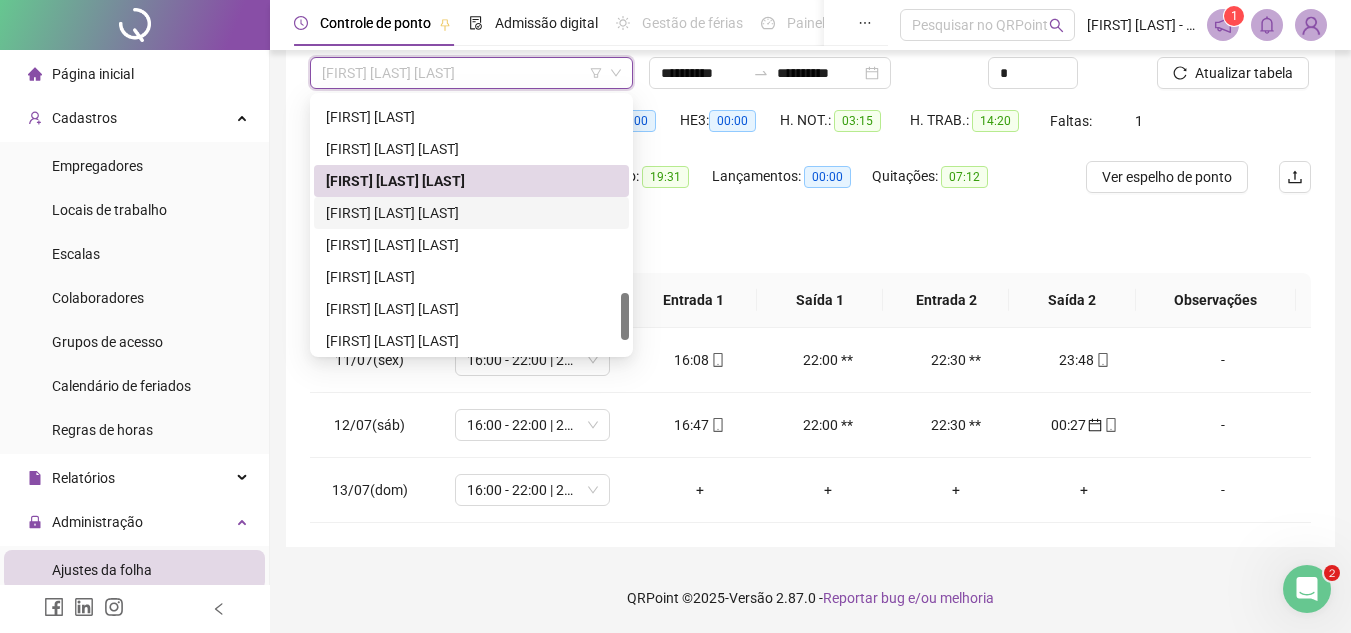 click on "[FIRST] [LAST] [LAST]" at bounding box center (471, 213) 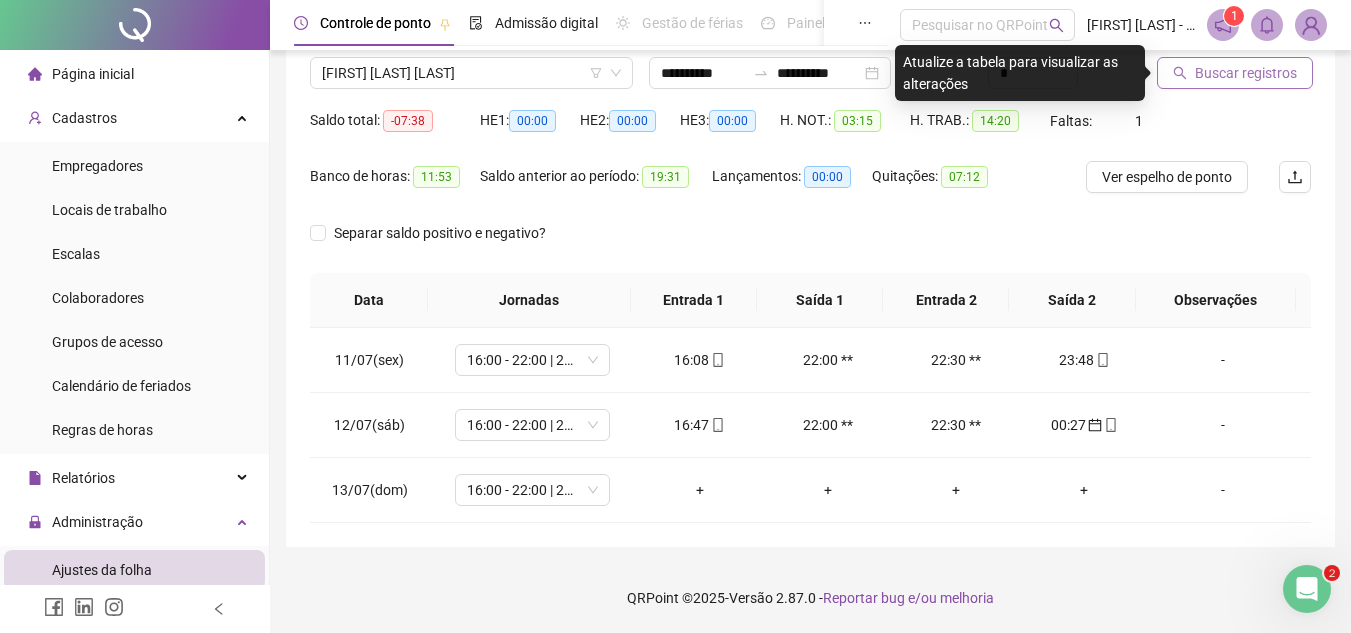 click on "Buscar registros" at bounding box center (1246, 73) 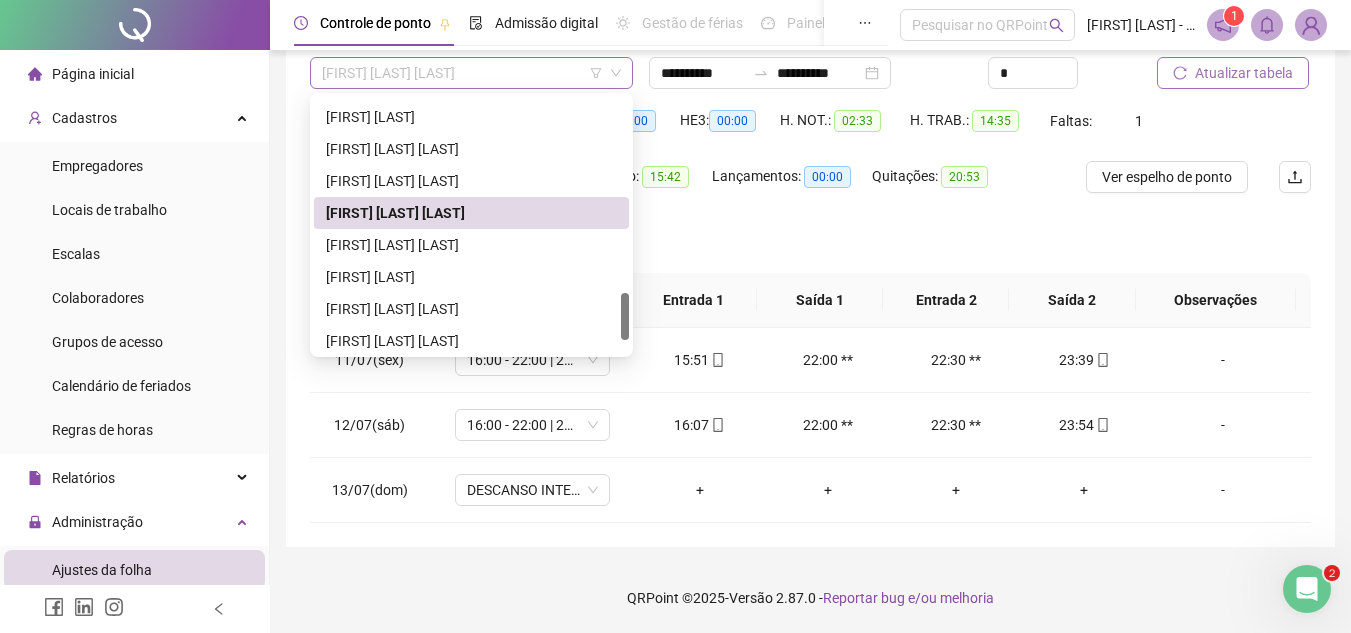 click on "[FIRST] [LAST] [LAST]" at bounding box center (471, 73) 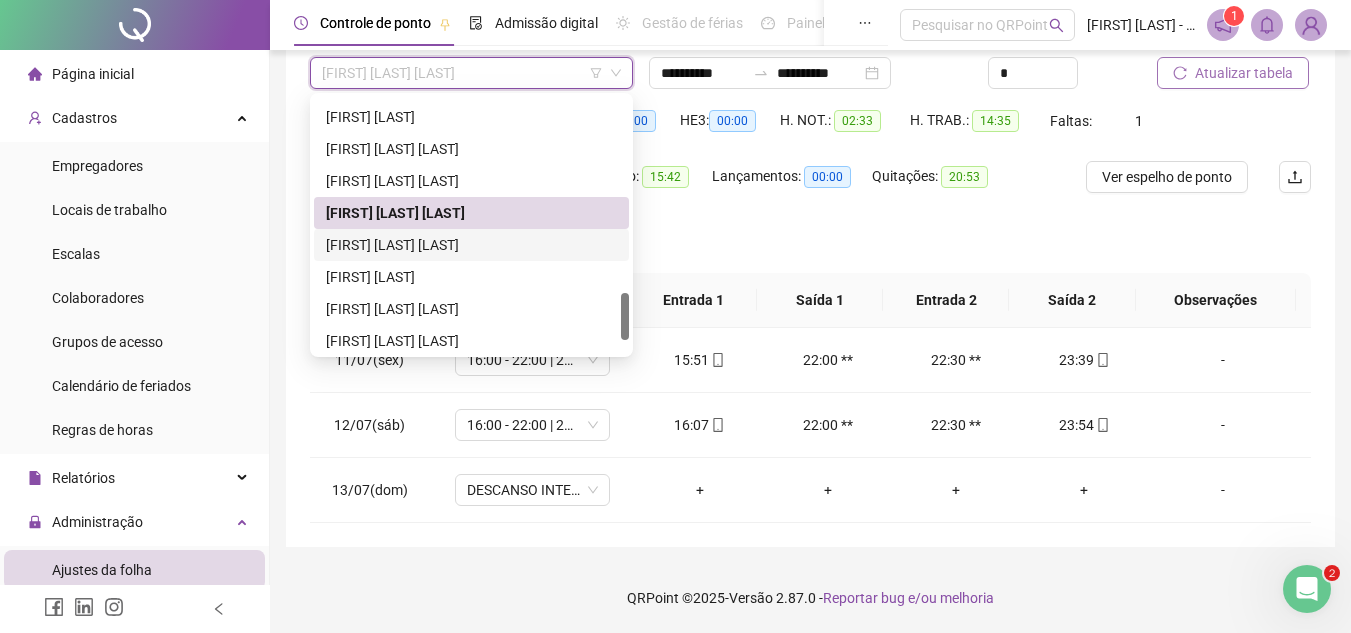click on "[FIRST] [LAST] [LAST]" at bounding box center (471, 245) 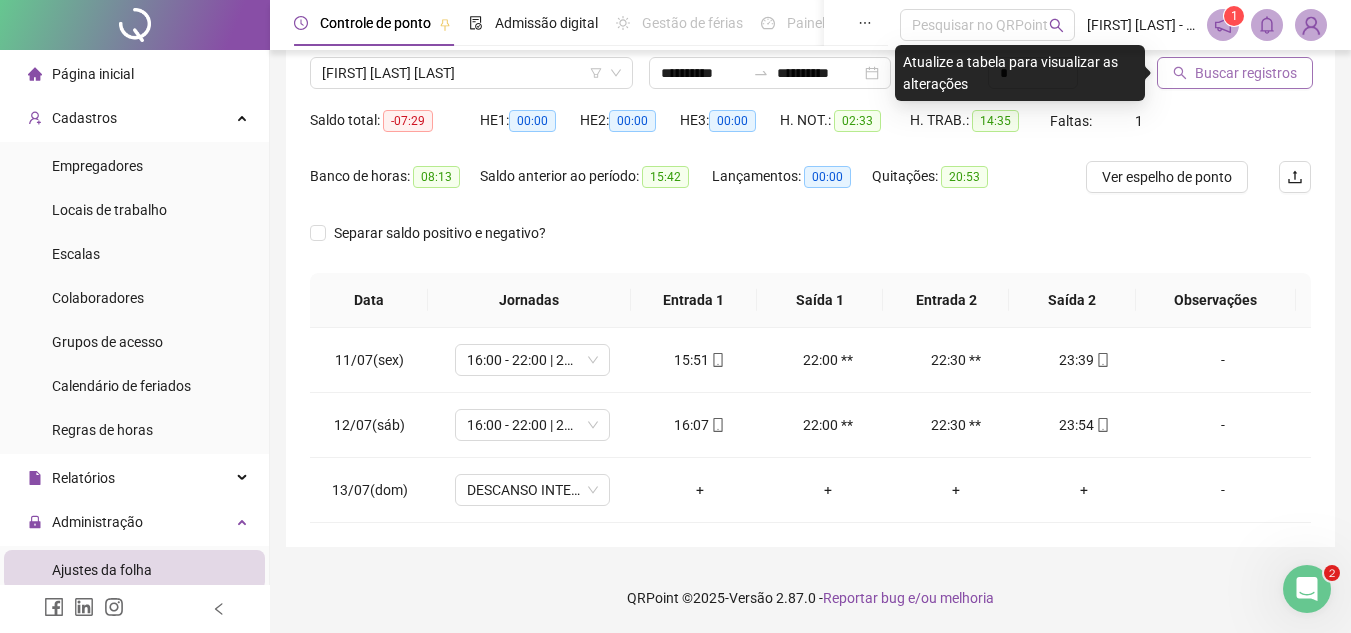 click on "Buscar registros" at bounding box center [1246, 73] 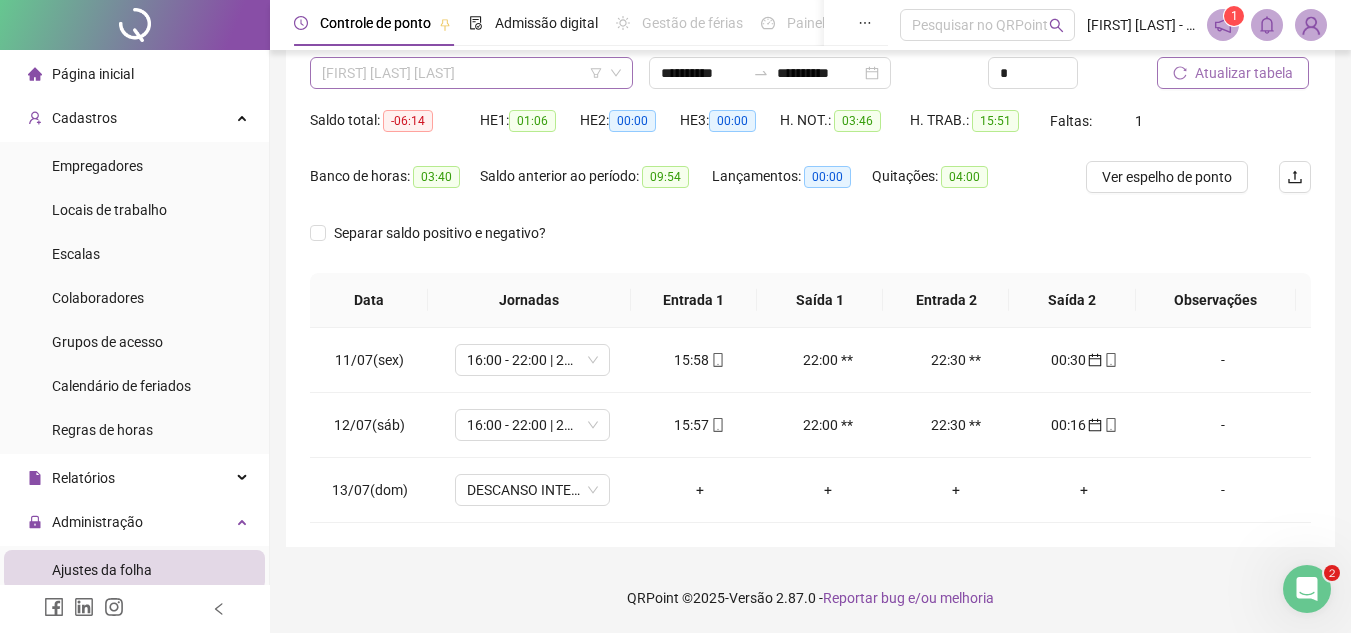 click on "[FIRST] [LAST] [LAST]" at bounding box center (471, 73) 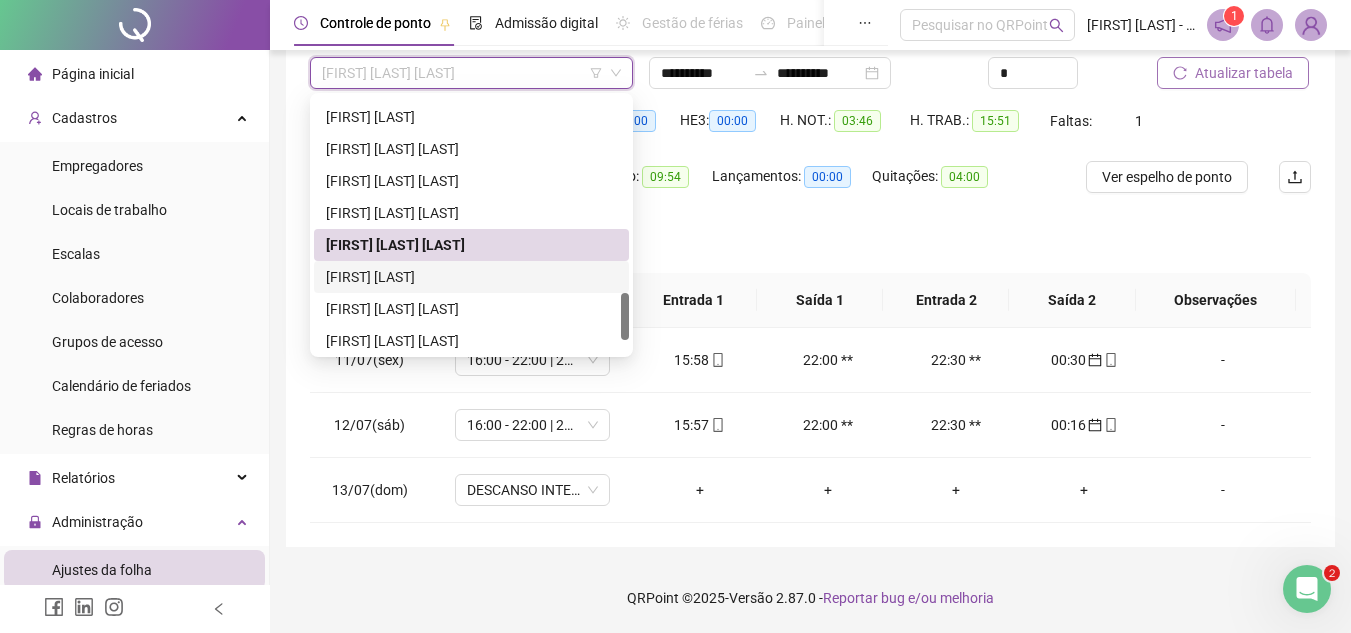 click on "[FIRST] [LAST]" at bounding box center (471, 277) 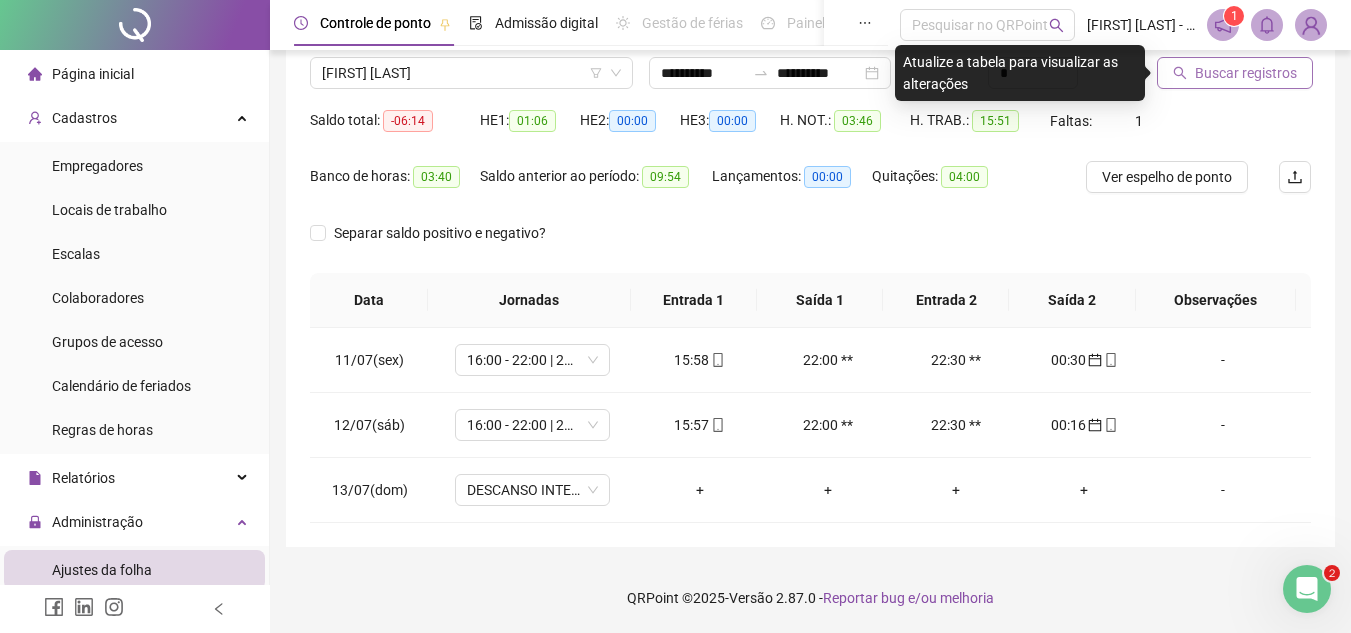 click on "Buscar registros" at bounding box center [1246, 73] 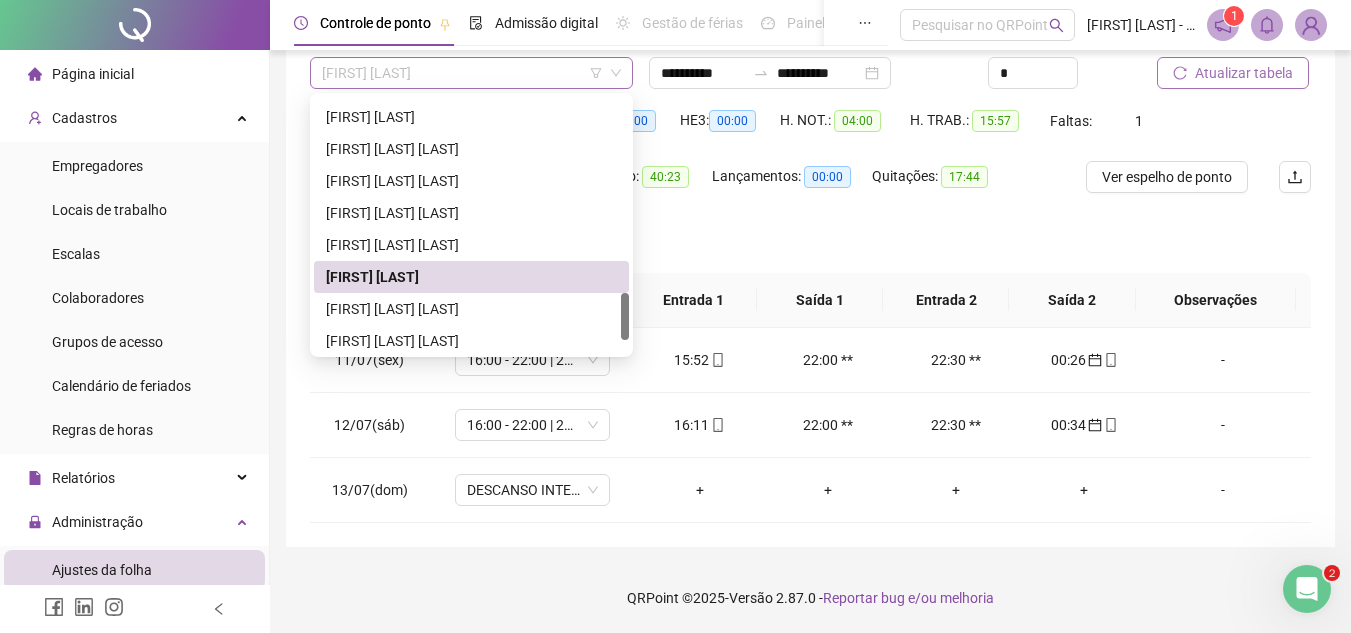 click on "[FIRST] [LAST]" at bounding box center (471, 73) 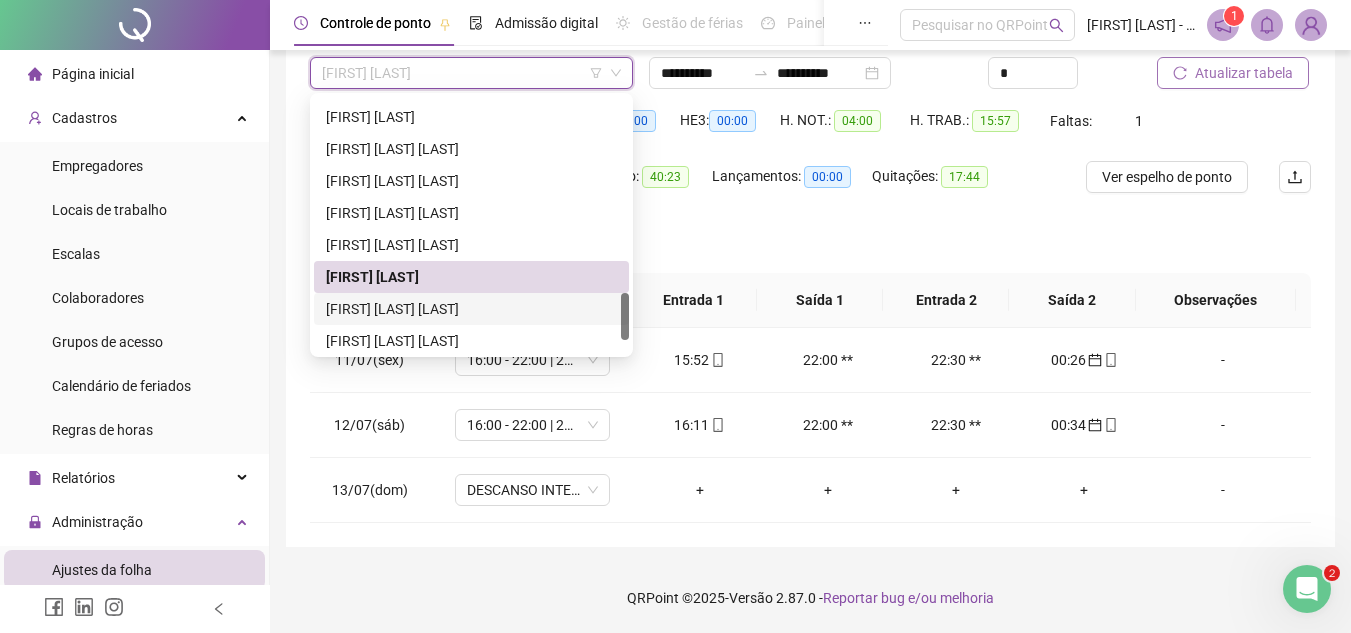 click on "[FIRST] [LAST] [LAST]" at bounding box center (471, 309) 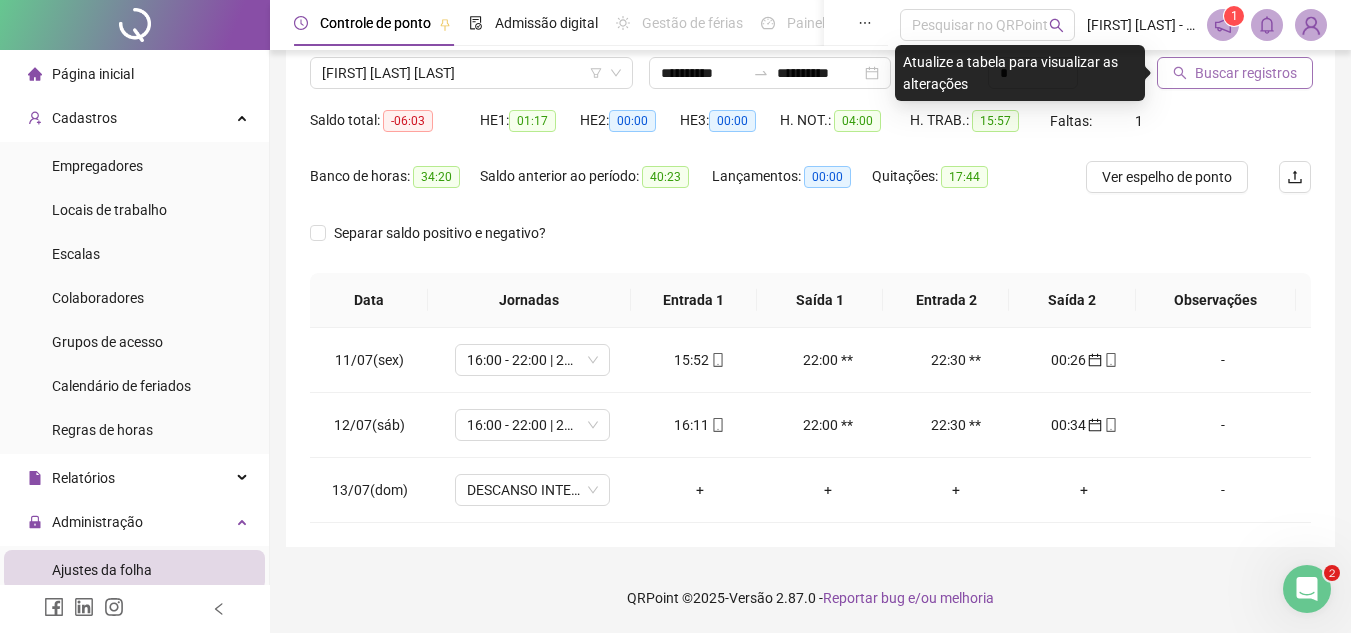 click on "Buscar registros" at bounding box center (1246, 73) 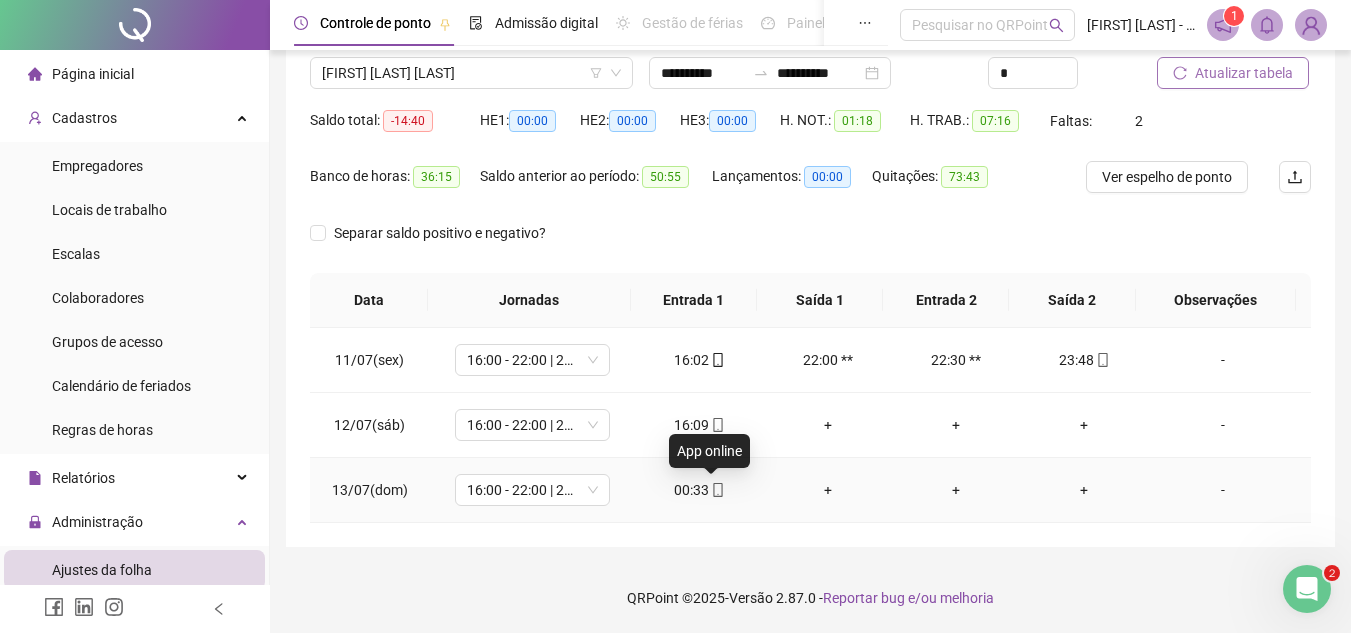 click 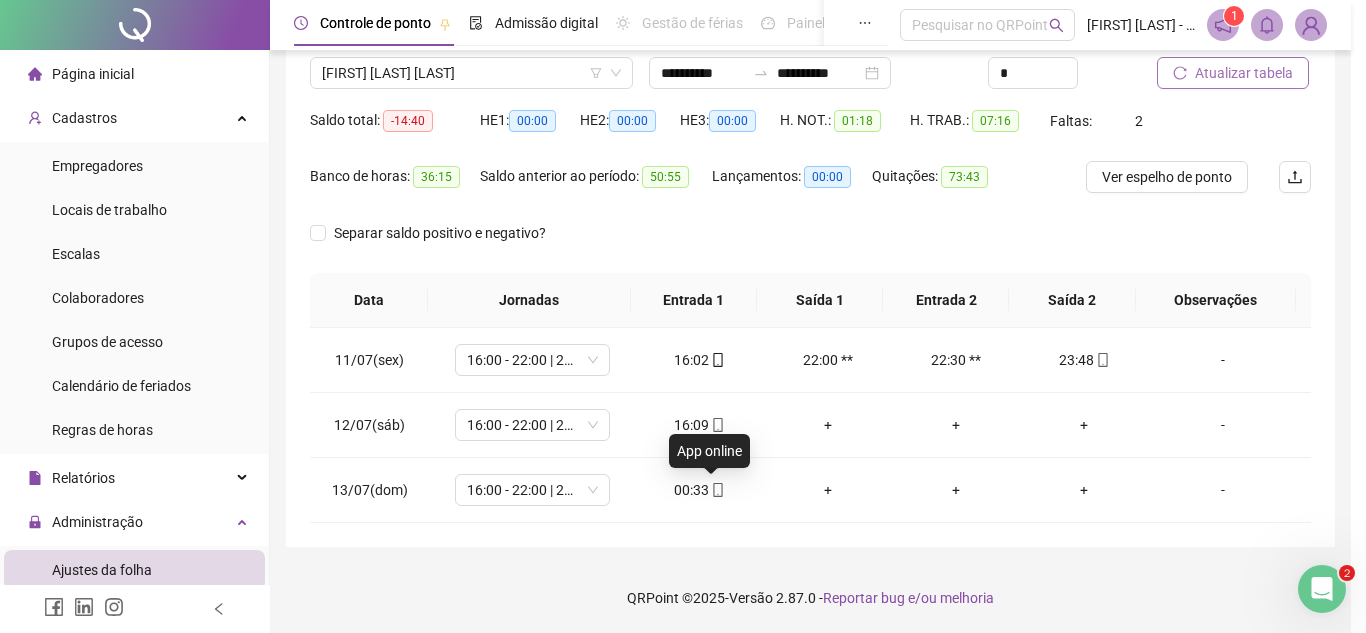type on "**********" 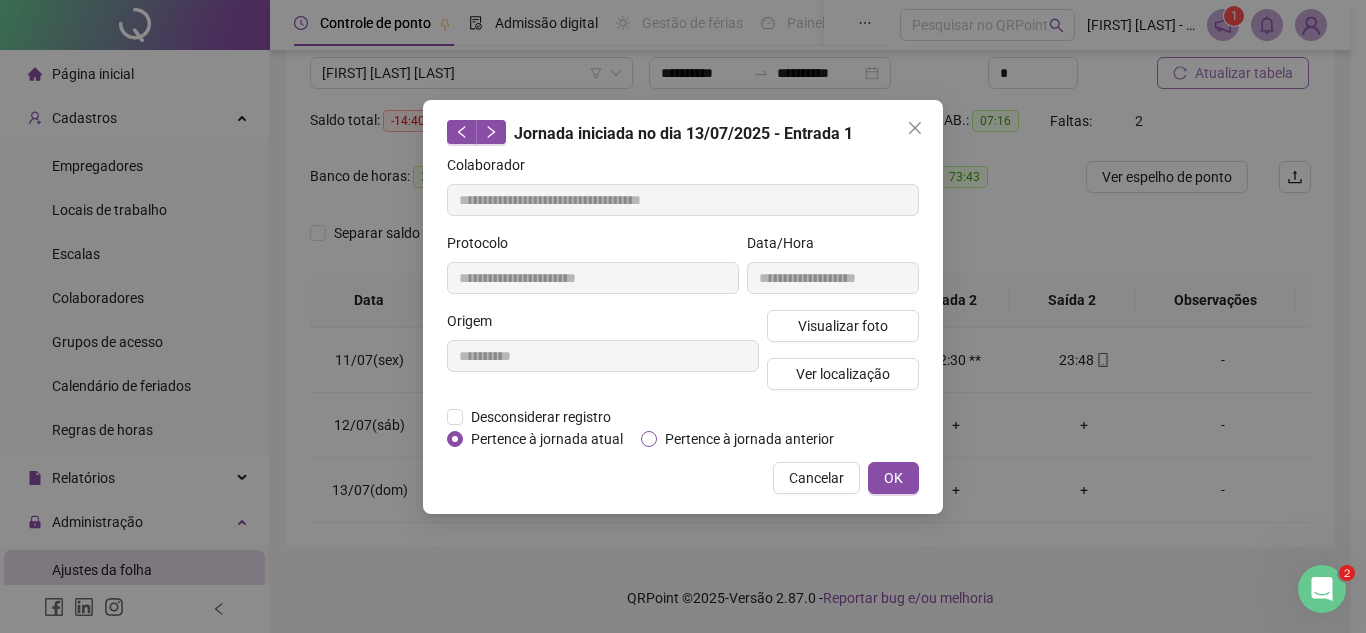 click on "Pertence à jornada anterior" at bounding box center (749, 439) 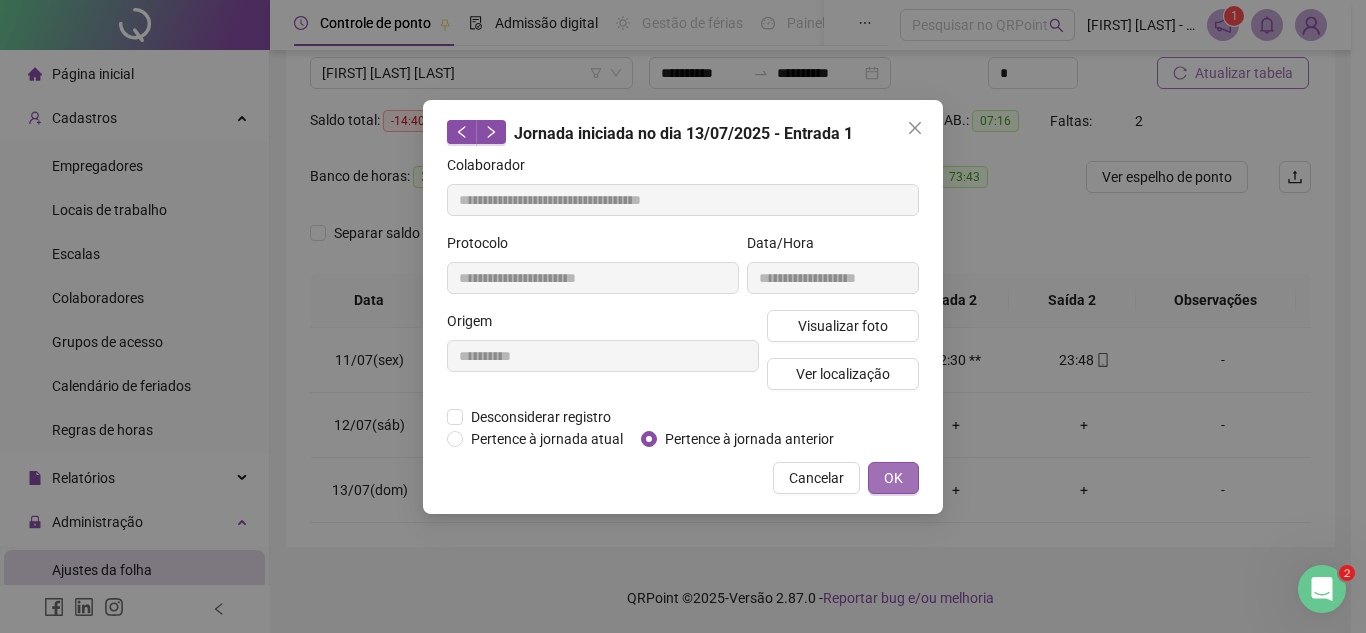 click on "OK" at bounding box center (893, 478) 